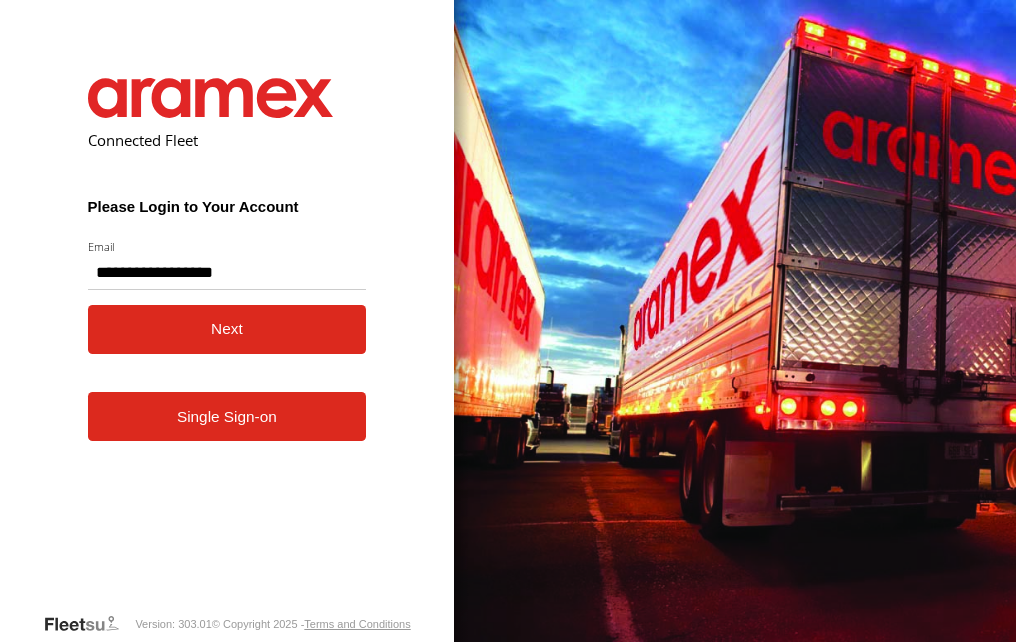 scroll, scrollTop: 0, scrollLeft: 0, axis: both 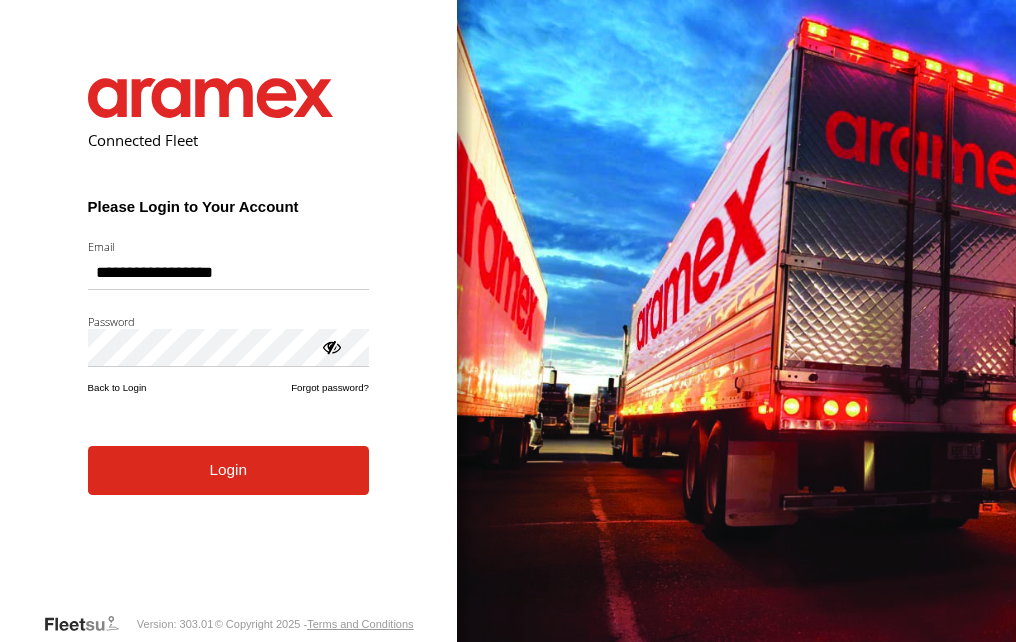 click on "Login" at bounding box center (228, 470) 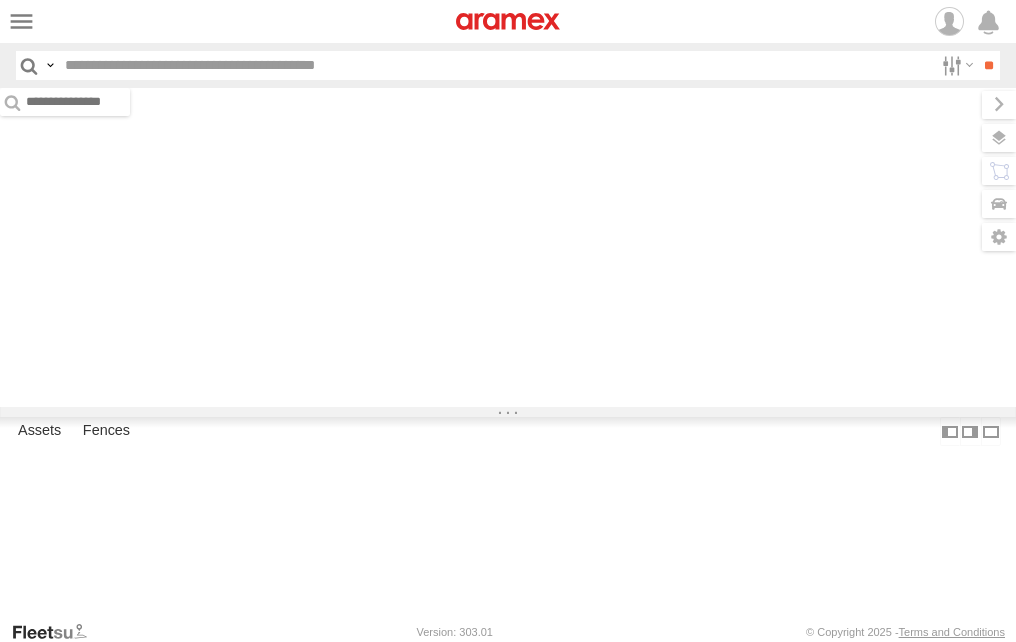 scroll, scrollTop: 0, scrollLeft: 0, axis: both 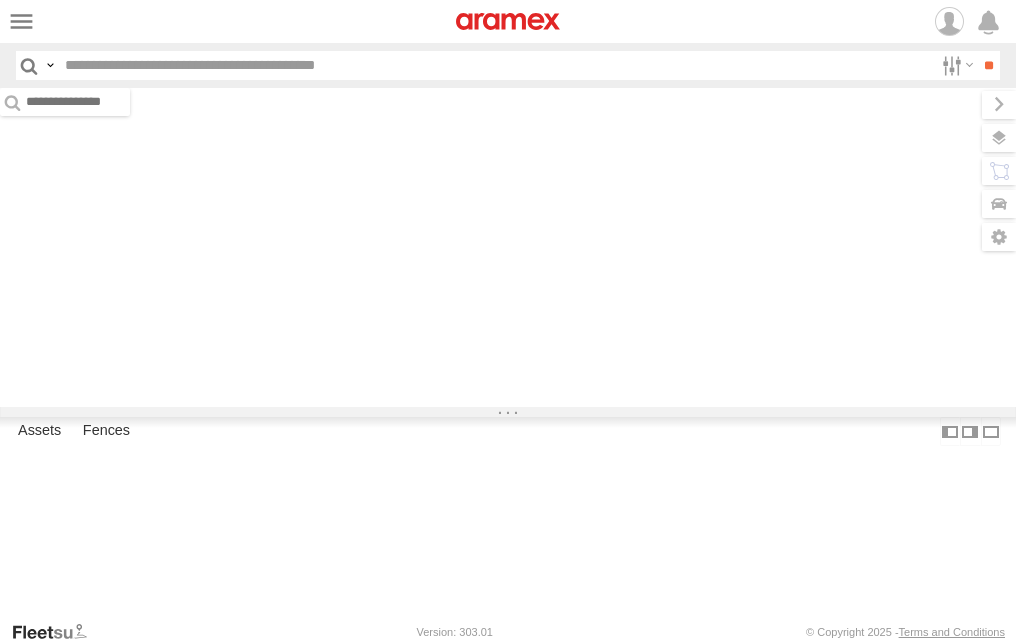 click at bounding box center (495, 65) 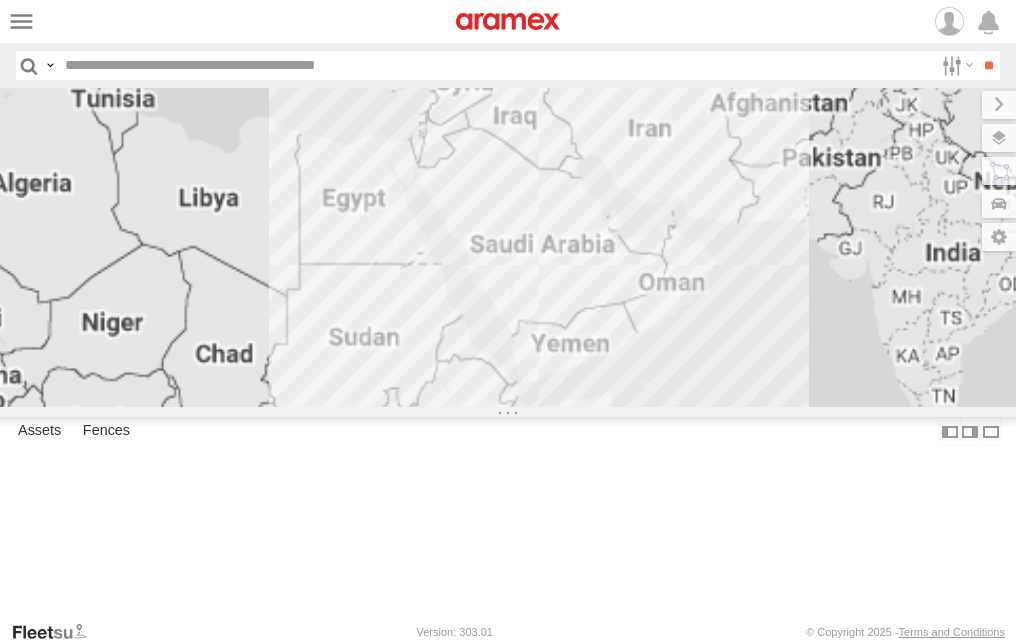 paste on "****" 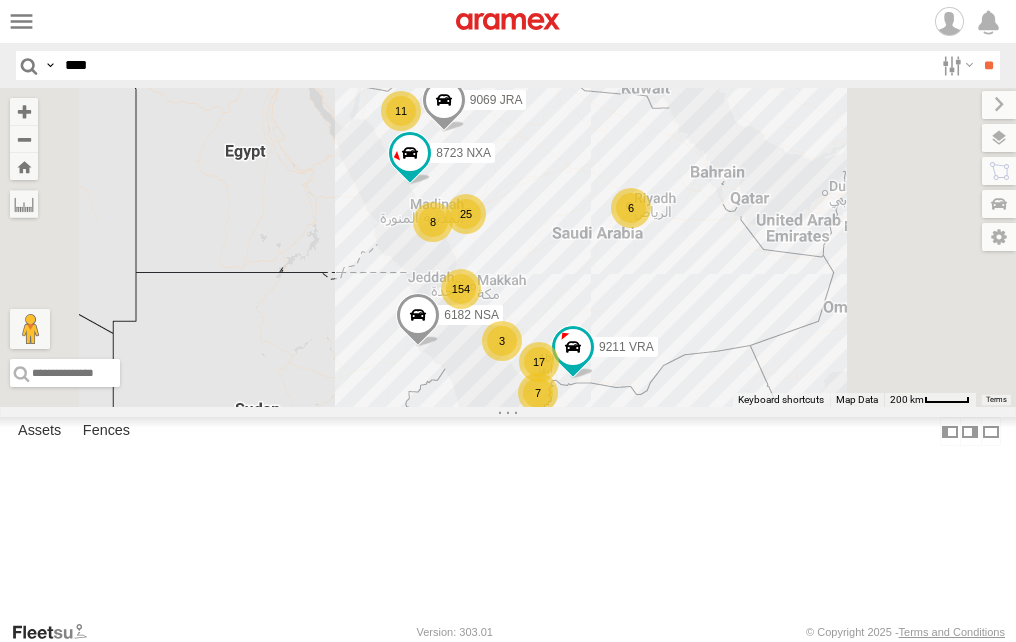 type on "****" 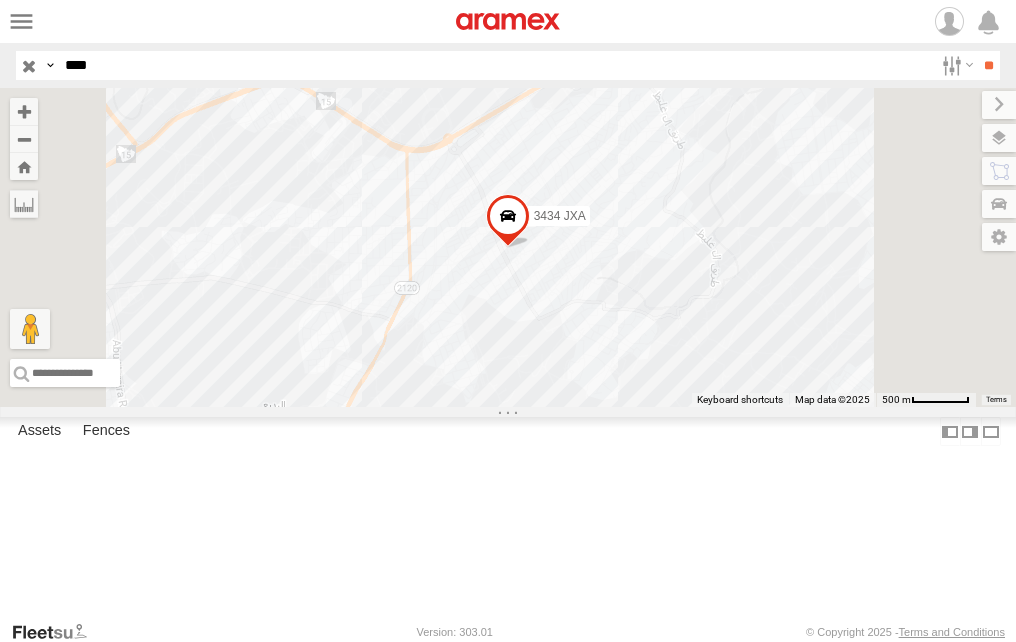click on "Defleeted Vehicles [PERSON_NAME]" at bounding box center (0, 0) 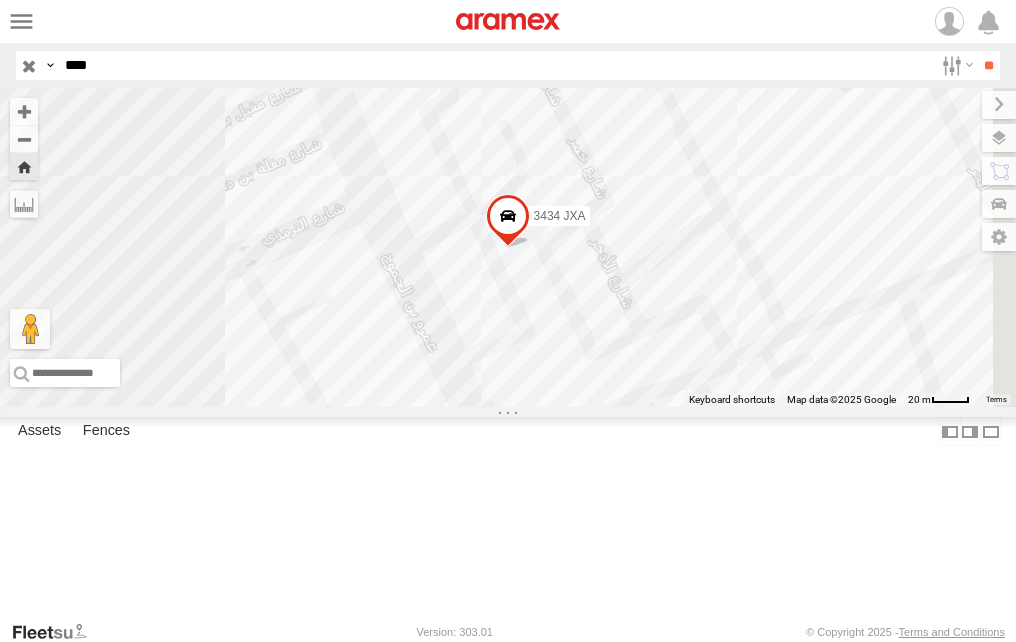 click at bounding box center (0, 0) 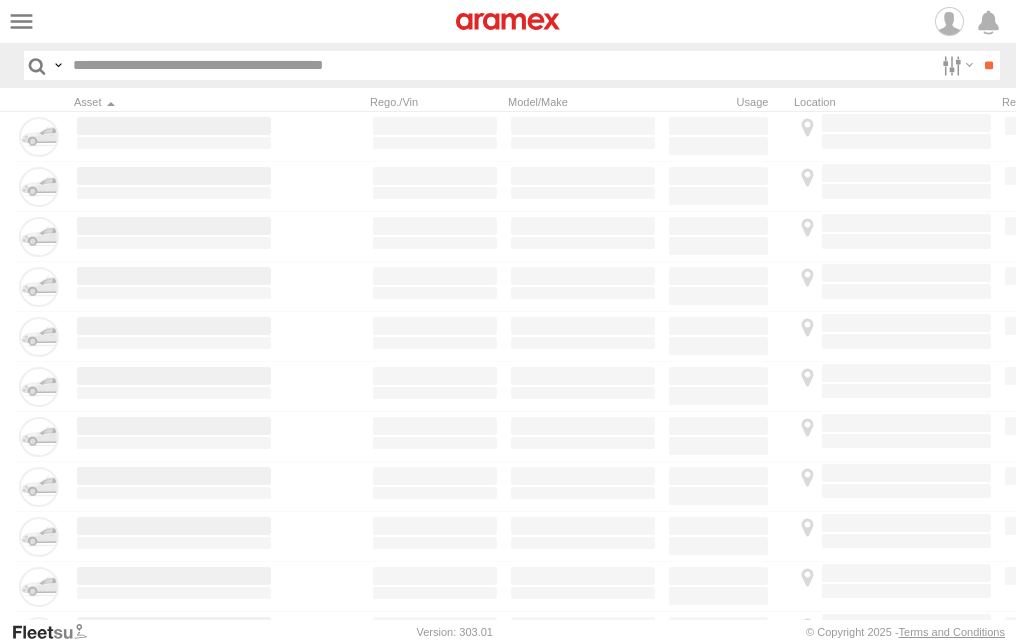 scroll, scrollTop: 0, scrollLeft: 0, axis: both 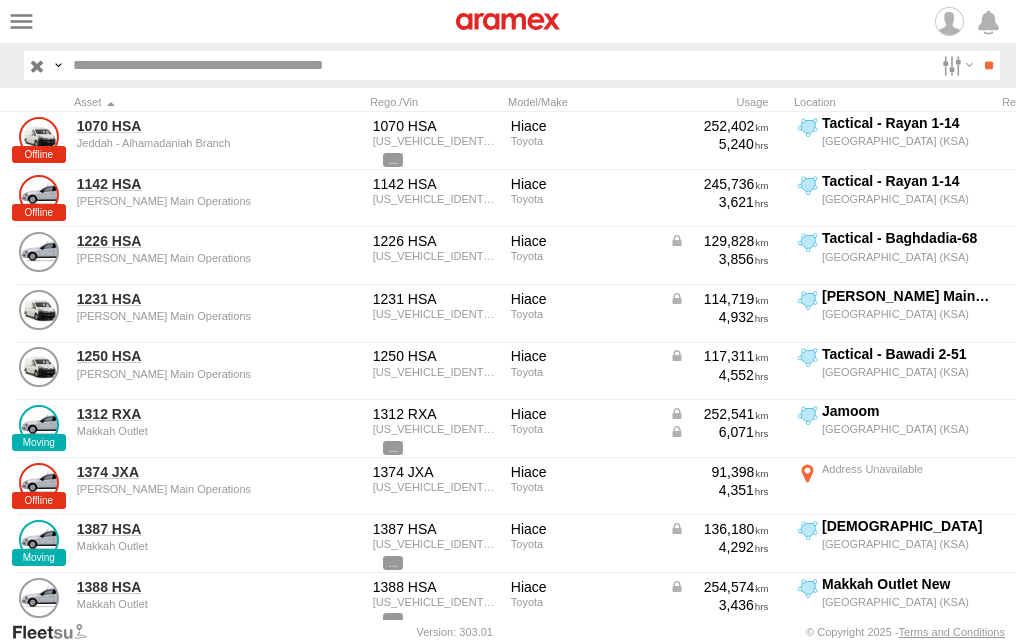 click at bounding box center [499, 65] 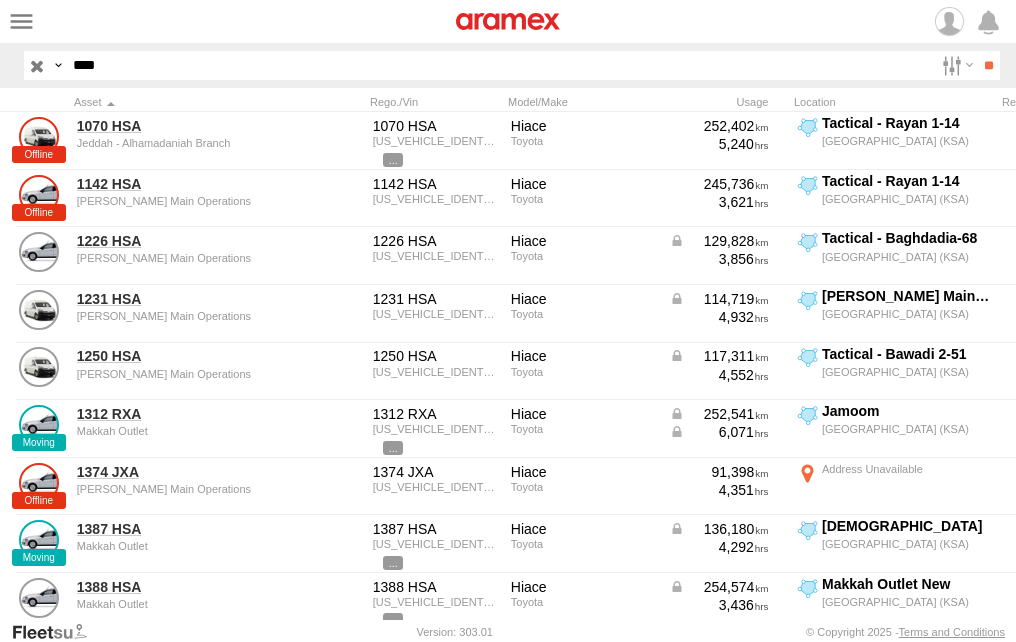type on "****" 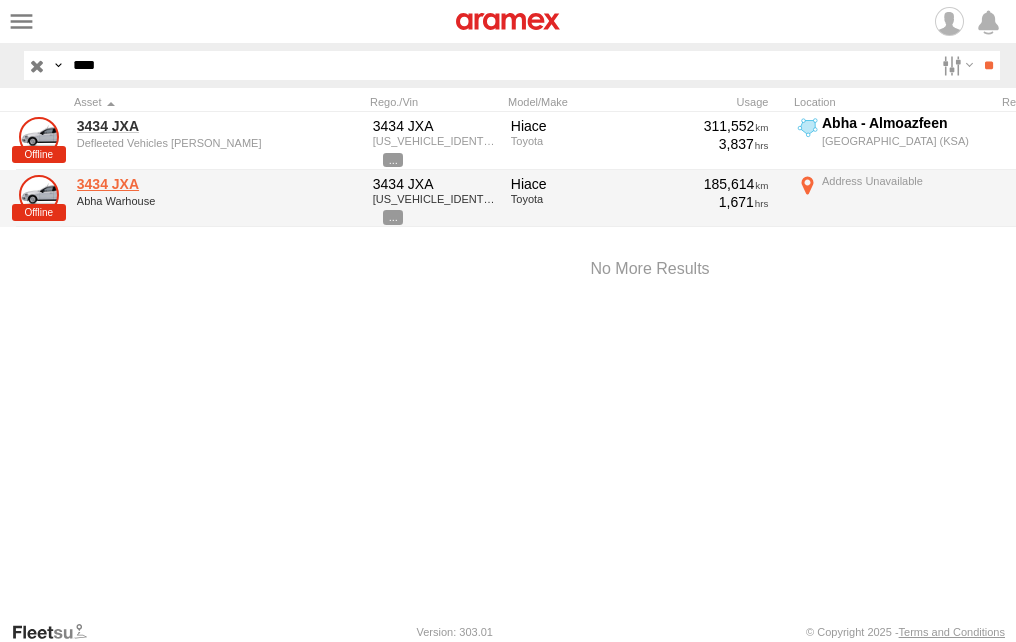click on "3434 JXA" at bounding box center [174, 184] 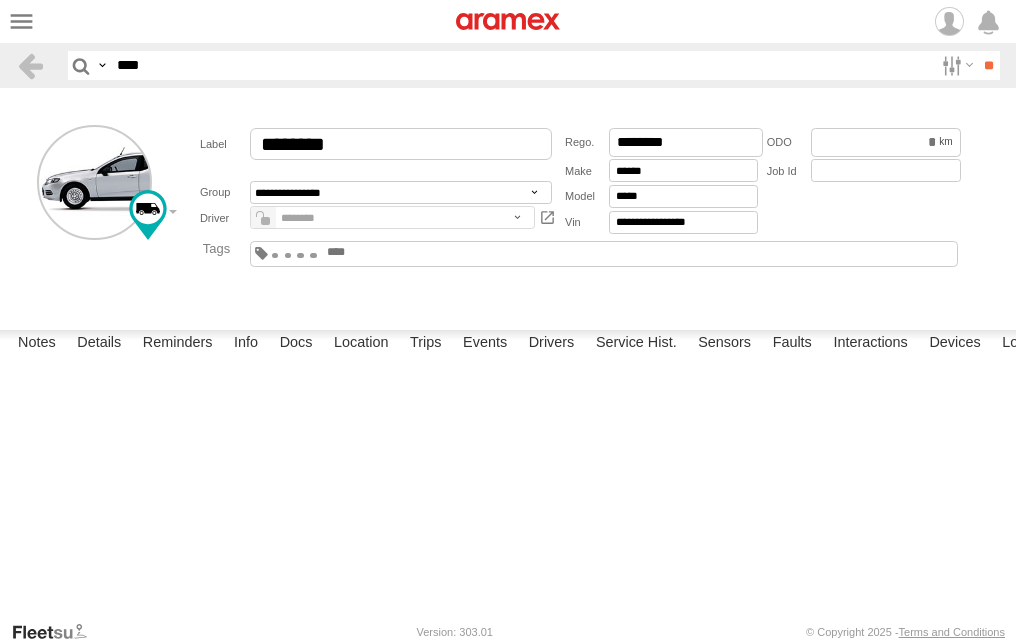 scroll, scrollTop: 0, scrollLeft: 0, axis: both 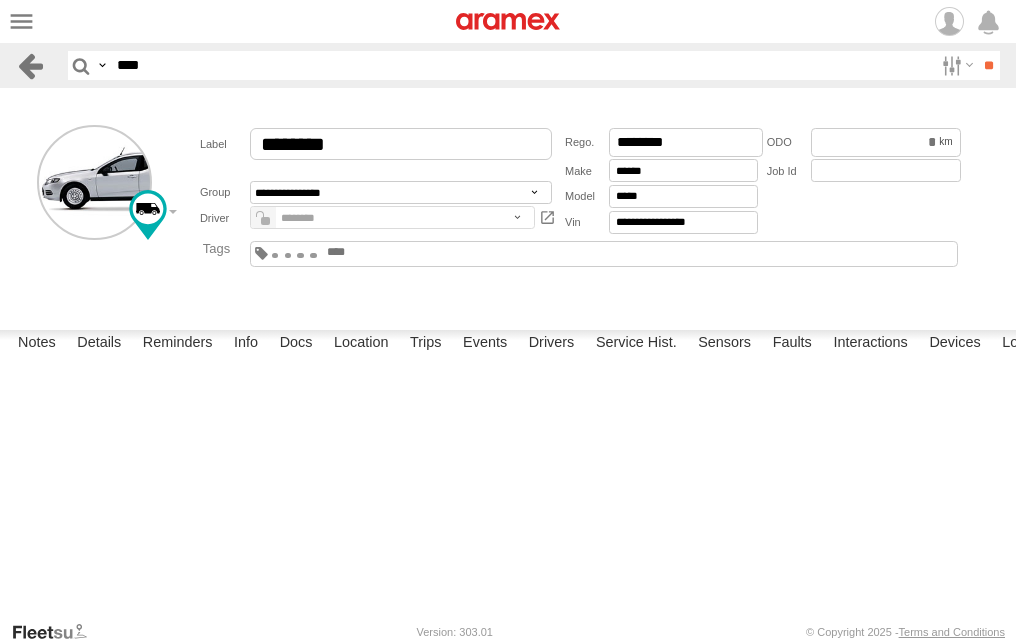 click at bounding box center (30, 65) 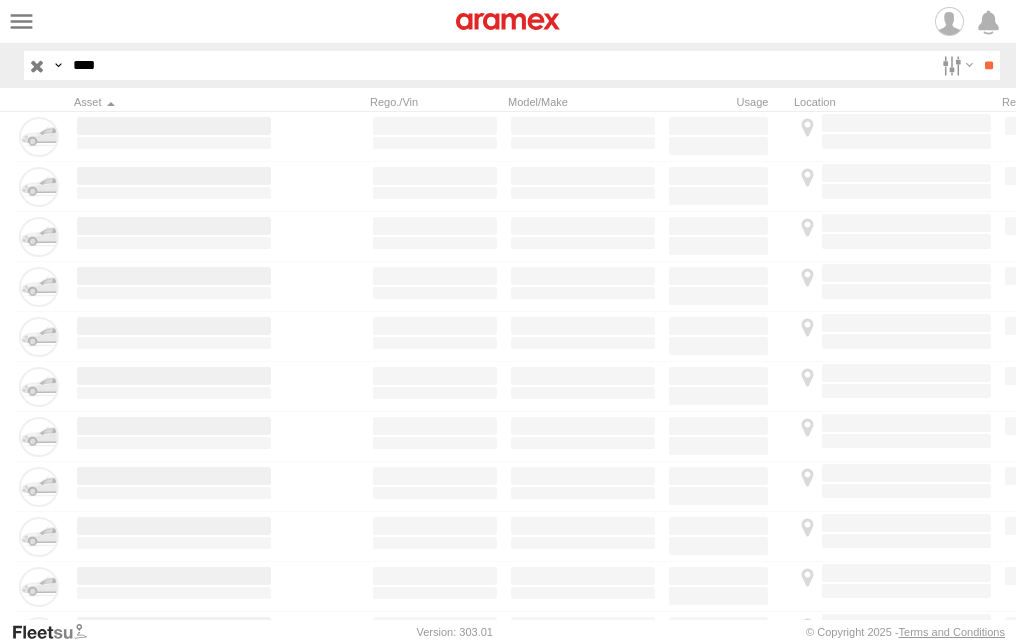 scroll, scrollTop: 0, scrollLeft: 0, axis: both 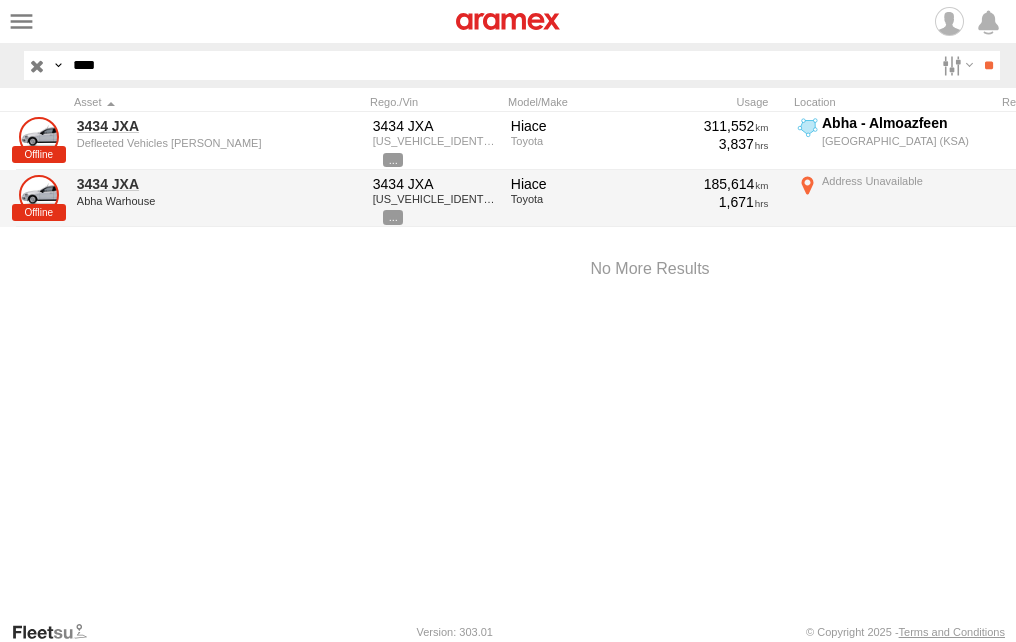 click at bounding box center (894, 199) 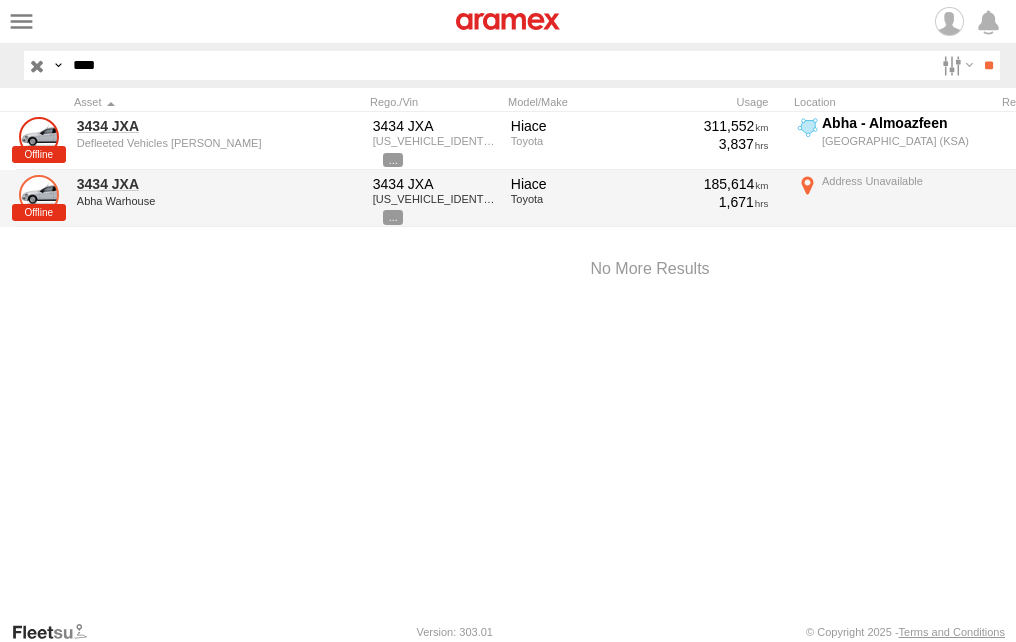 click at bounding box center [39, 195] 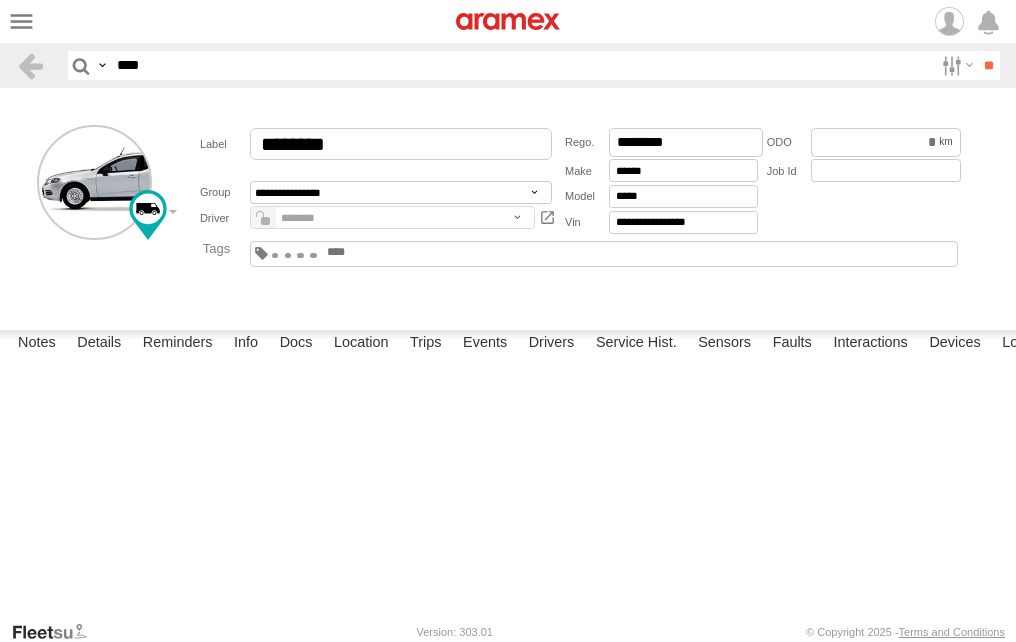 scroll, scrollTop: 0, scrollLeft: 0, axis: both 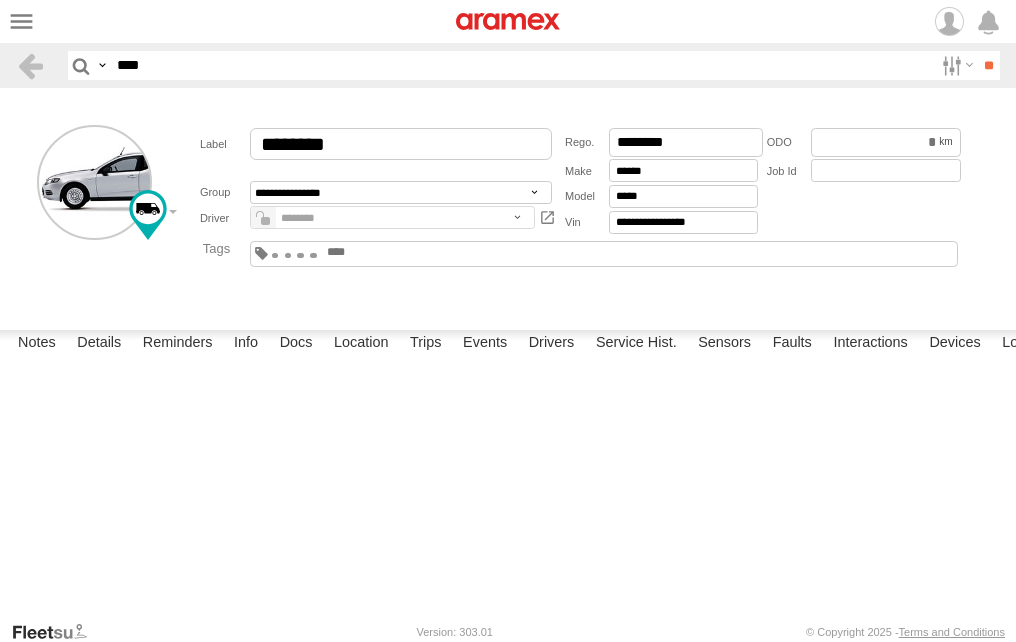 drag, startPoint x: 119, startPoint y: 474, endPoint x: 299, endPoint y: 472, distance: 180.01111 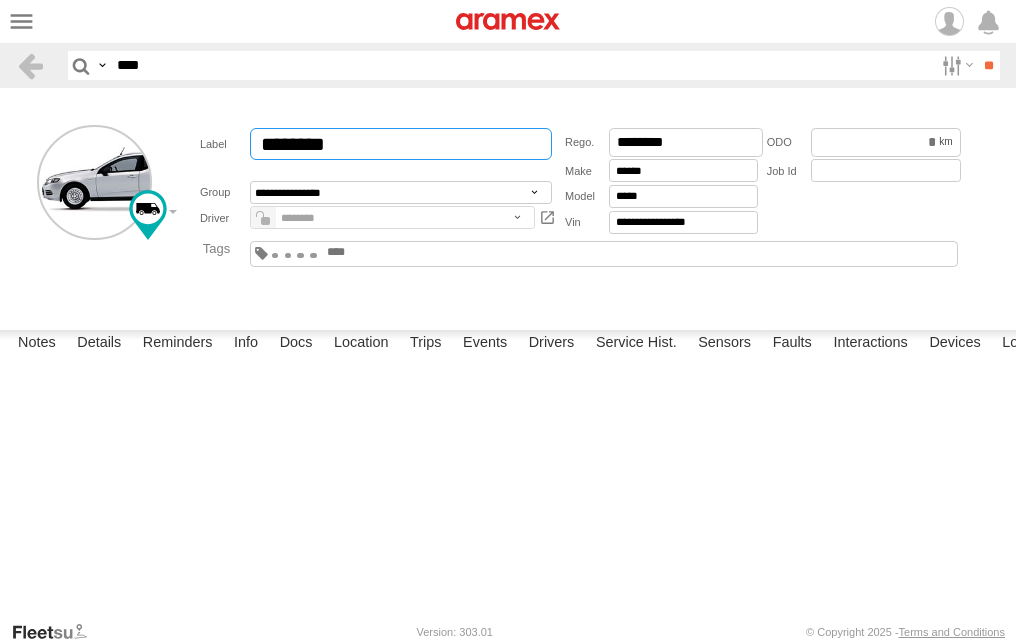 drag, startPoint x: 358, startPoint y: 144, endPoint x: 176, endPoint y: 152, distance: 182.17574 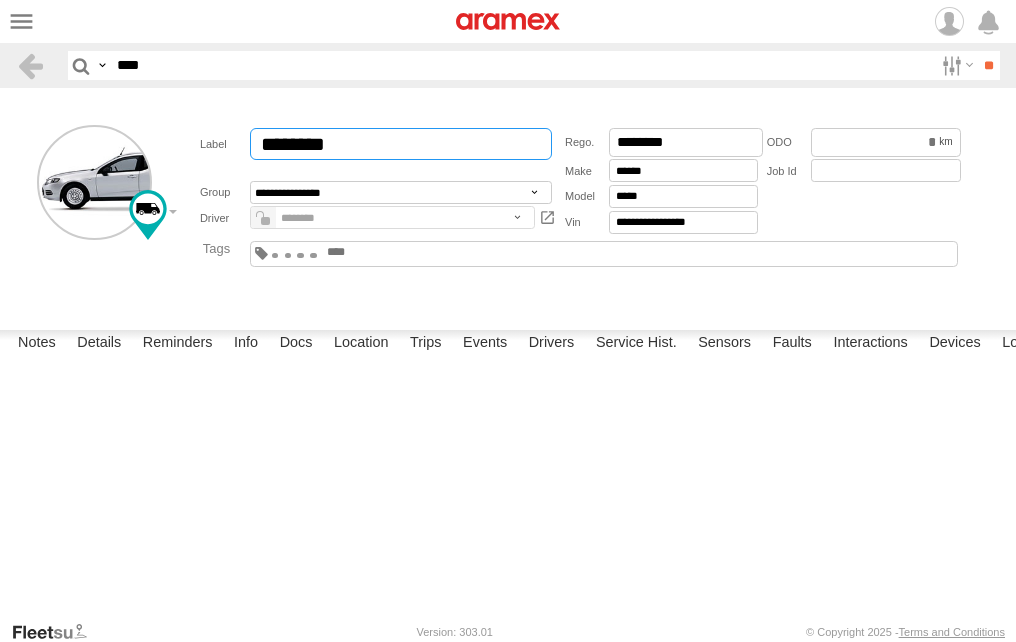 click on "**********" at bounding box center (508, 205) 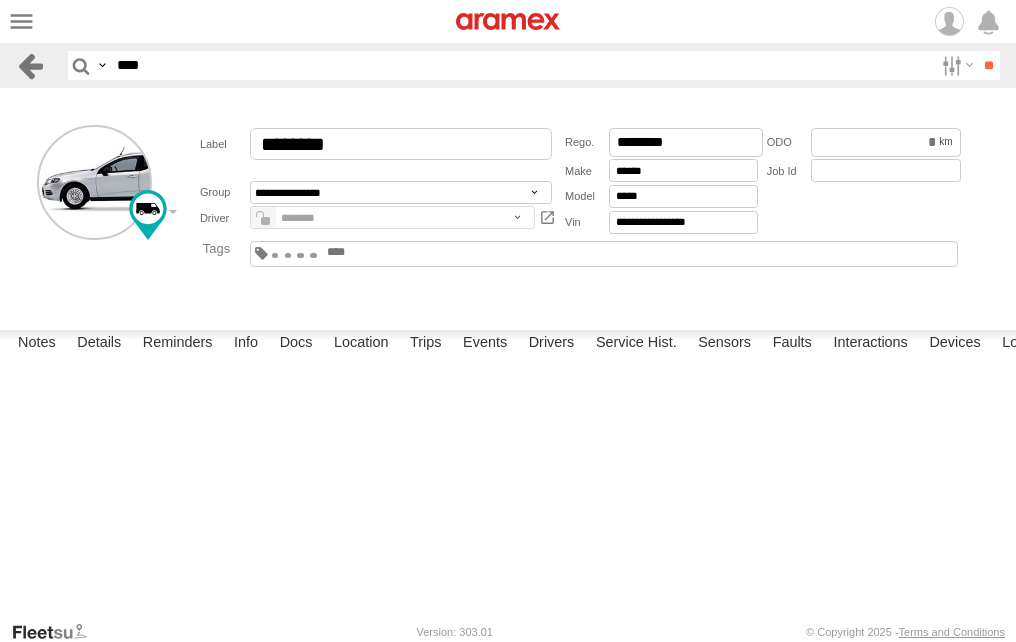click at bounding box center [30, 65] 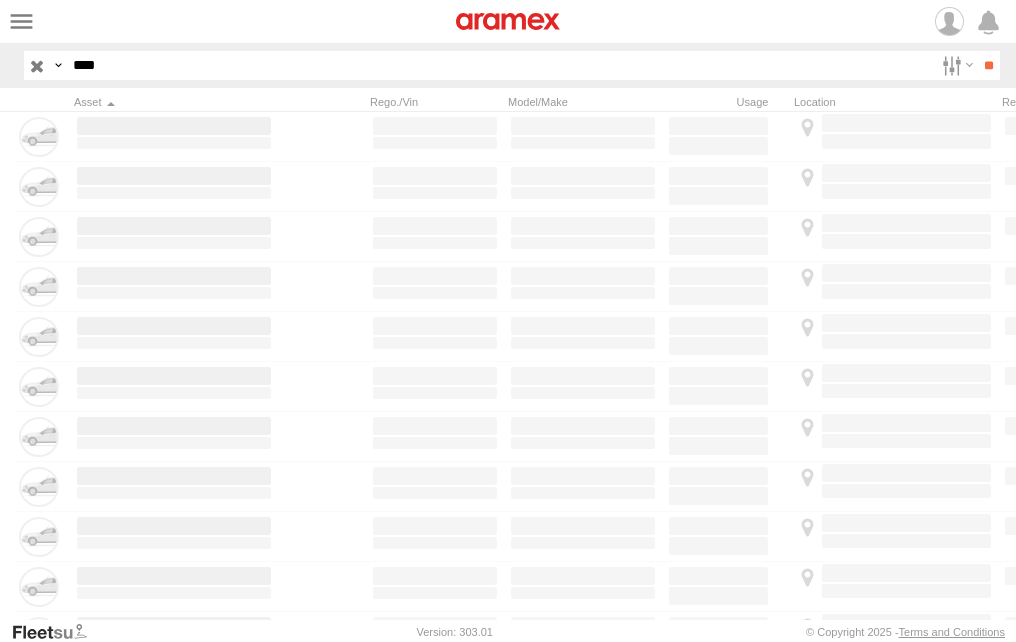 scroll, scrollTop: 0, scrollLeft: 0, axis: both 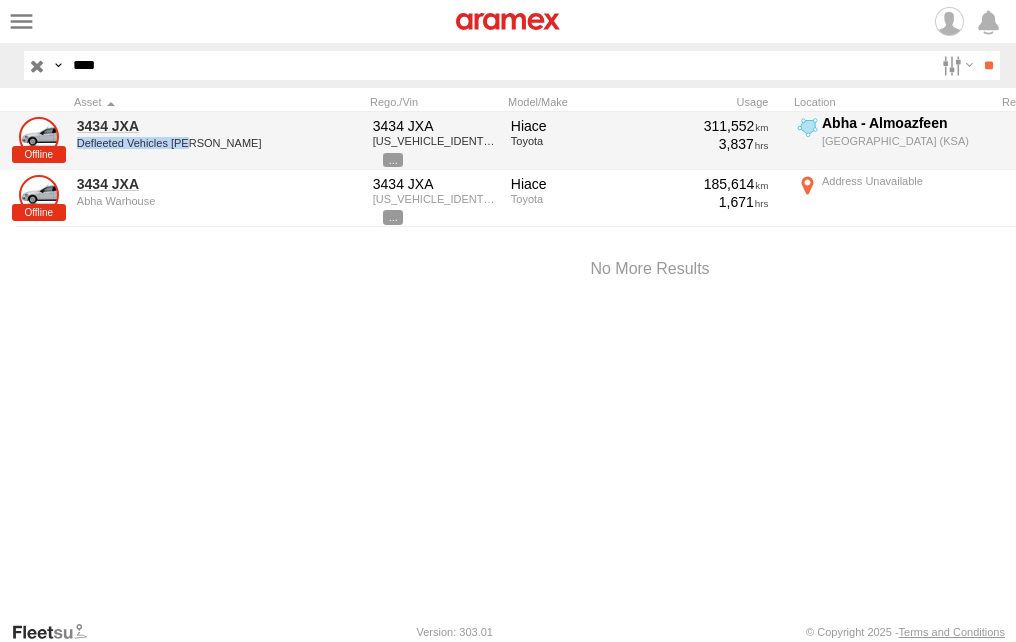 drag, startPoint x: 79, startPoint y: 139, endPoint x: 189, endPoint y: 140, distance: 110.00455 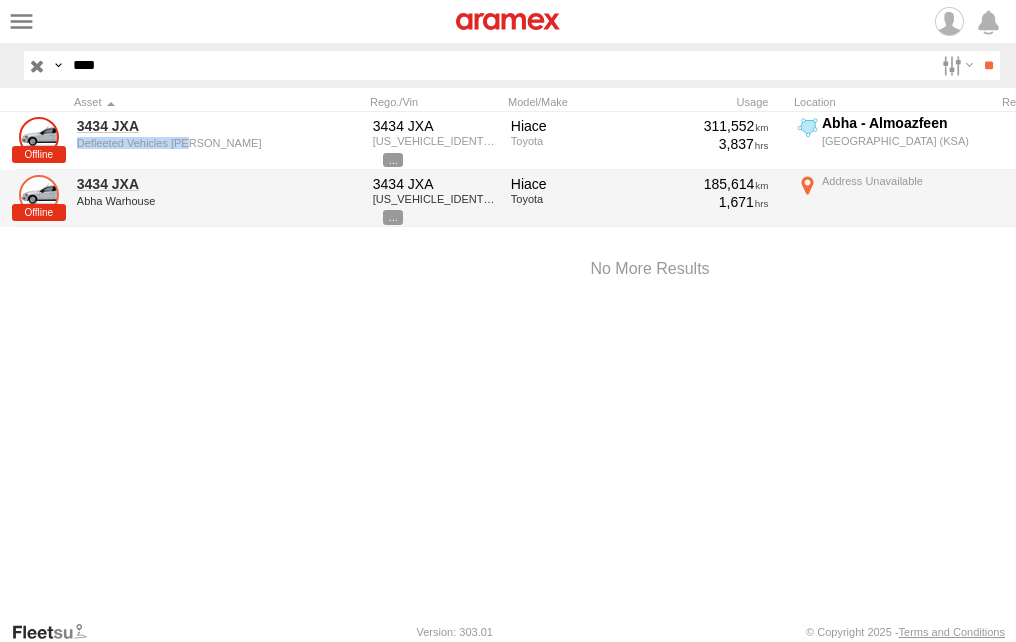 click at bounding box center [39, 195] 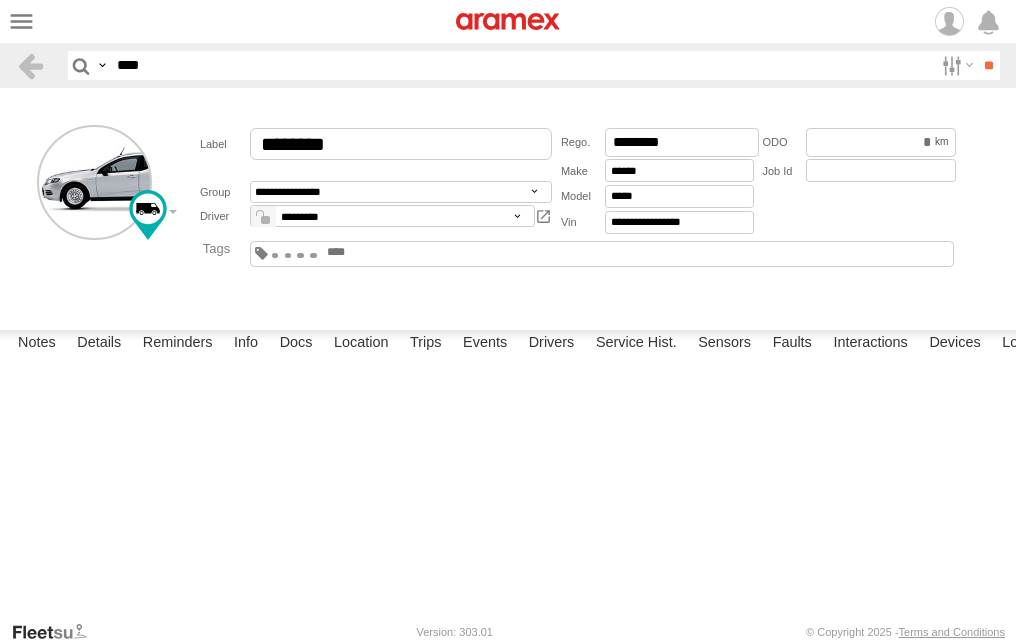 select on "**" 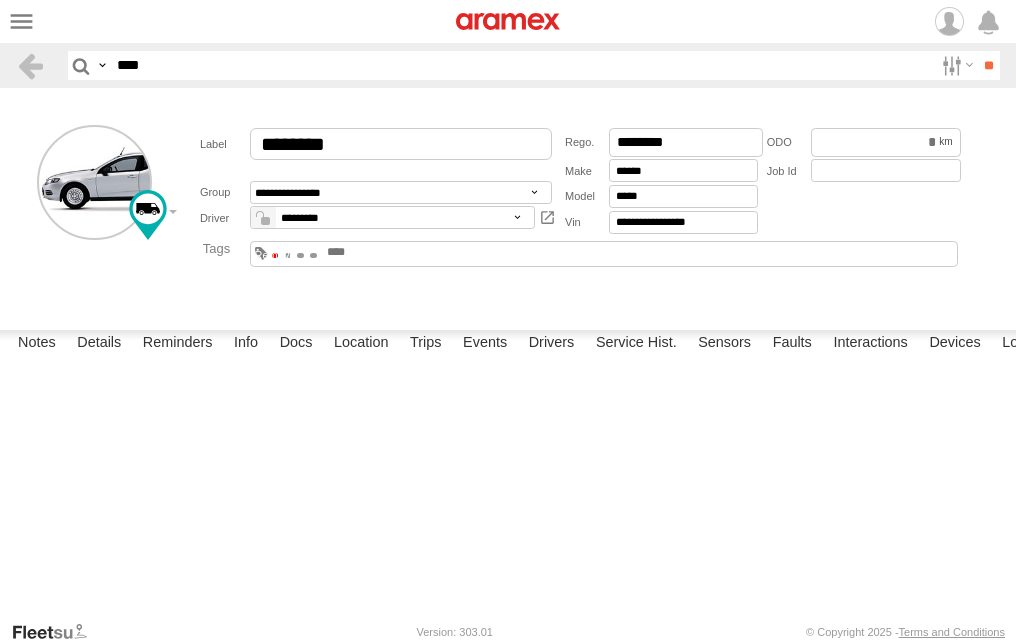 scroll, scrollTop: 0, scrollLeft: 0, axis: both 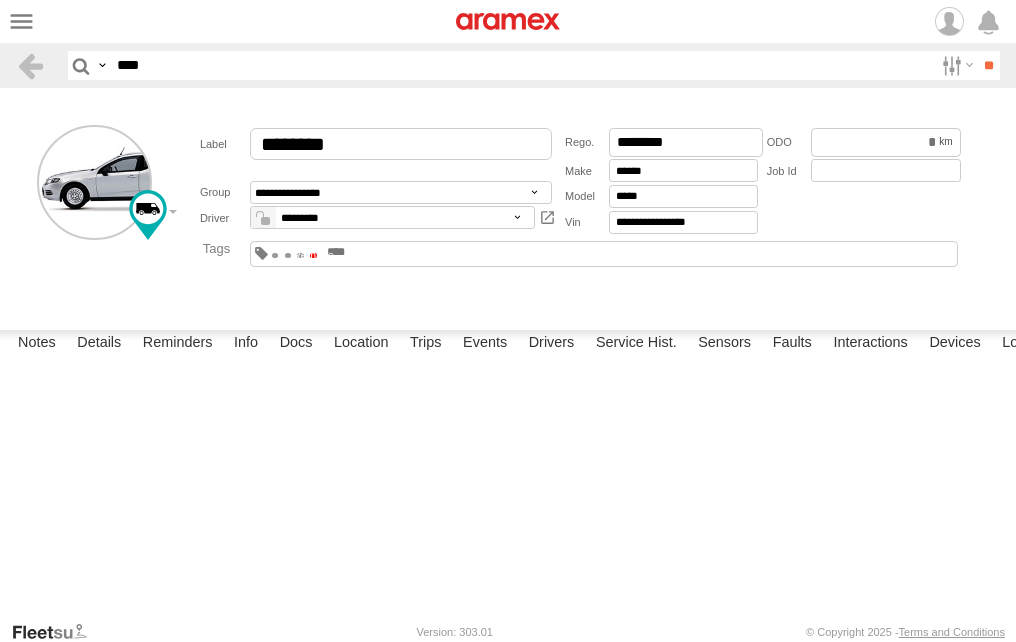 click at bounding box center (313, 255) 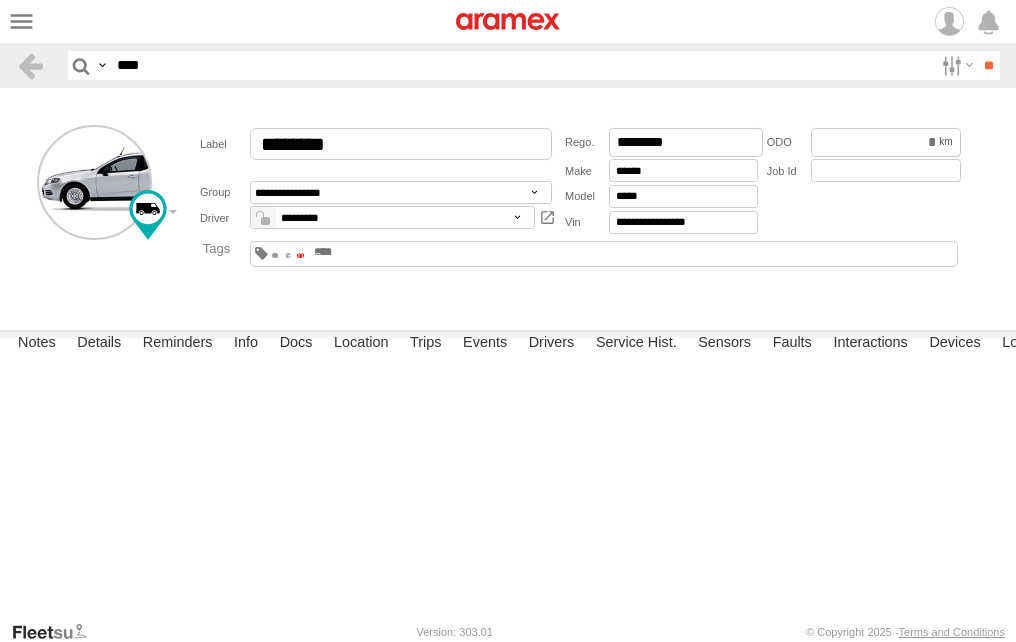 click at bounding box center (300, 255) 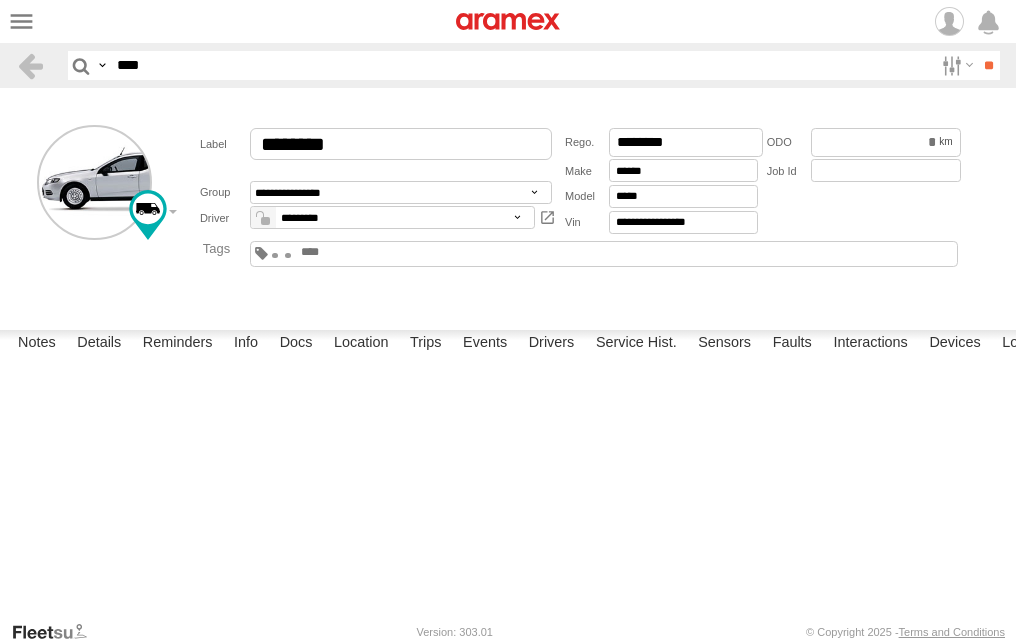click at bounding box center (288, 255) 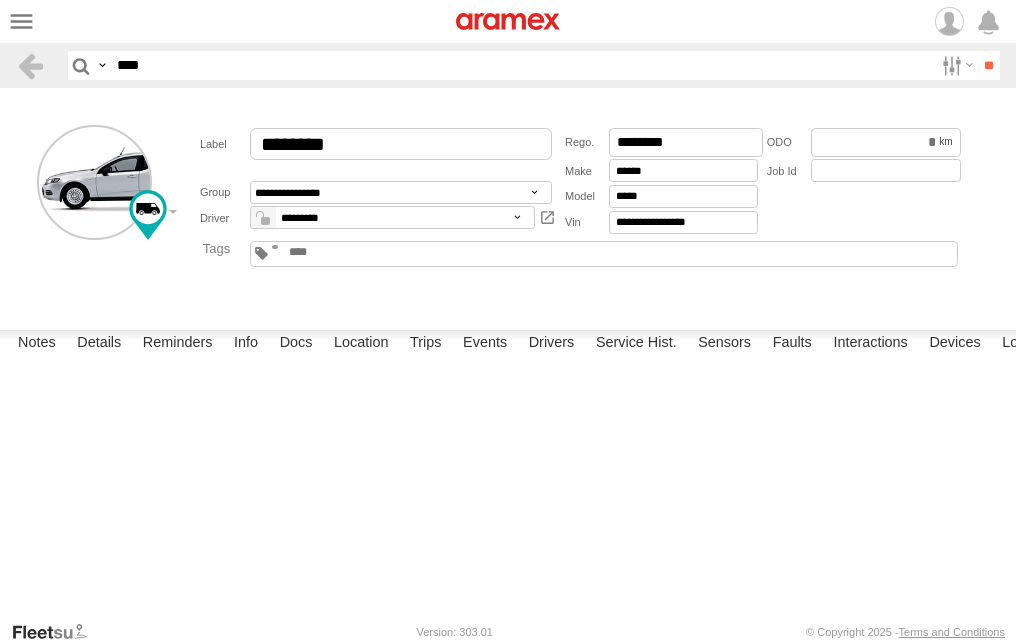 click at bounding box center [275, 247] 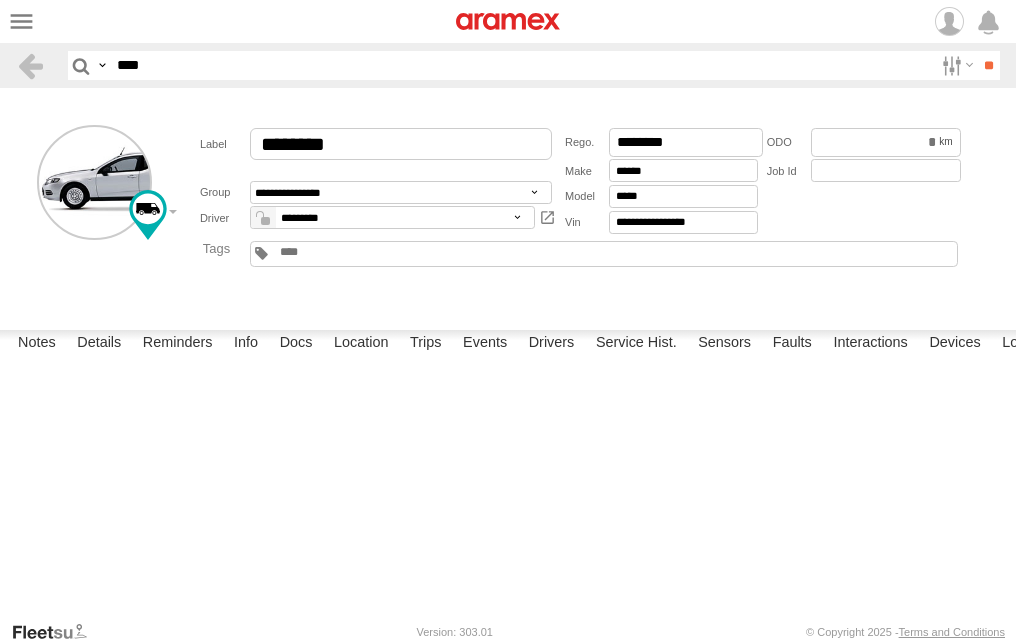click on "**********" at bounding box center (508, 354) 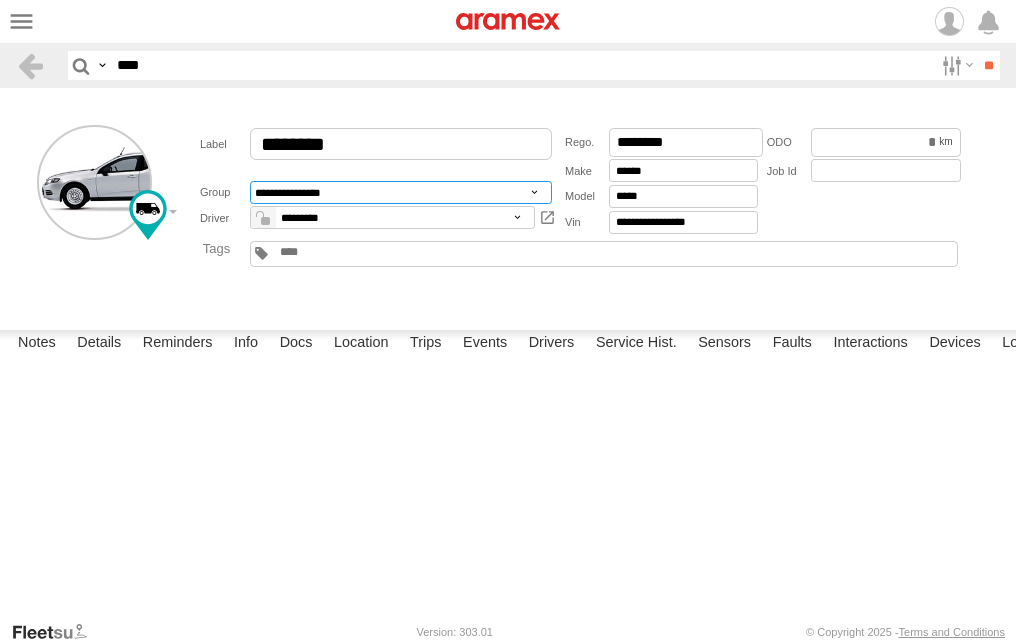 click on "**********" at bounding box center (401, 192) 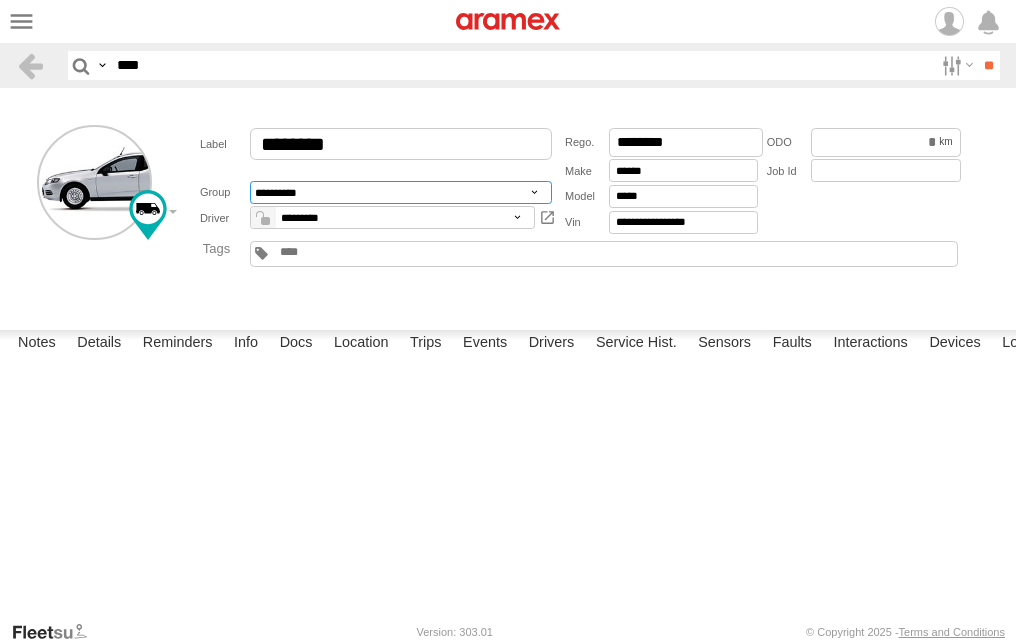 click on "**********" at bounding box center (401, 192) 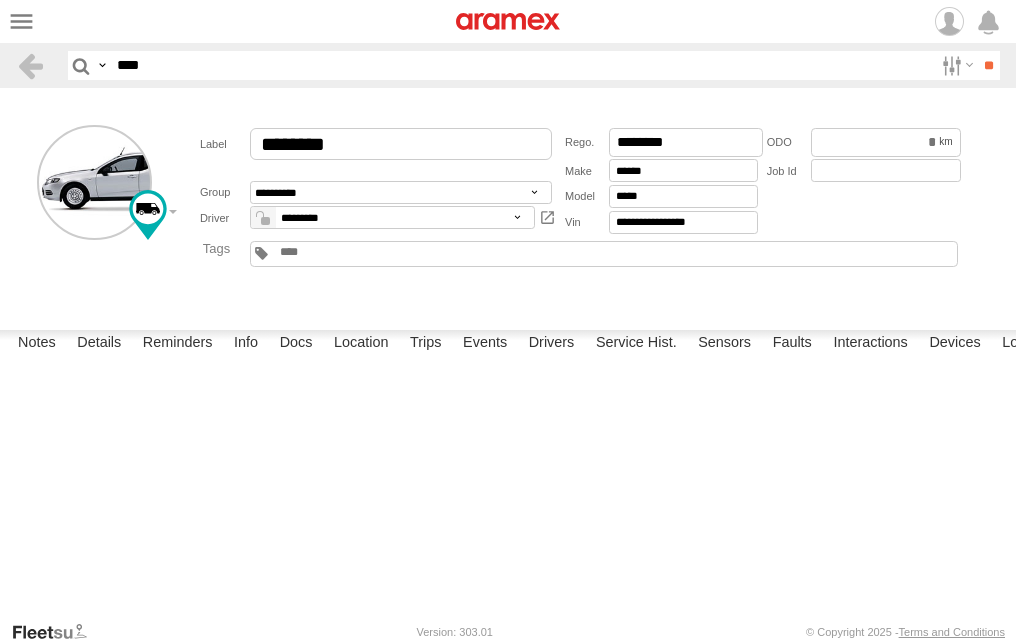 click on "**********" at bounding box center [508, 205] 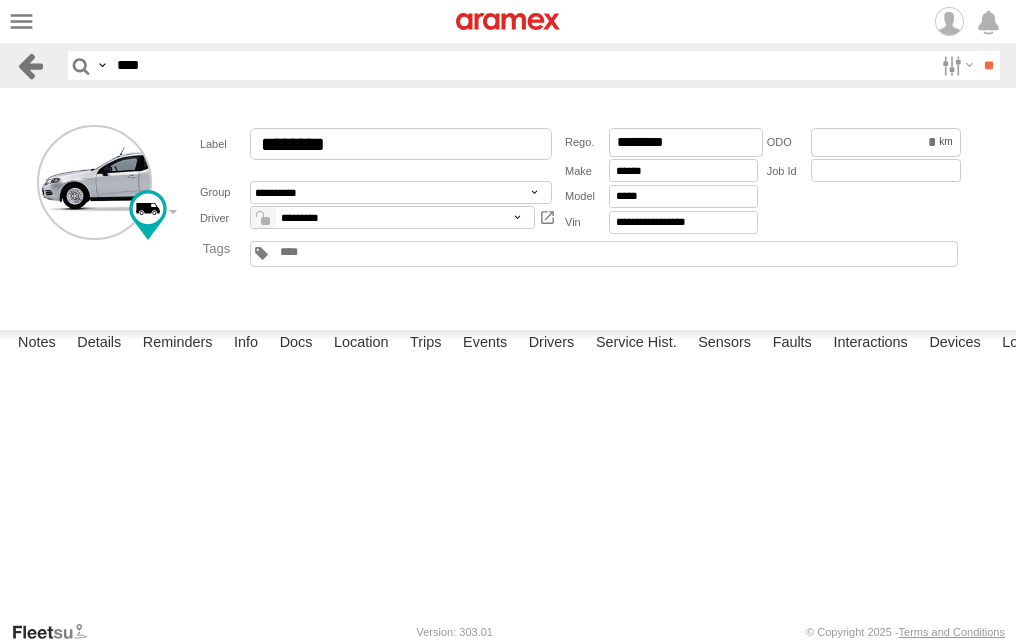 click at bounding box center [30, 65] 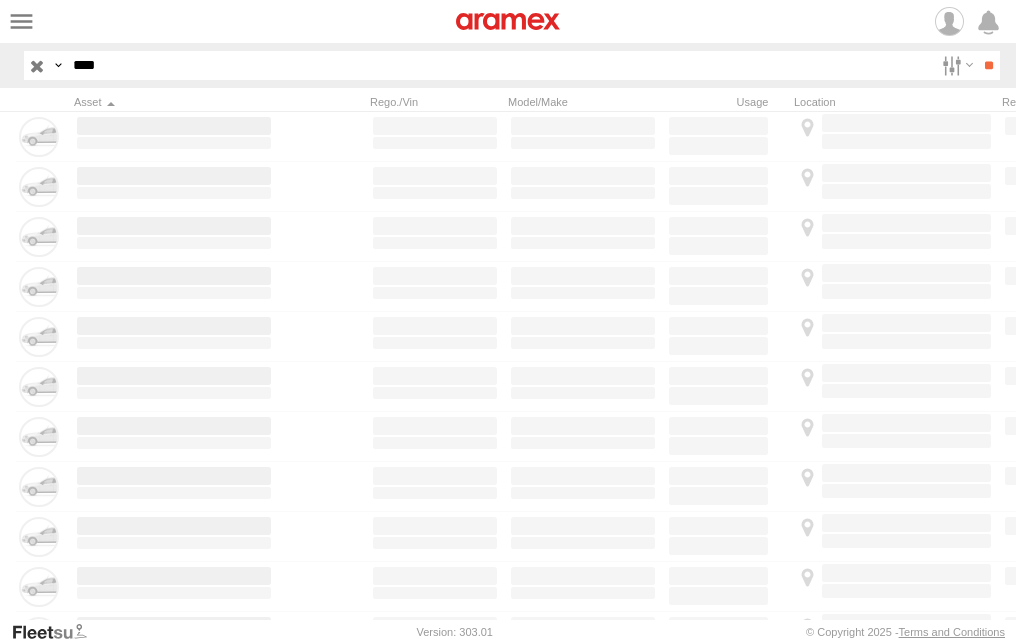 scroll, scrollTop: 0, scrollLeft: 0, axis: both 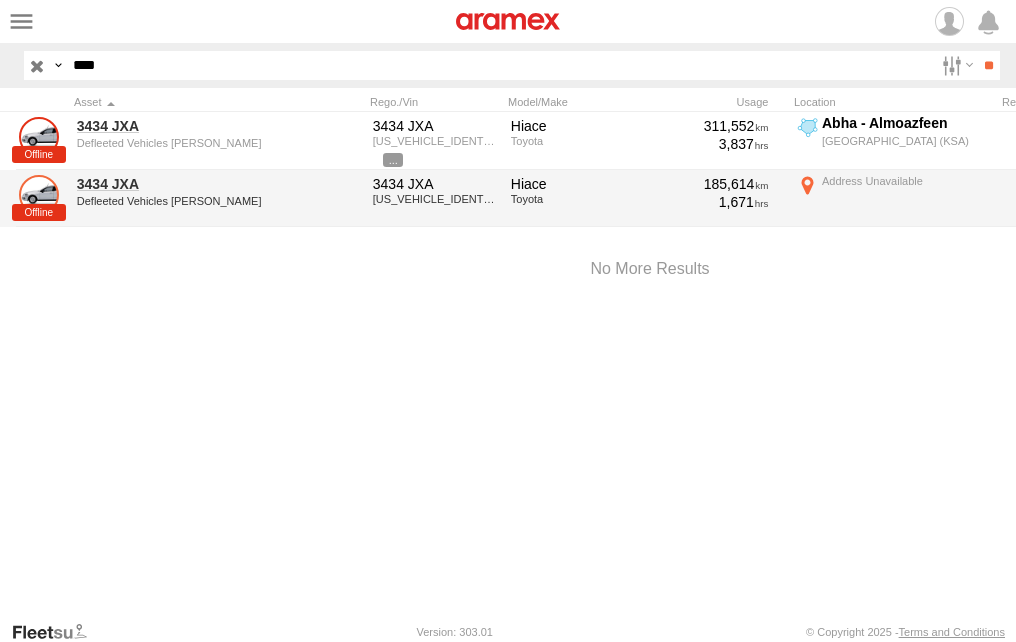 click at bounding box center [39, 195] 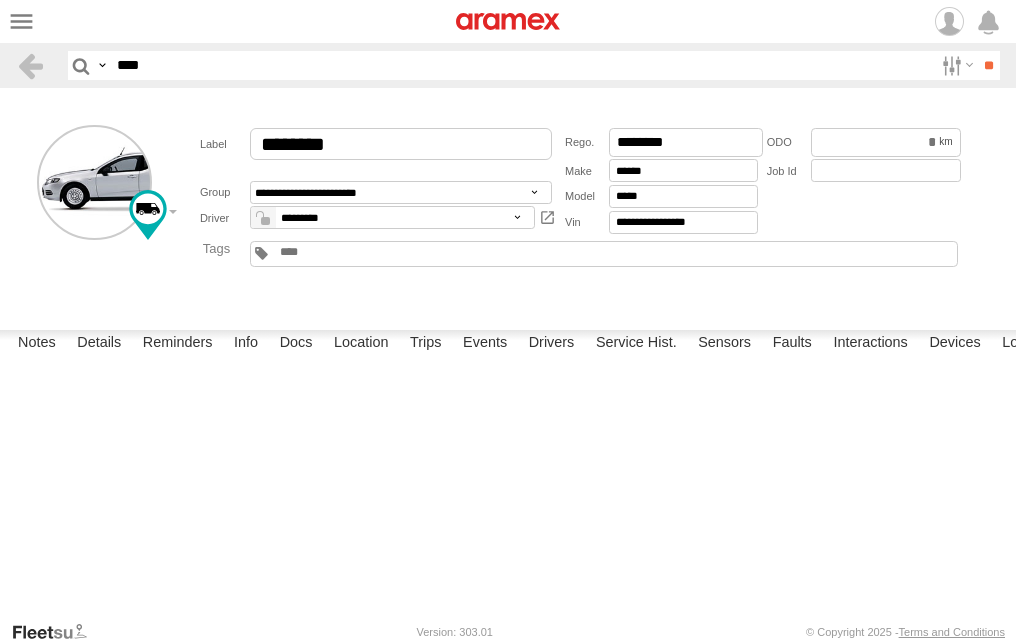 scroll, scrollTop: 0, scrollLeft: 0, axis: both 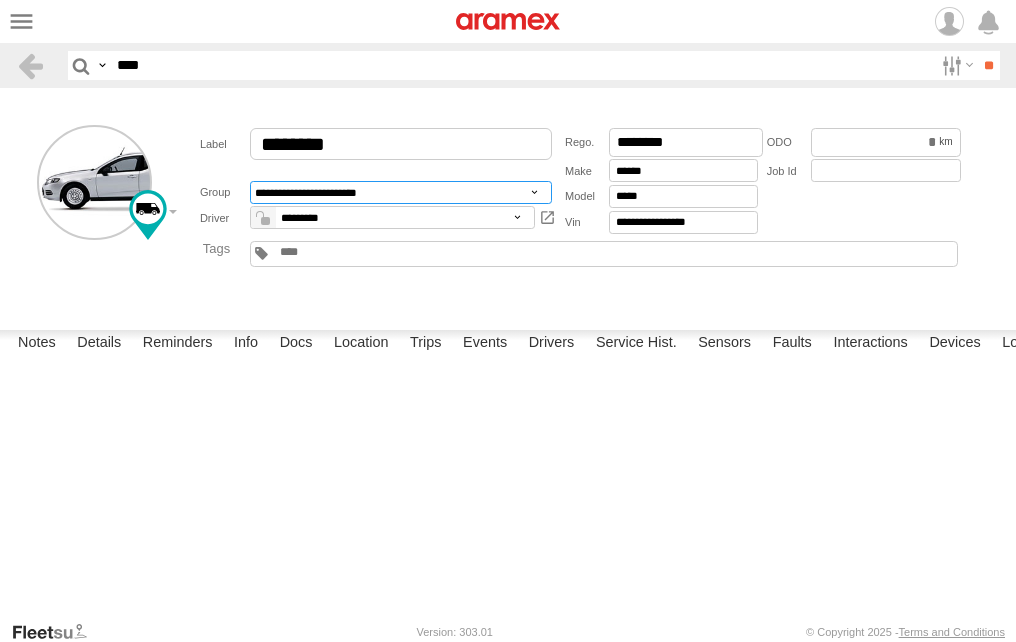 click on "**********" at bounding box center [401, 192] 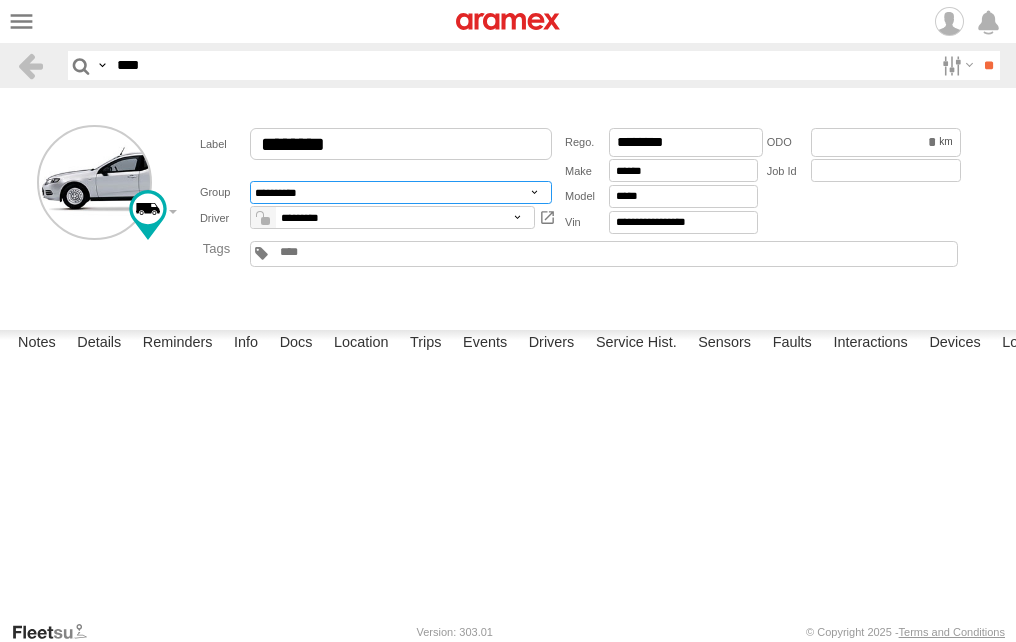 click on "**********" at bounding box center [401, 192] 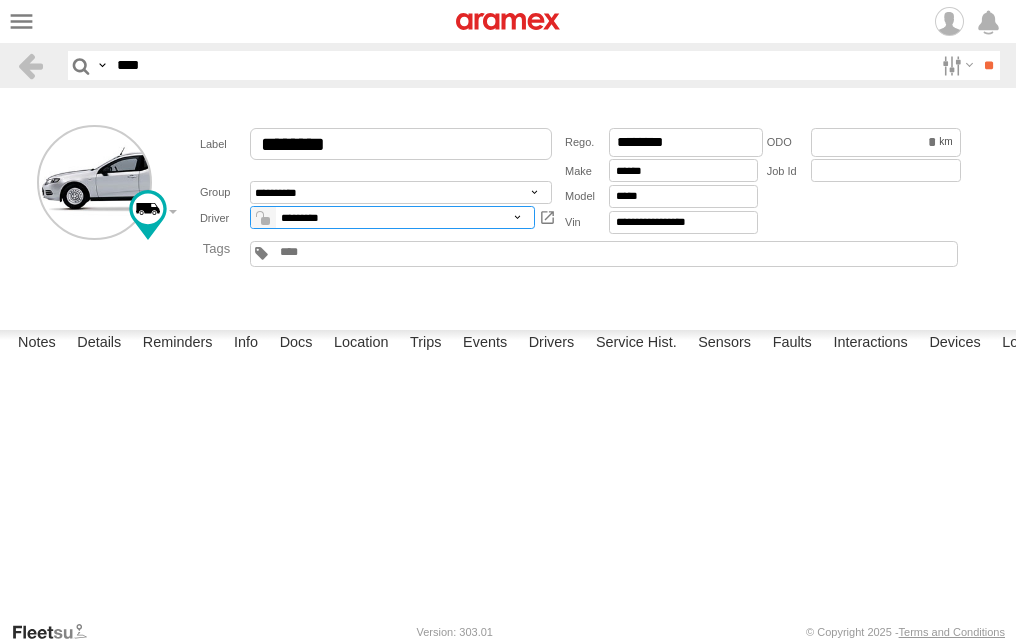 click on "**********" at bounding box center [392, 217] 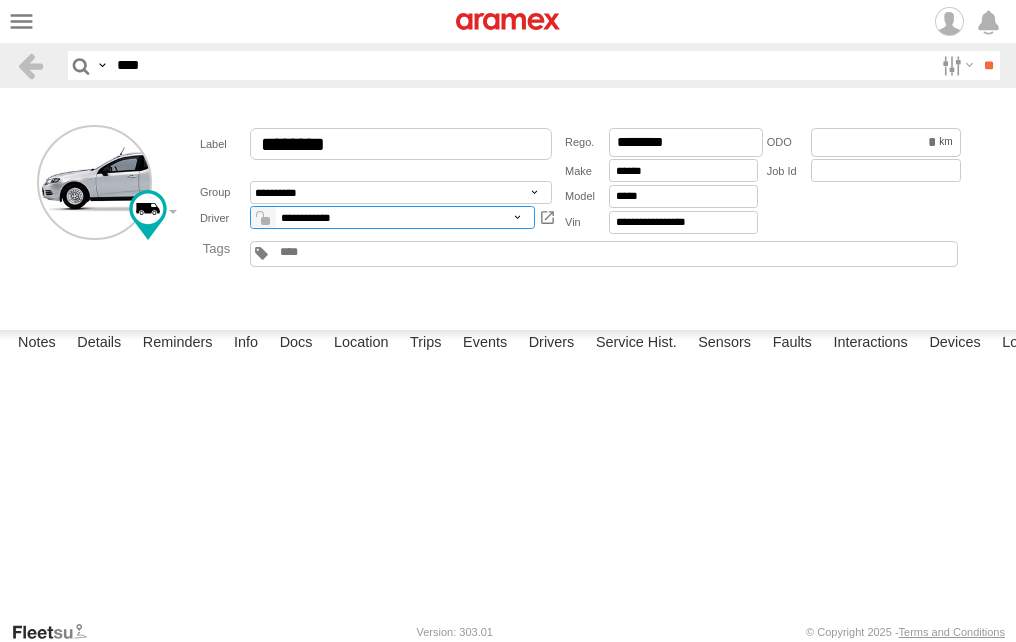 click on "**********" at bounding box center (392, 217) 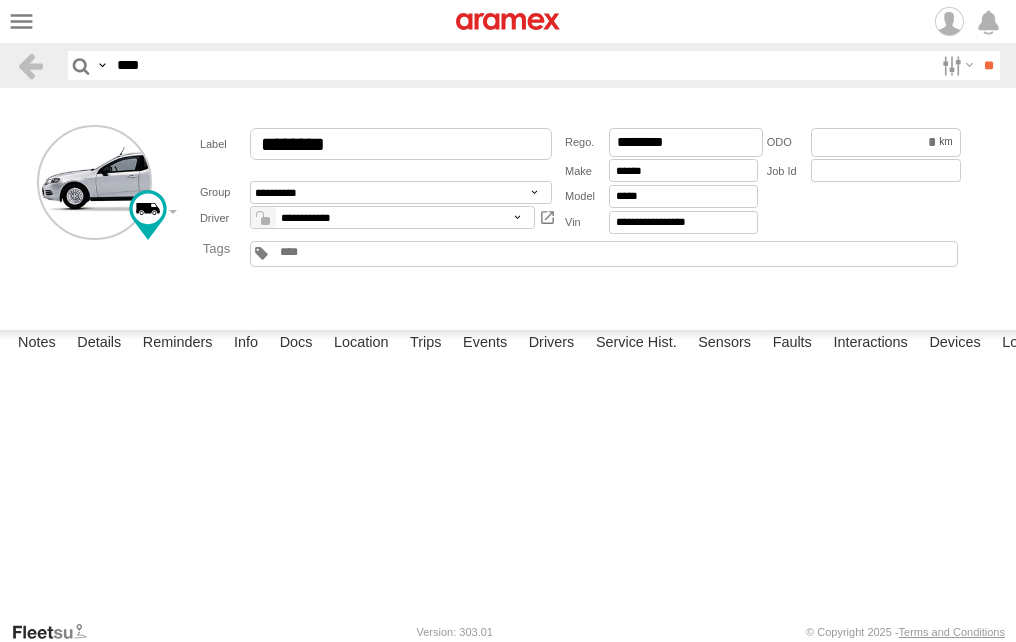 click at bounding box center (263, 218) 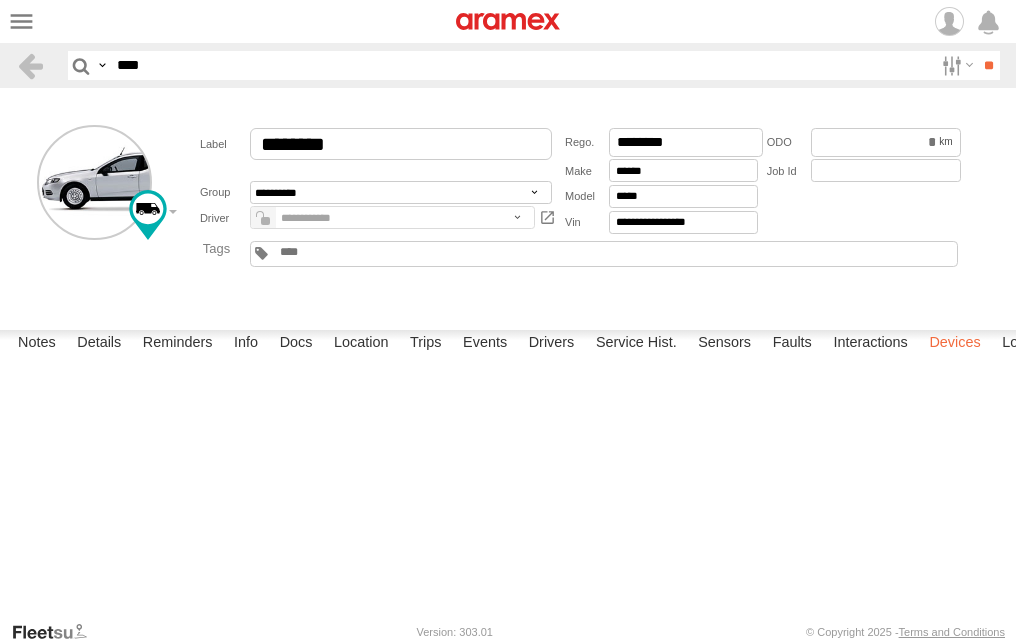 click on "Devices" at bounding box center [954, 344] 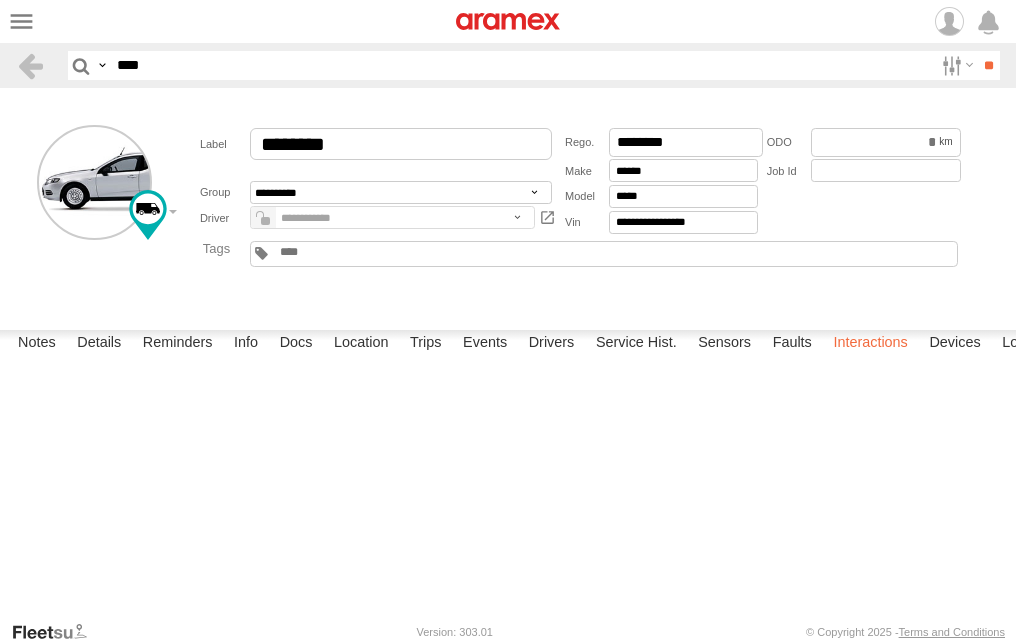click on "Interactions" at bounding box center [870, 344] 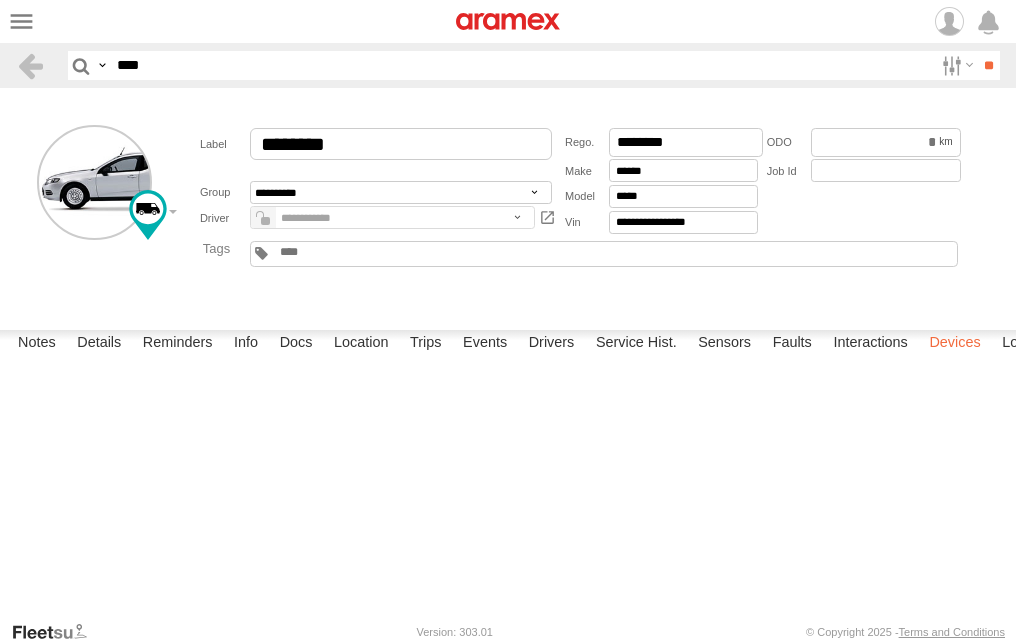 click on "Devices" at bounding box center (954, 344) 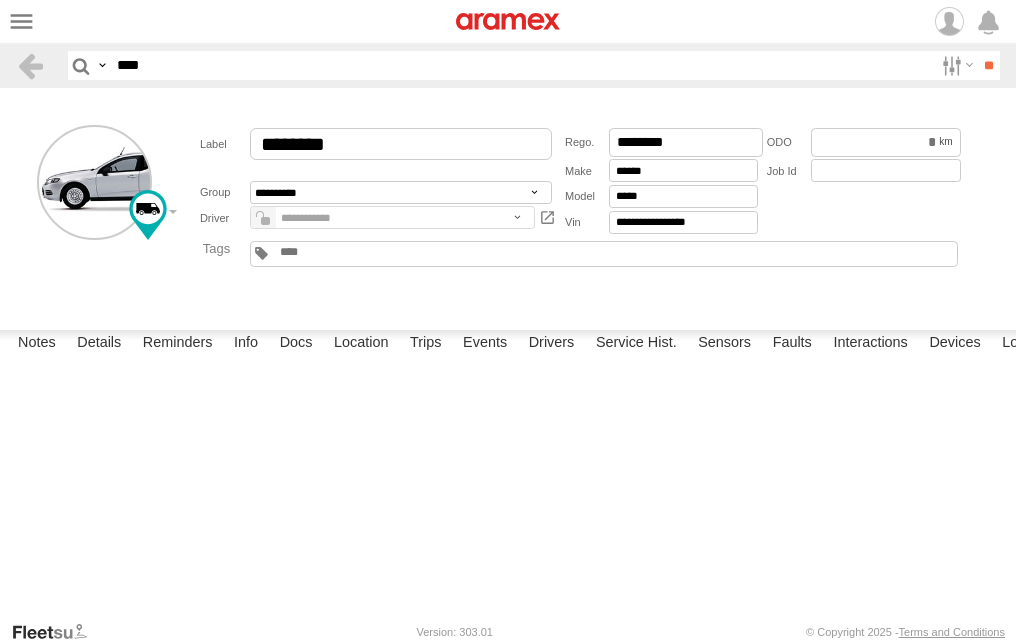 click at bounding box center [0, 0] 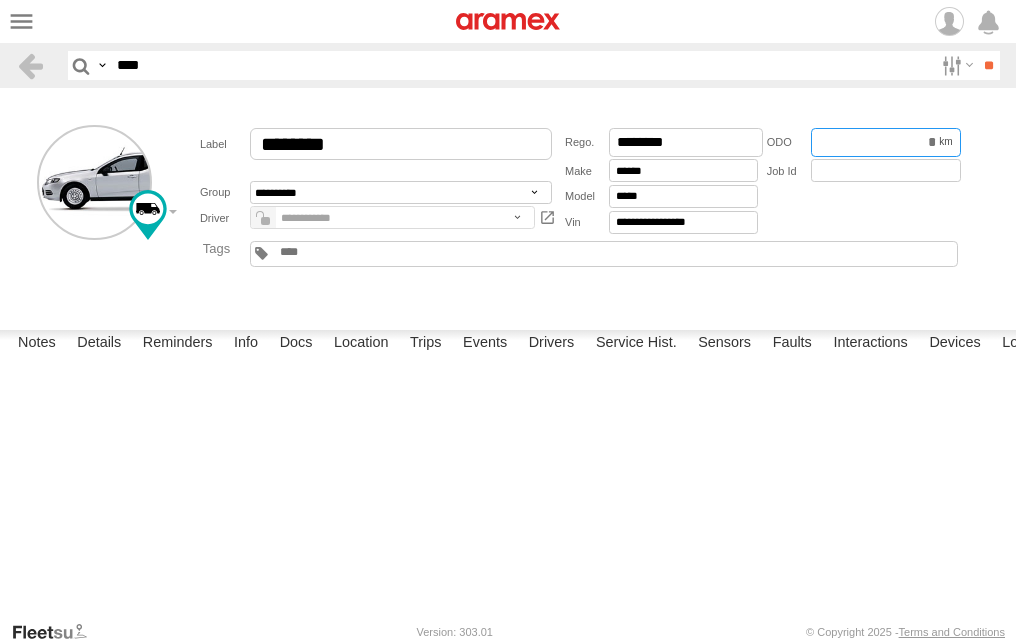 drag, startPoint x: 859, startPoint y: 144, endPoint x: 1015, endPoint y: 143, distance: 156.0032 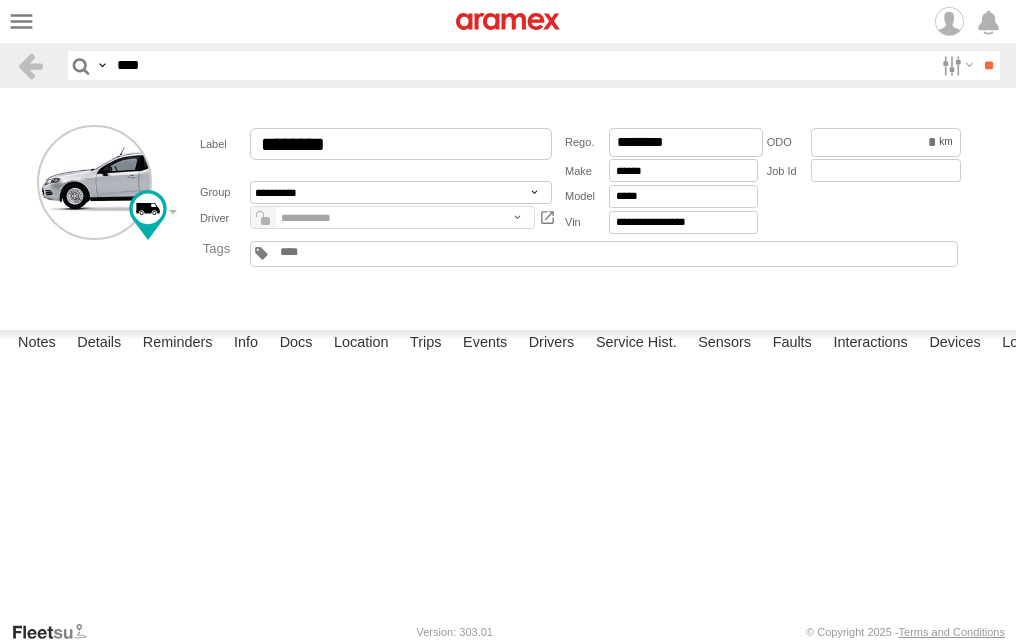 click at bounding box center (0, 0) 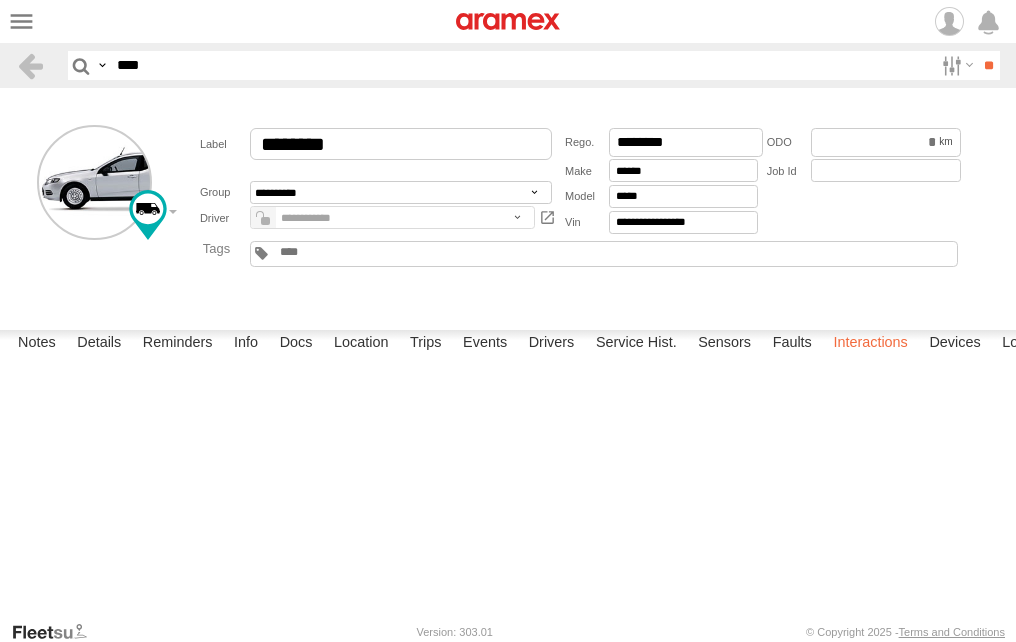 click on "Interactions" at bounding box center (870, 344) 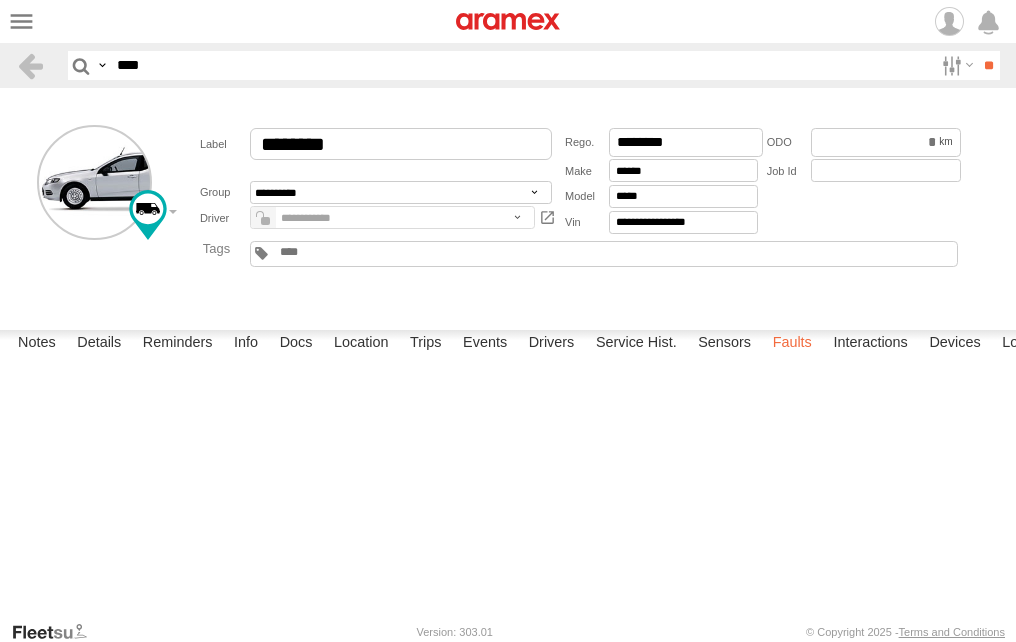 click on "Faults" at bounding box center [792, 344] 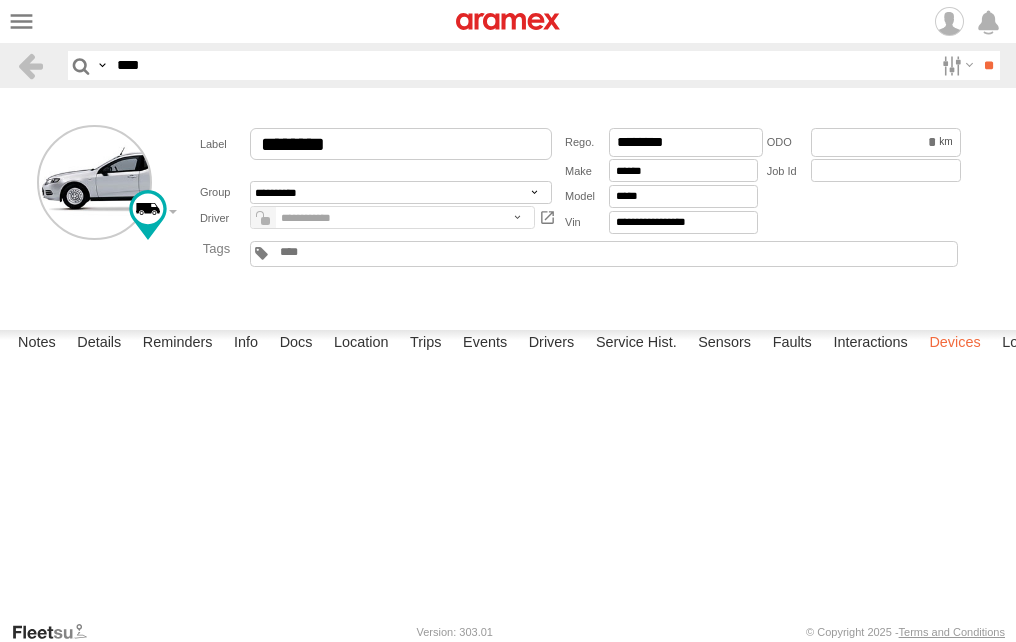 click on "Devices" at bounding box center [954, 344] 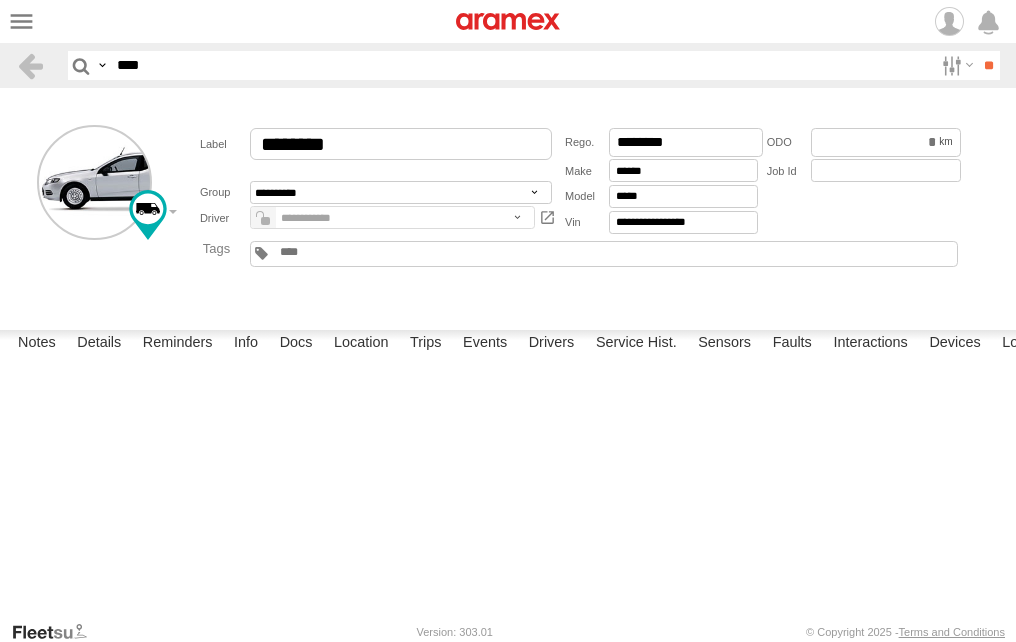 scroll, scrollTop: 0, scrollLeft: 0, axis: both 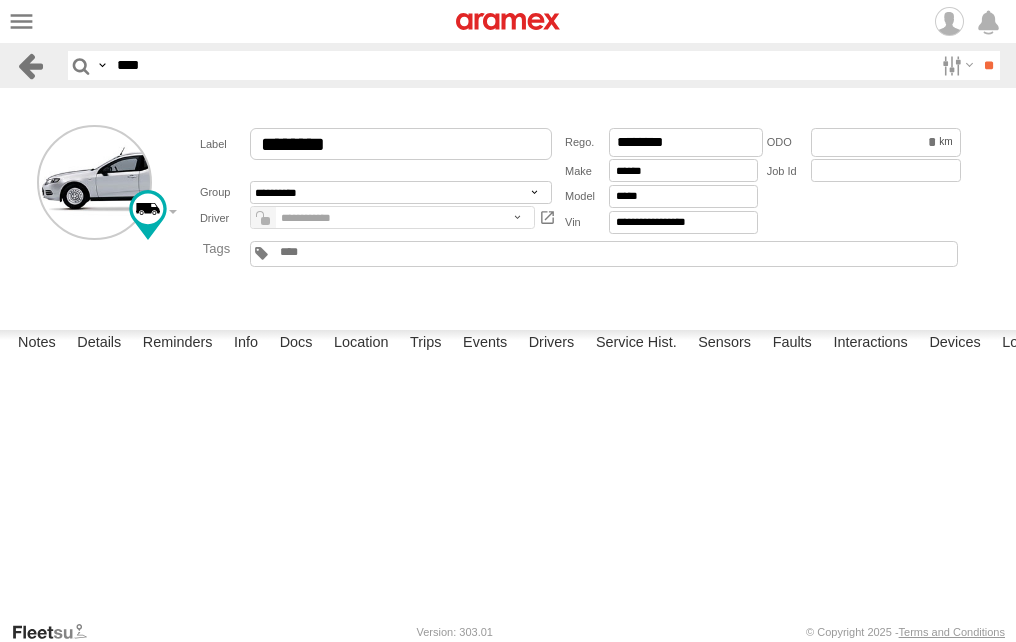 click at bounding box center [30, 65] 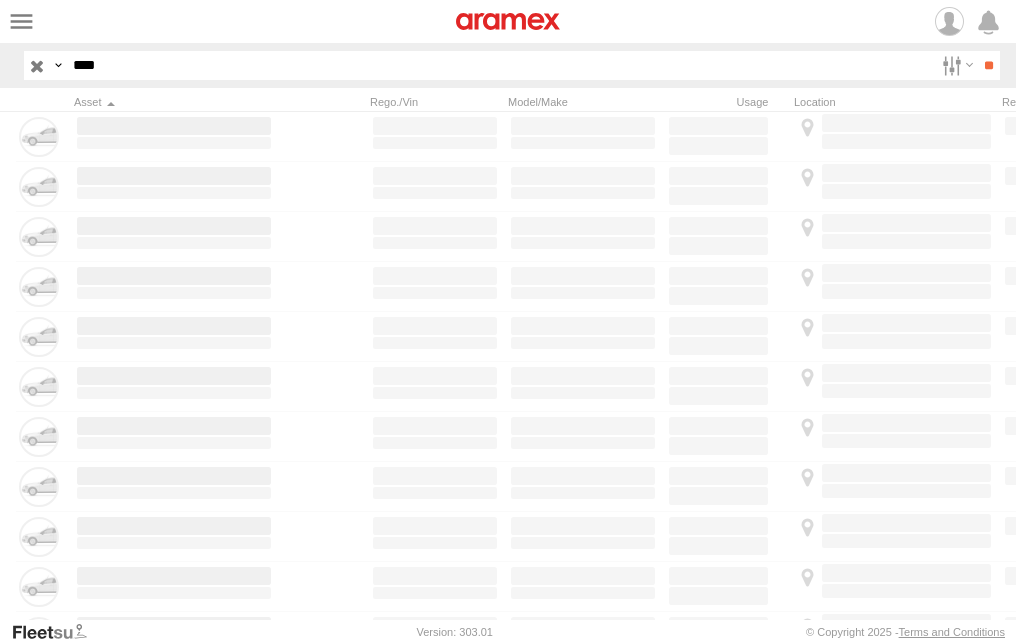 scroll, scrollTop: 0, scrollLeft: 0, axis: both 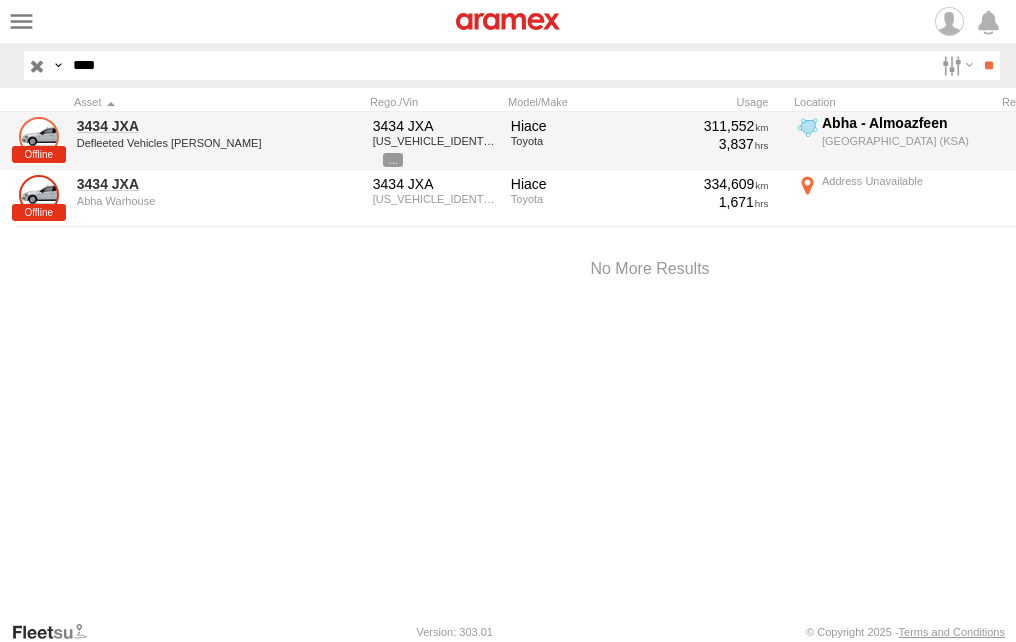 click at bounding box center [39, 137] 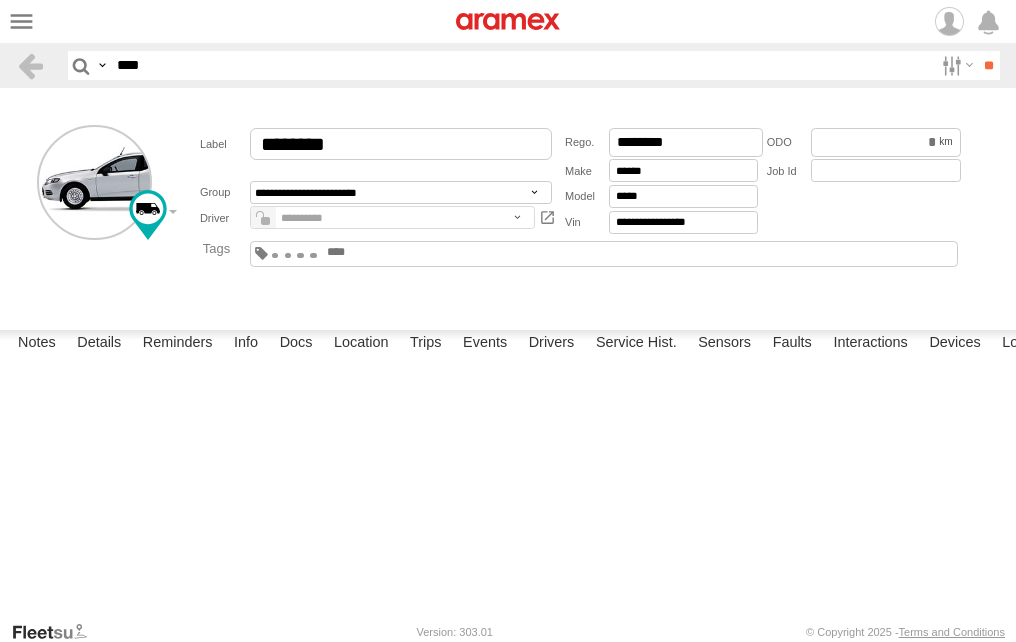 scroll, scrollTop: 0, scrollLeft: 0, axis: both 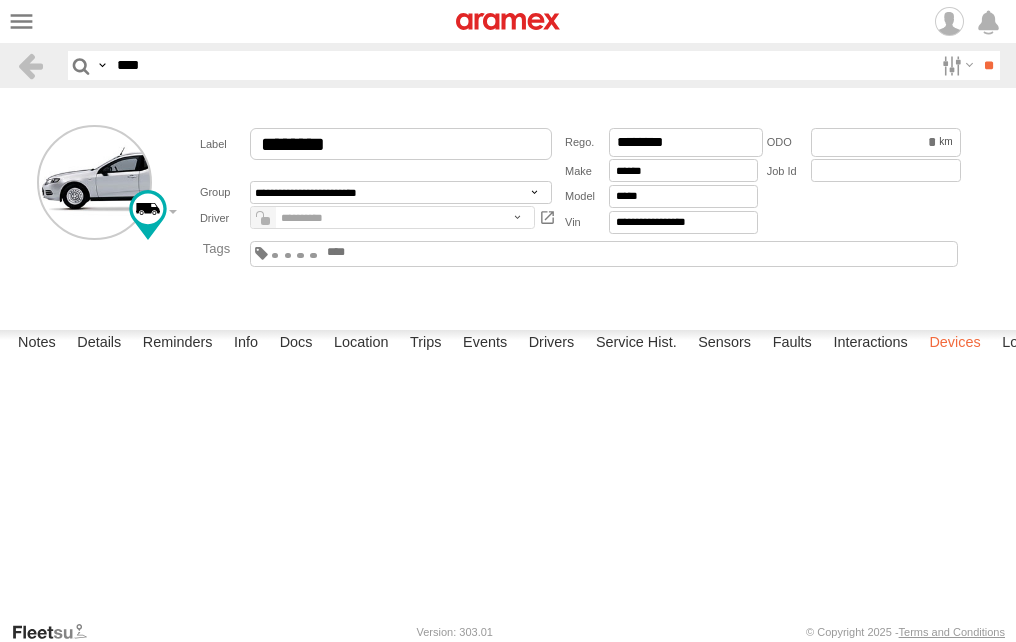 click on "Devices" at bounding box center (954, 344) 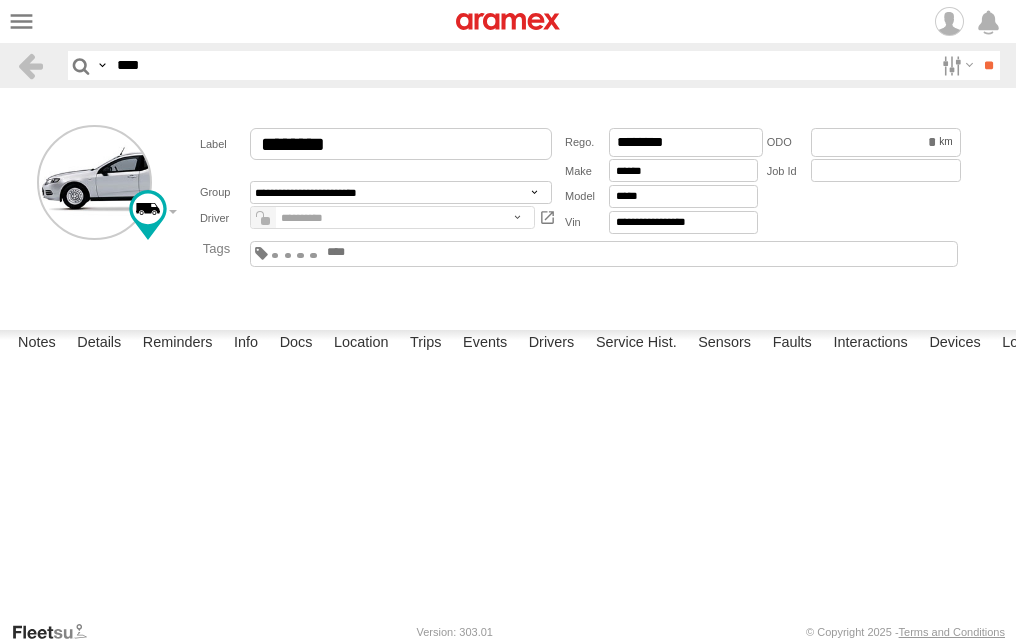 click on "Search Query
Asset ID
Asset Label
Registration
Manufacturer
Model
VIN
Job ID ****" at bounding box center (508, 65) 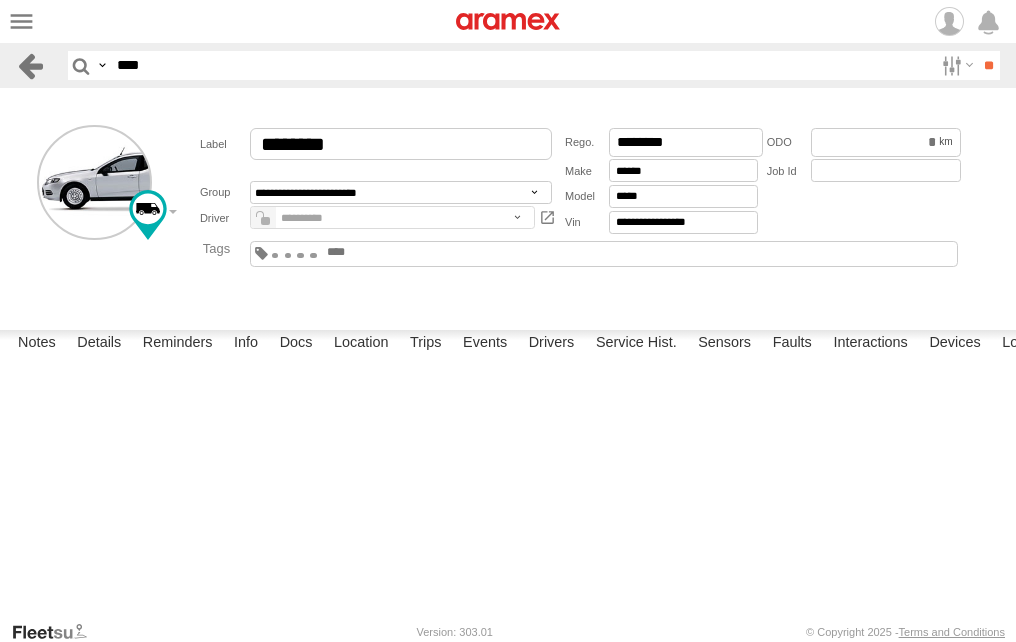click at bounding box center (30, 65) 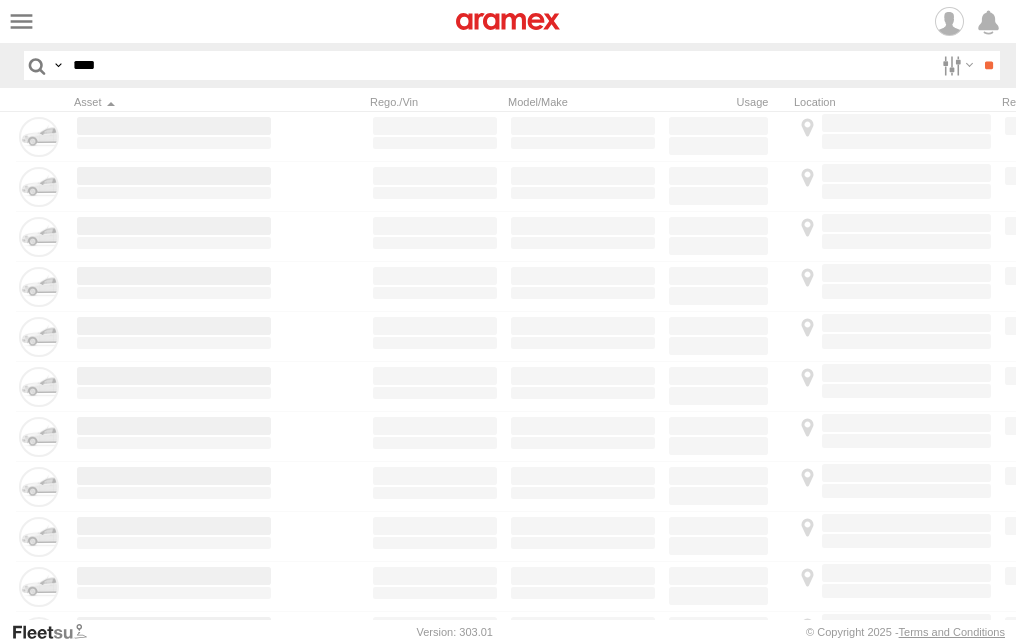 scroll, scrollTop: 0, scrollLeft: 0, axis: both 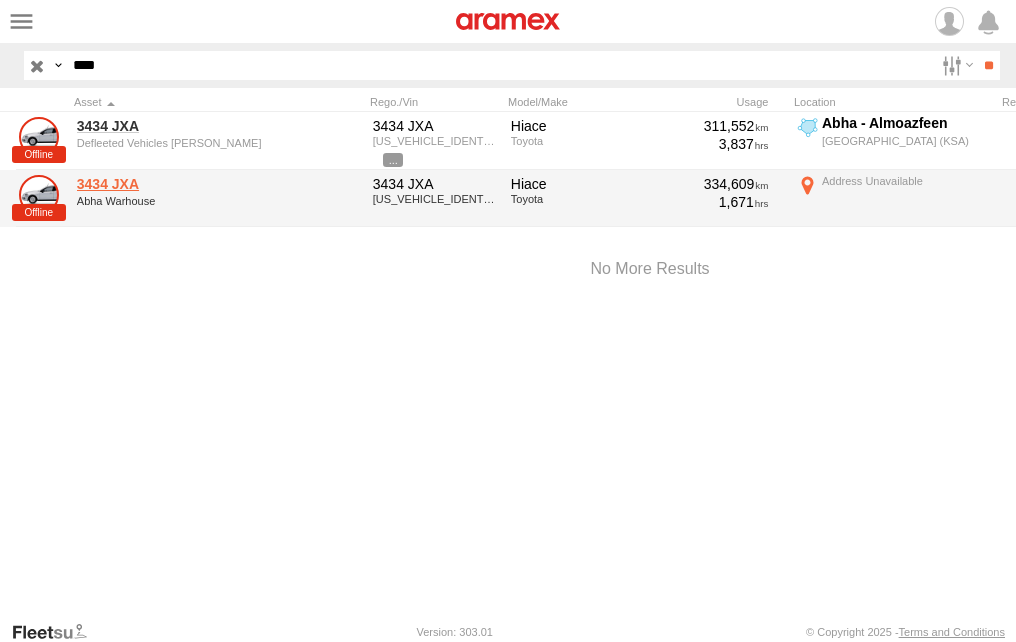 click on "3434 JXA" at bounding box center (174, 184) 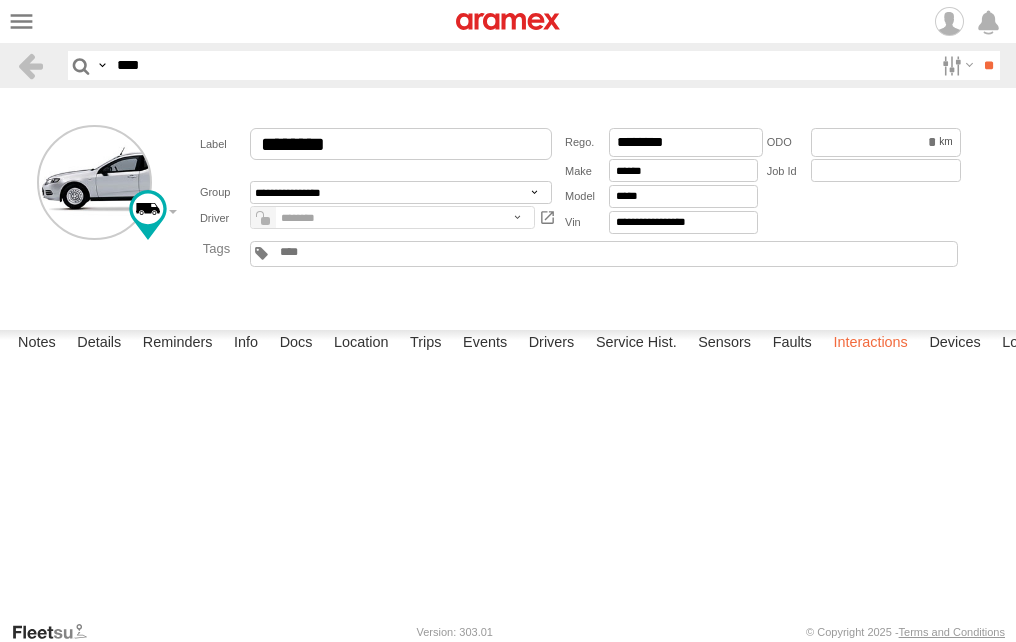 scroll, scrollTop: 0, scrollLeft: 0, axis: both 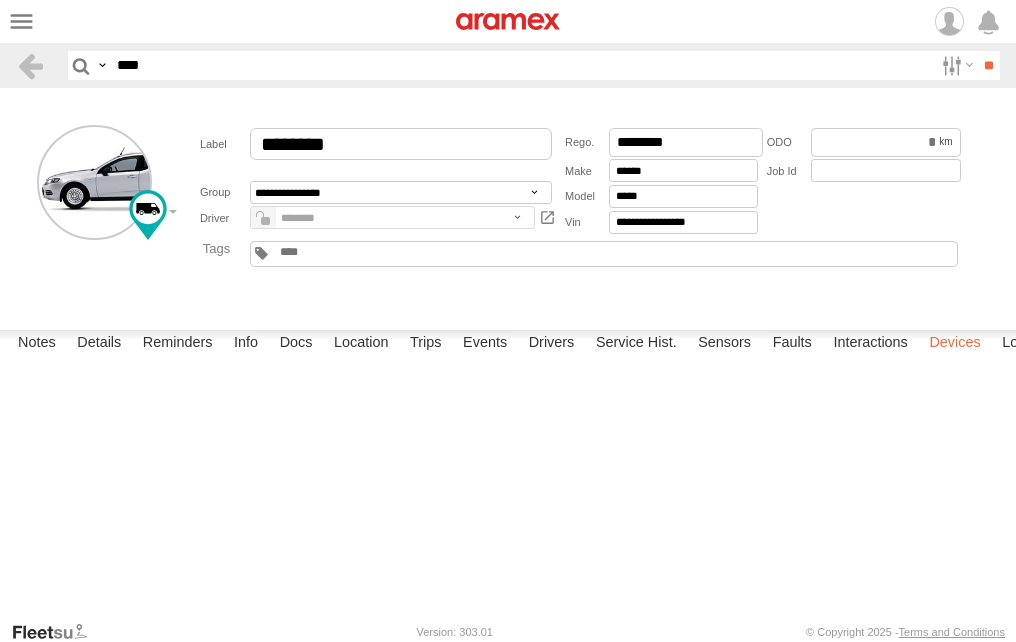 click on "Devices" at bounding box center [954, 344] 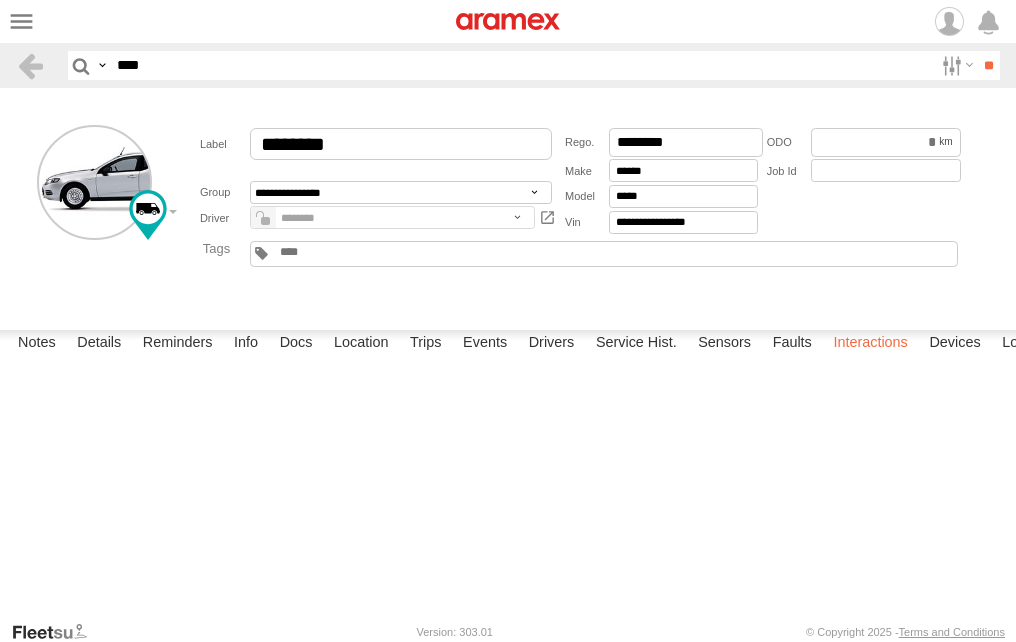 click on "Interactions" at bounding box center [870, 344] 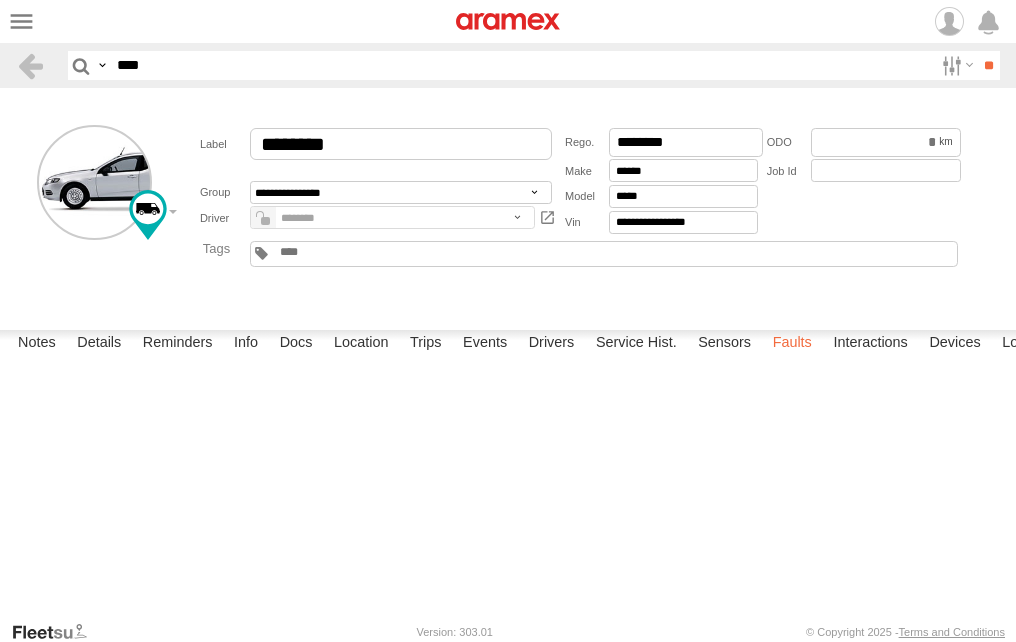 click on "Faults" at bounding box center [792, 344] 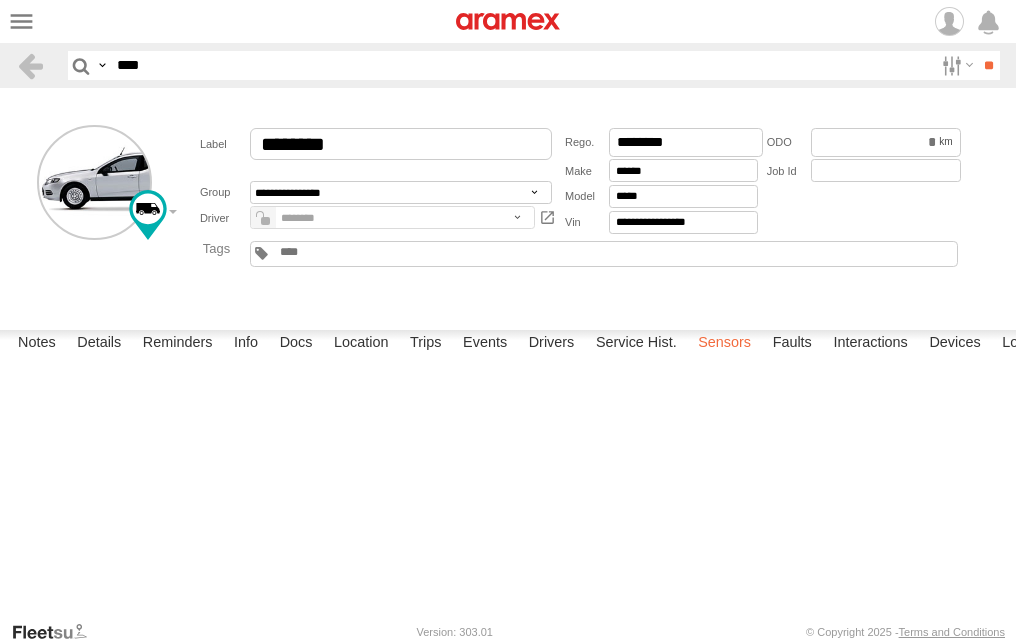 click on "Sensors" at bounding box center [724, 344] 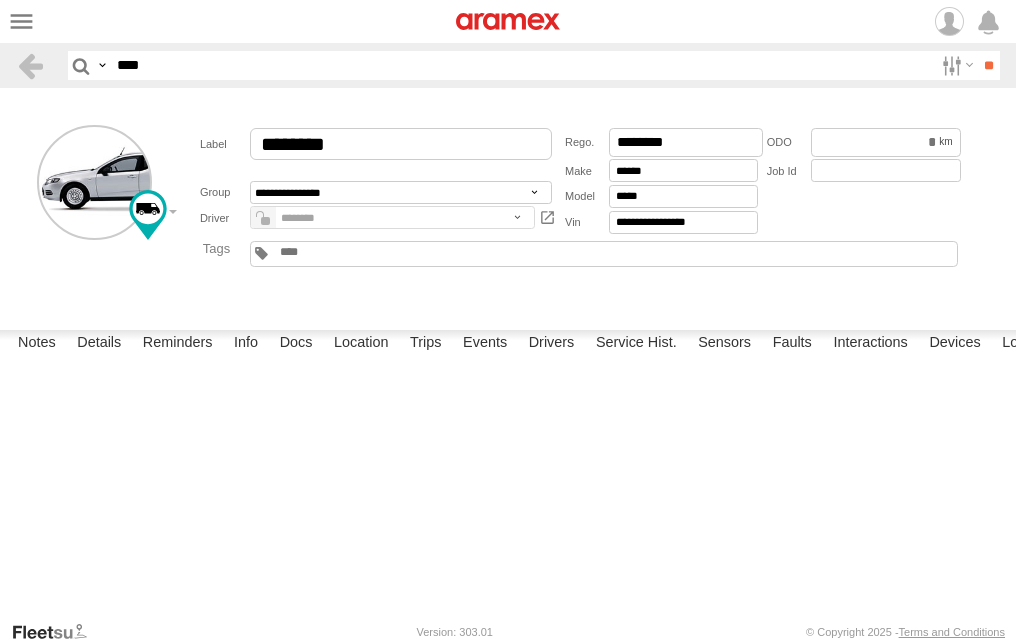 click 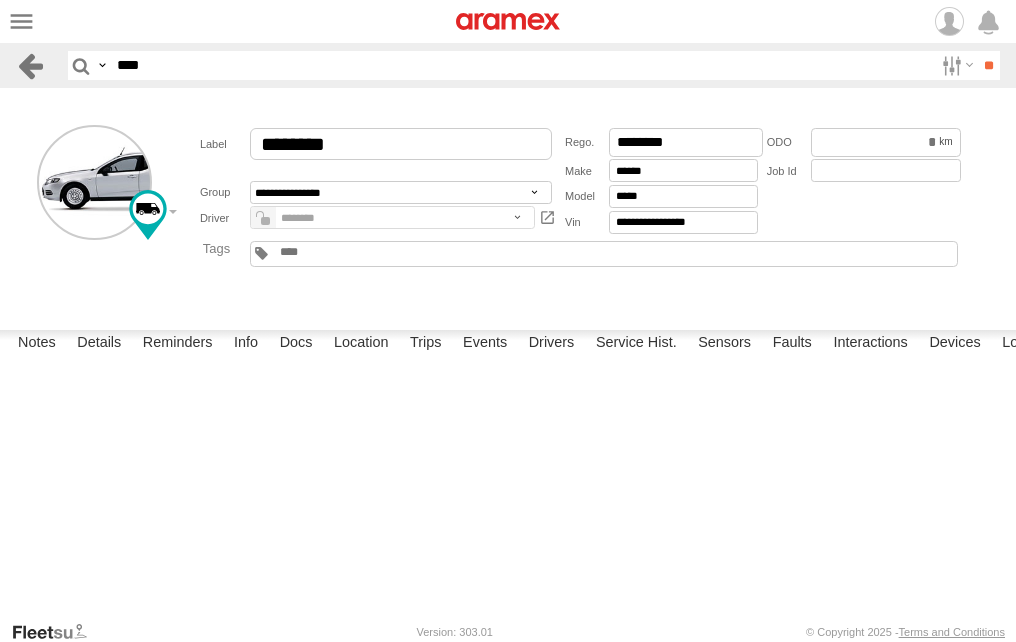click at bounding box center (30, 65) 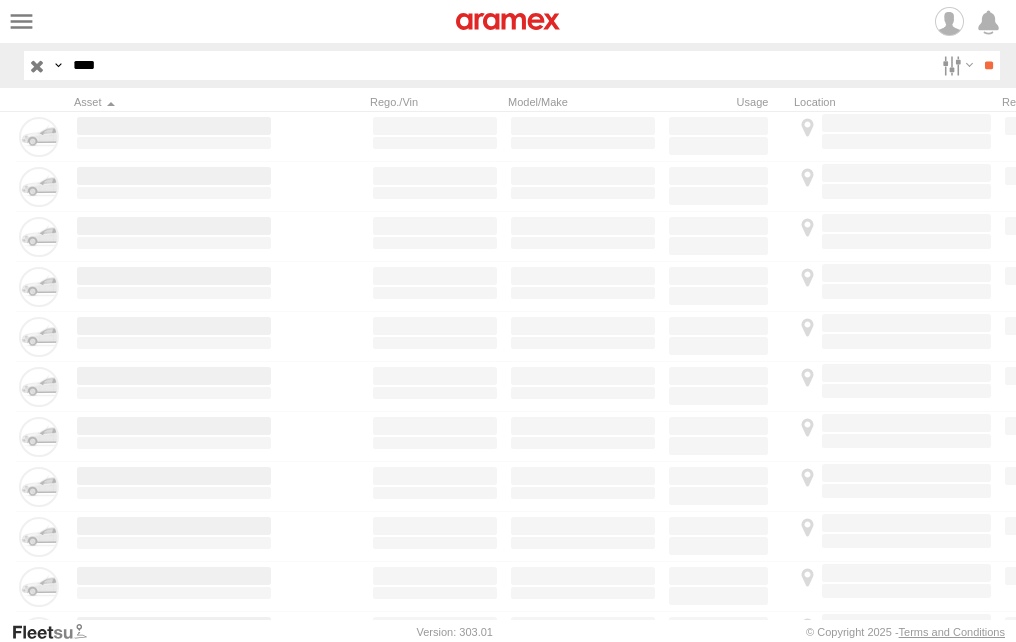 scroll, scrollTop: 0, scrollLeft: 0, axis: both 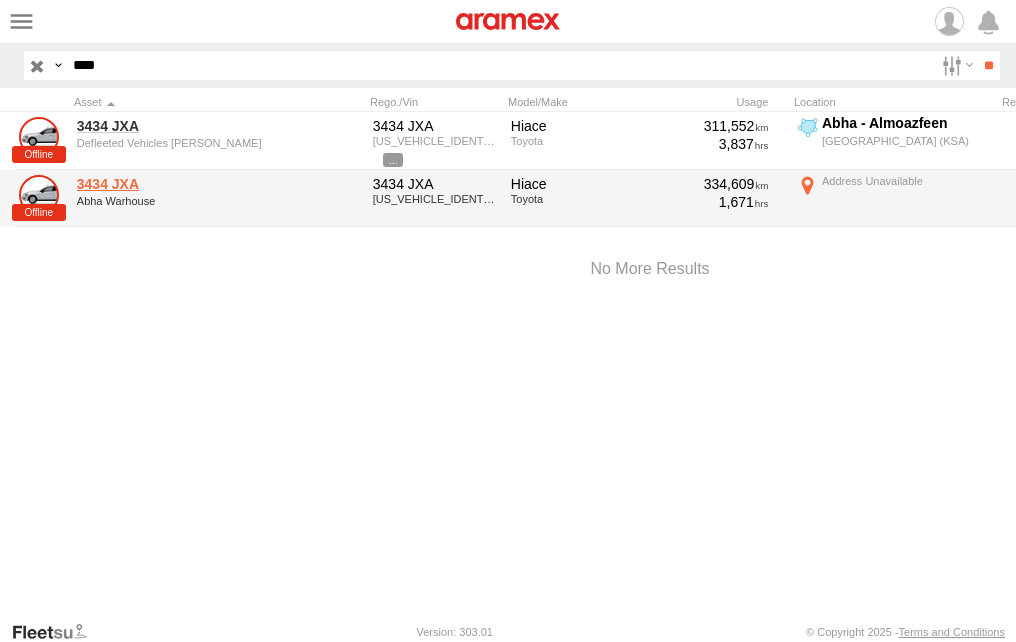 click on "3434 JXA" at bounding box center [174, 184] 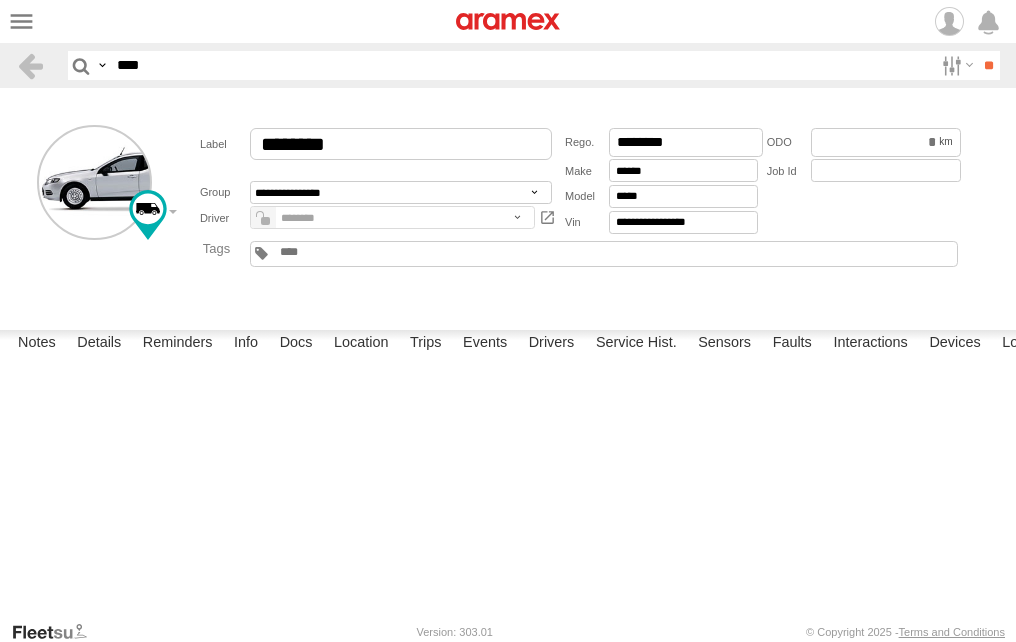 scroll, scrollTop: 0, scrollLeft: 0, axis: both 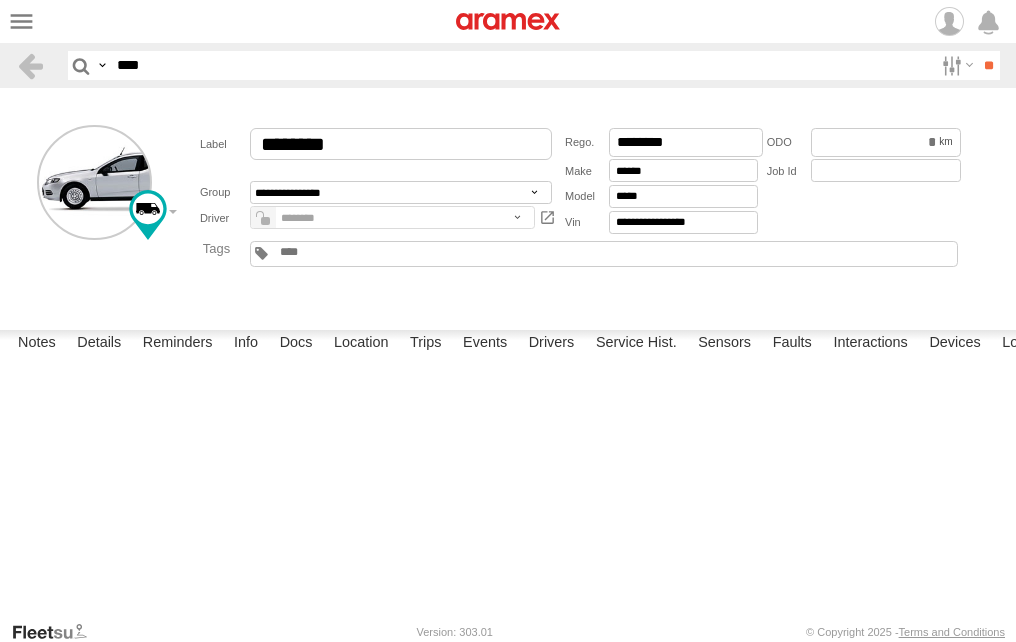 click at bounding box center [0, 0] 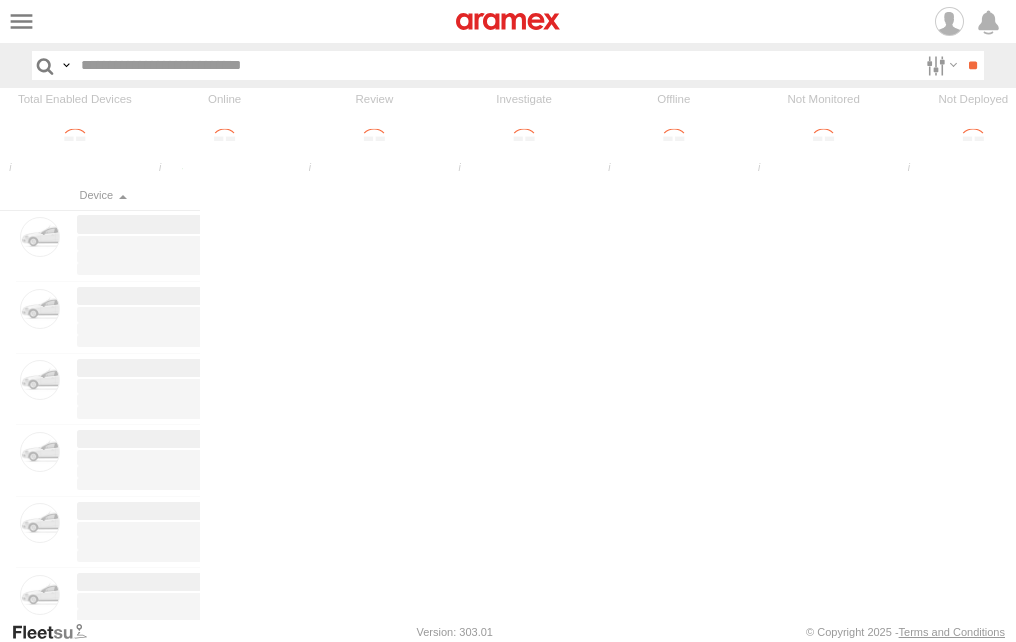 scroll, scrollTop: 0, scrollLeft: 0, axis: both 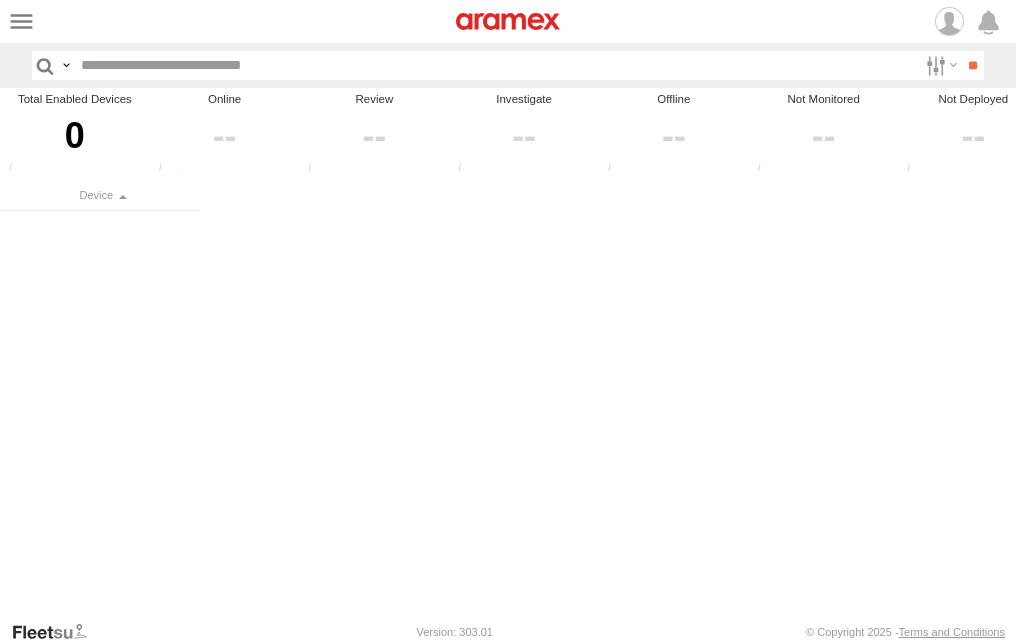 click at bounding box center [0, 0] 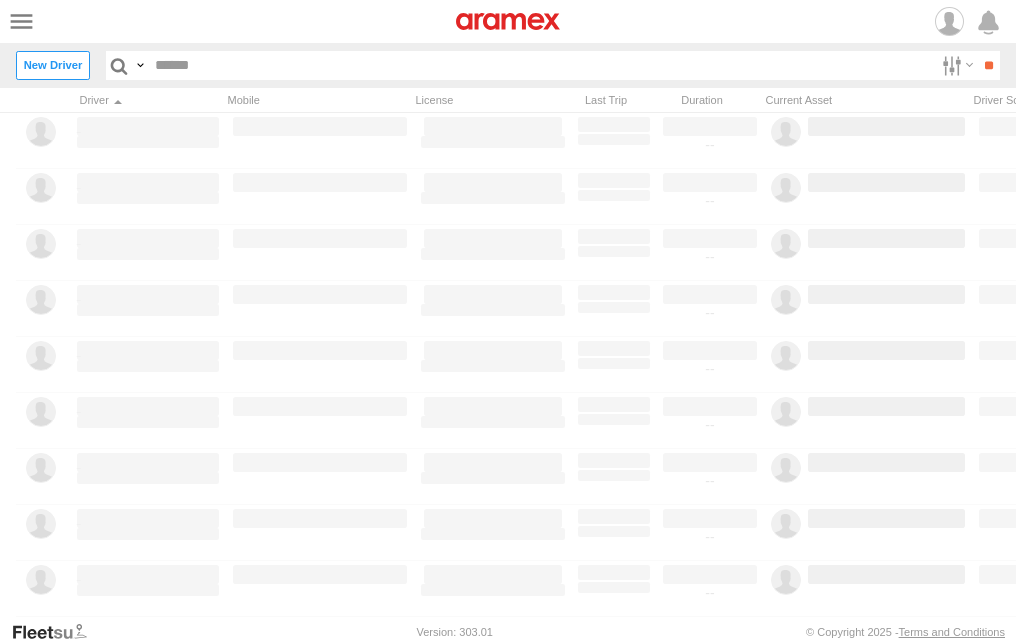 scroll, scrollTop: 0, scrollLeft: 0, axis: both 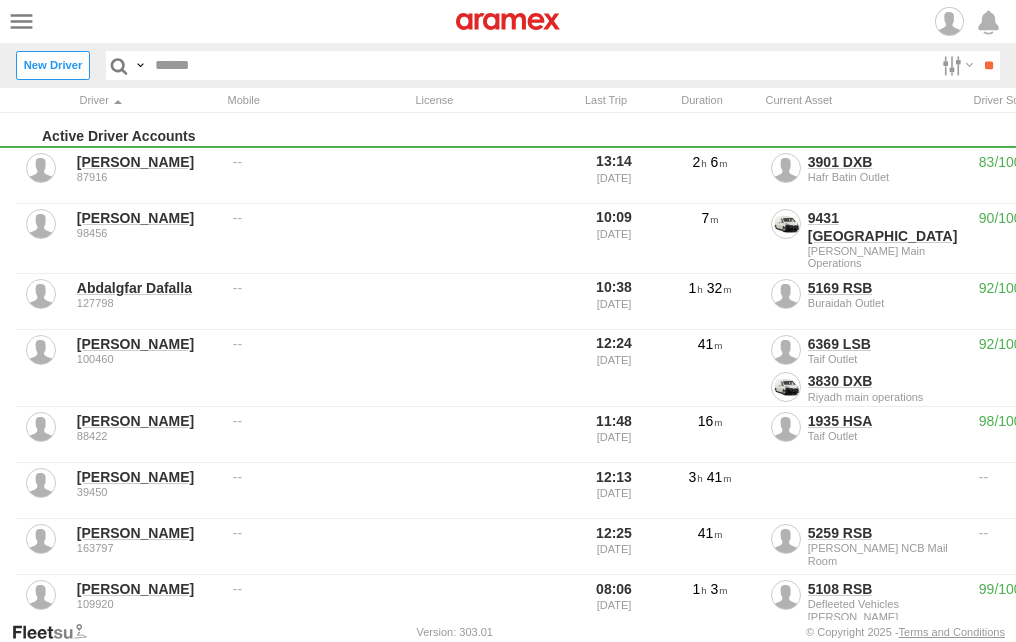 click at bounding box center [0, 0] 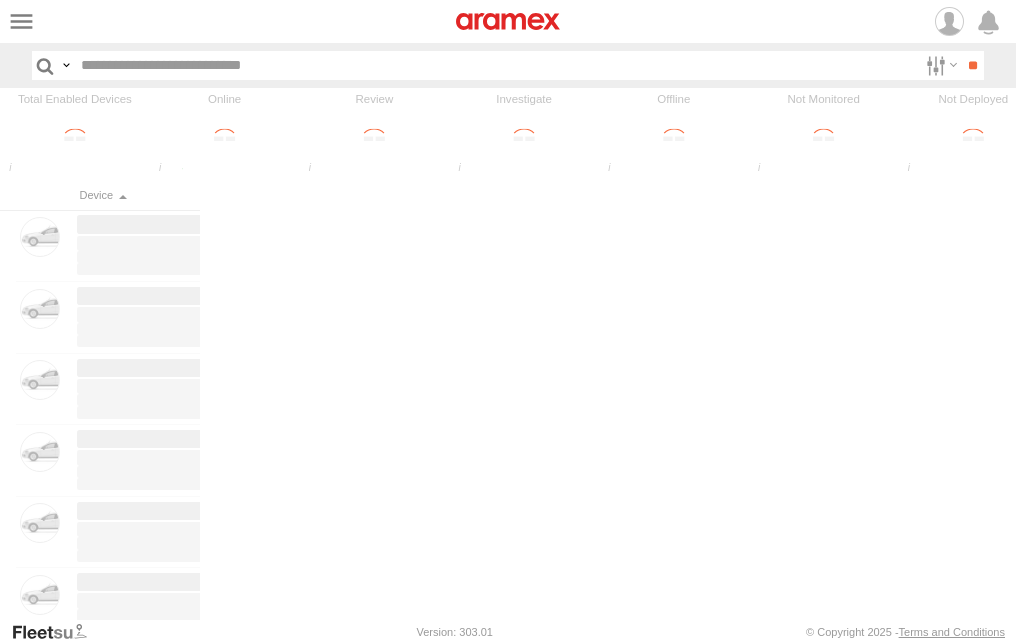 scroll, scrollTop: 0, scrollLeft: 0, axis: both 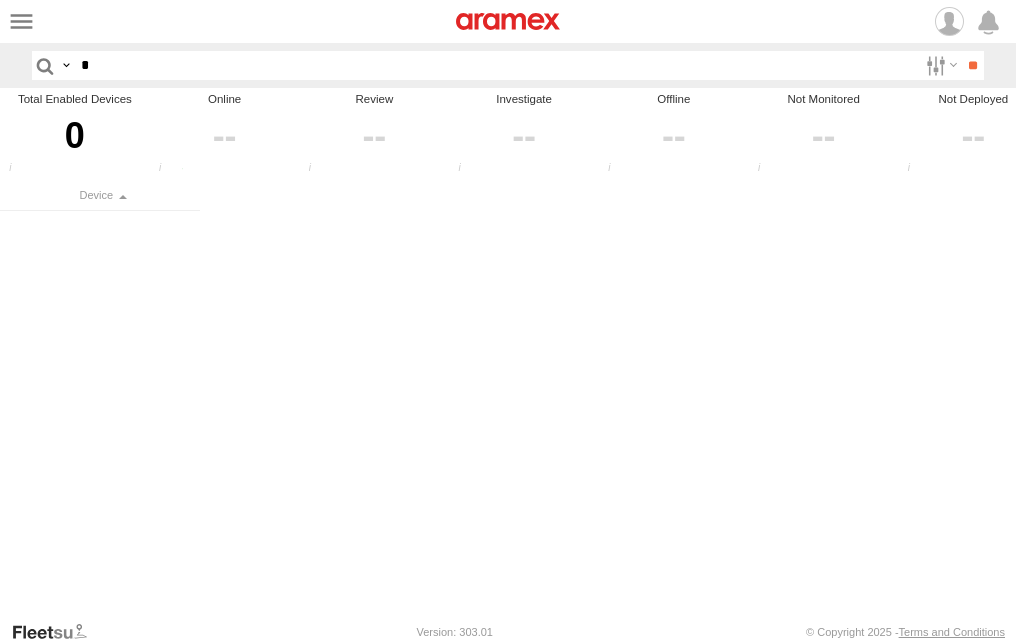 drag, startPoint x: 98, startPoint y: 69, endPoint x: 0, endPoint y: 68, distance: 98.005104 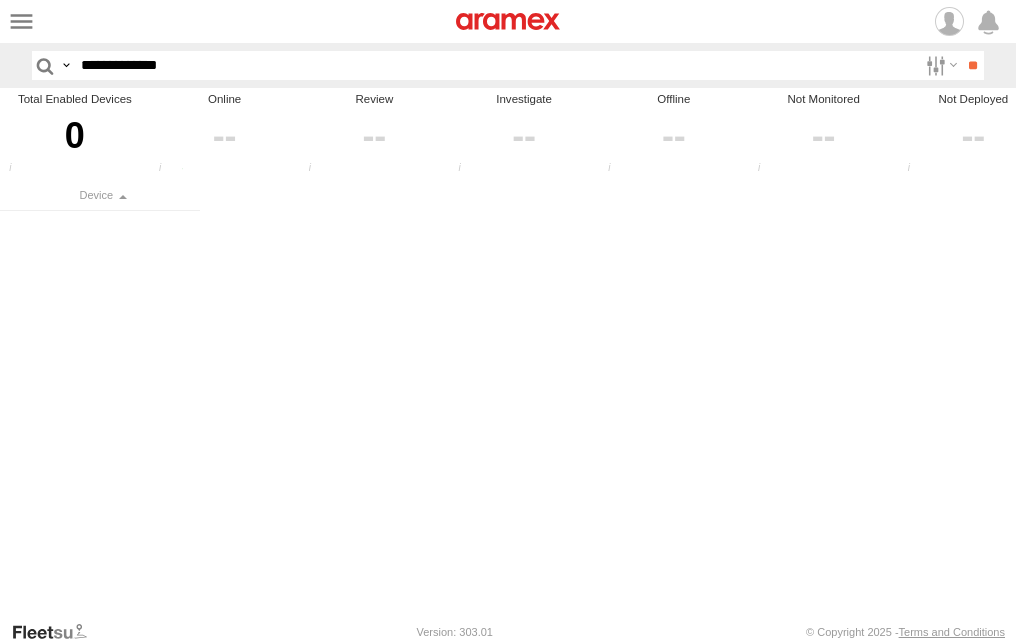 drag, startPoint x: 201, startPoint y: 67, endPoint x: -4, endPoint y: -74, distance: 248.80916 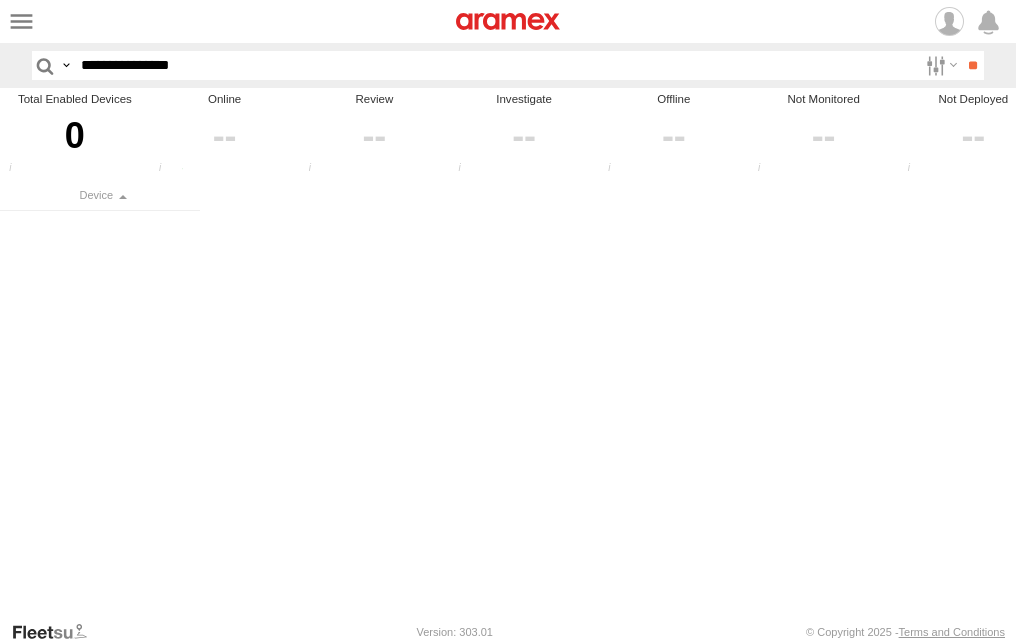 drag, startPoint x: 212, startPoint y: 75, endPoint x: -4, endPoint y: -70, distance: 260.15573 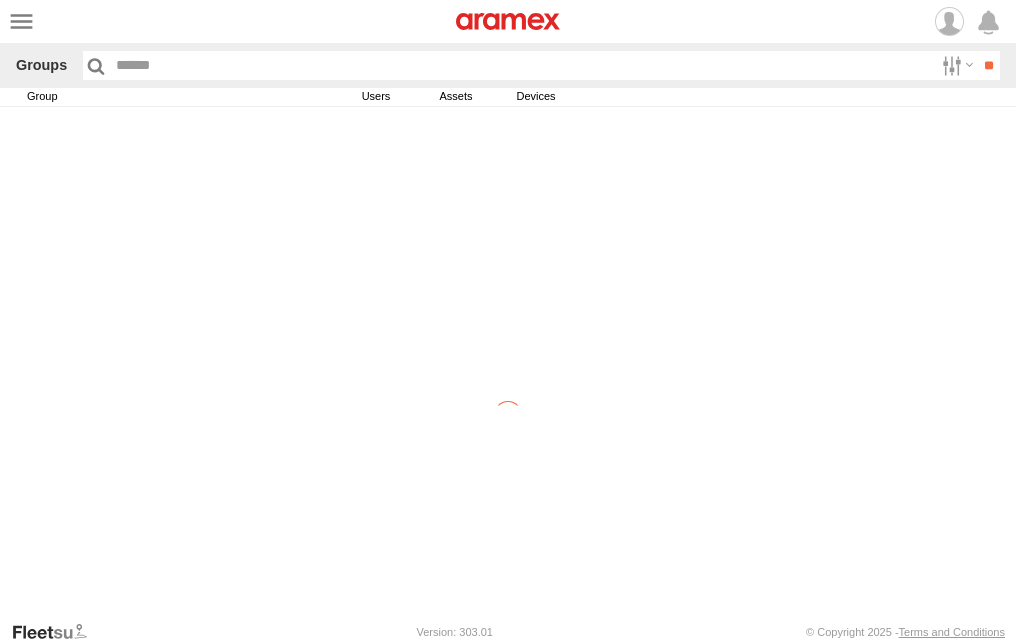 scroll, scrollTop: 0, scrollLeft: 0, axis: both 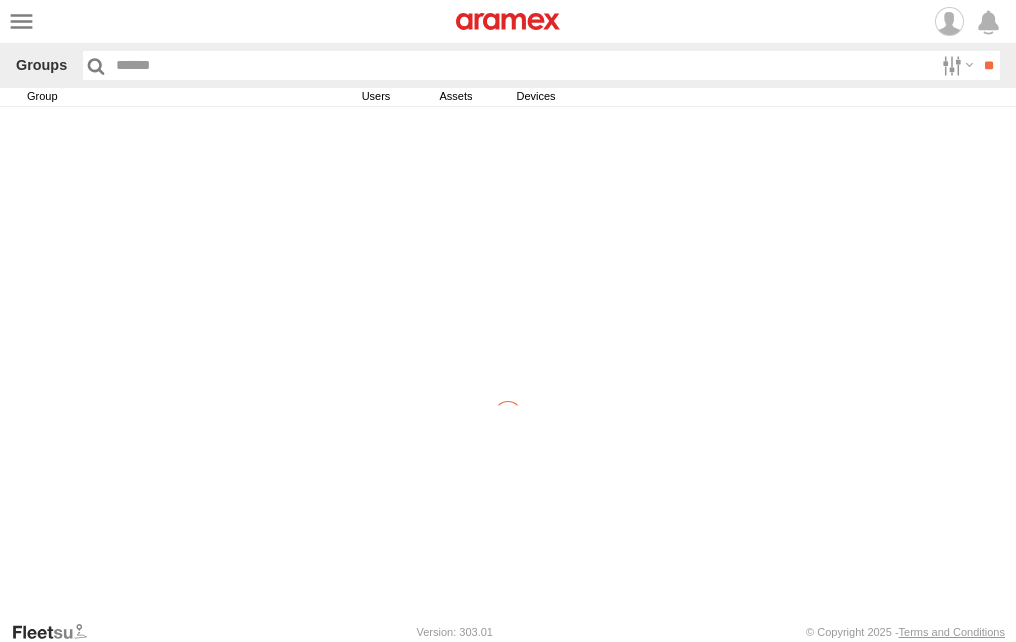 click at bounding box center (0, 0) 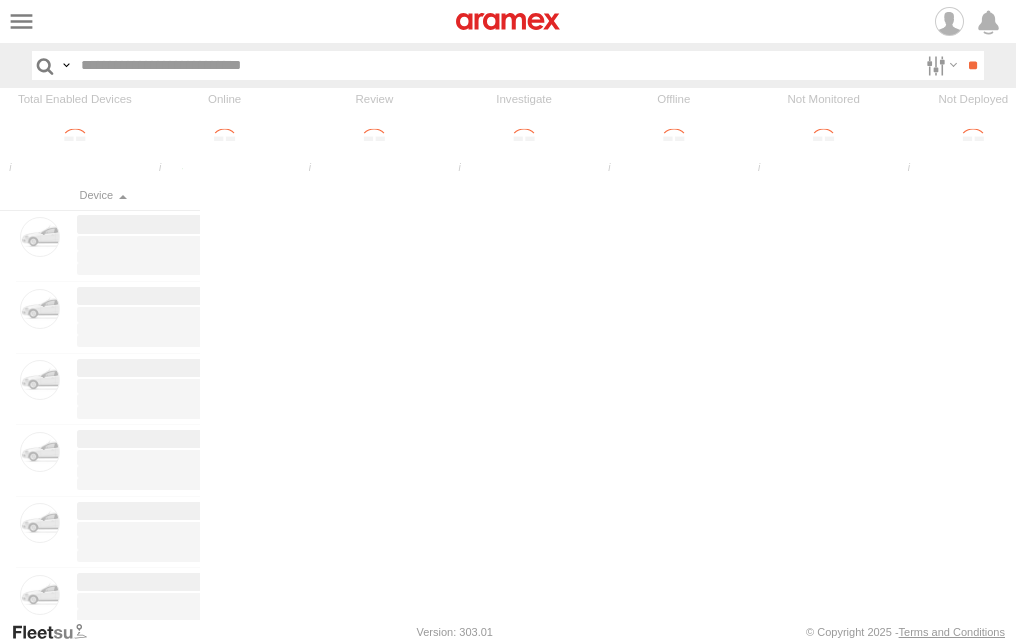scroll, scrollTop: 0, scrollLeft: 0, axis: both 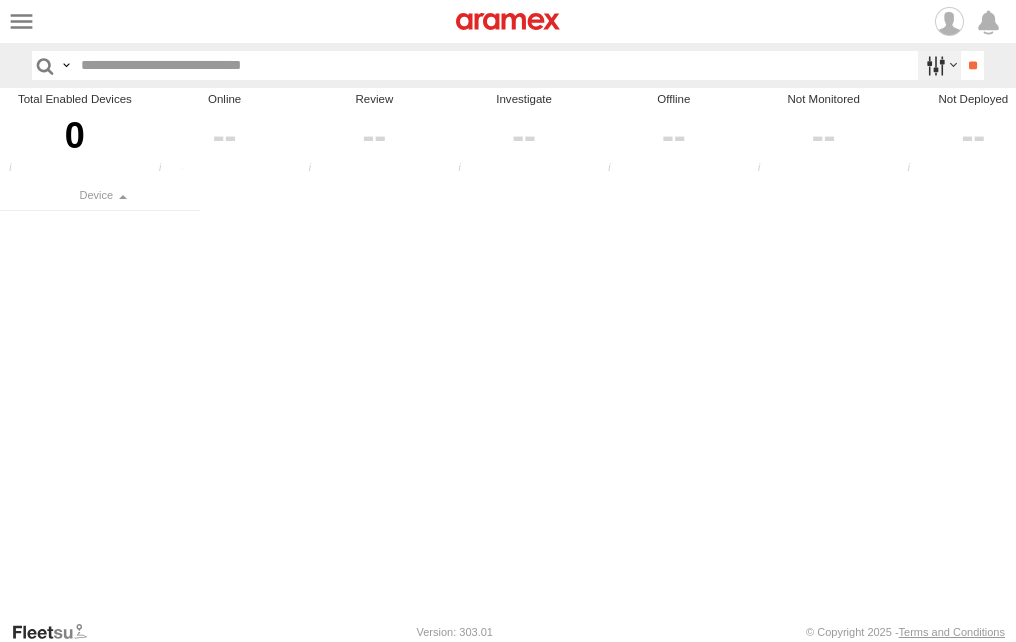 click at bounding box center (939, 65) 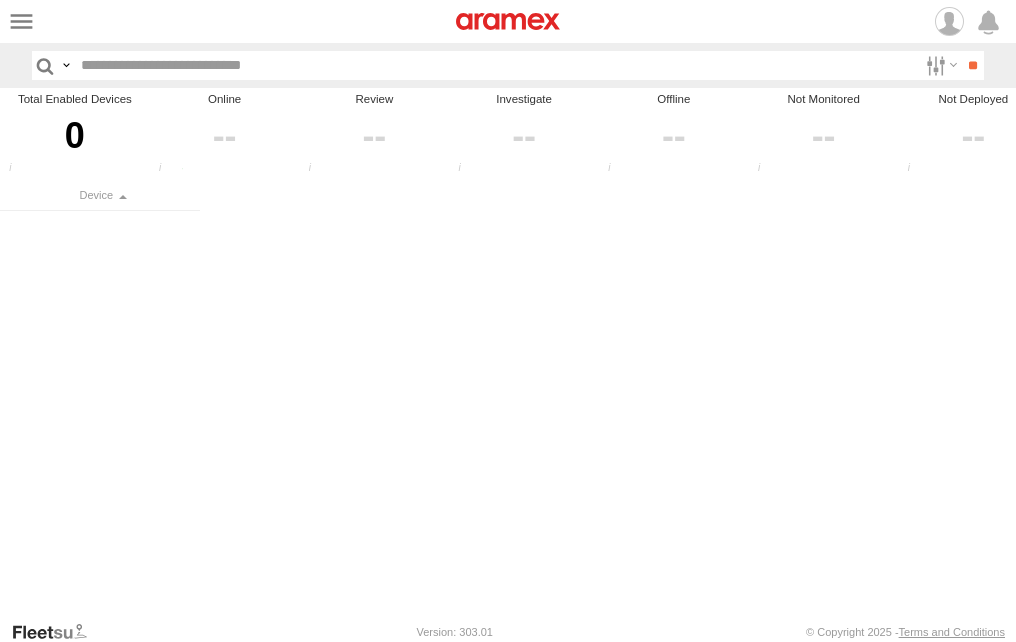 click on "Abha Warhouse" at bounding box center [0, 0] 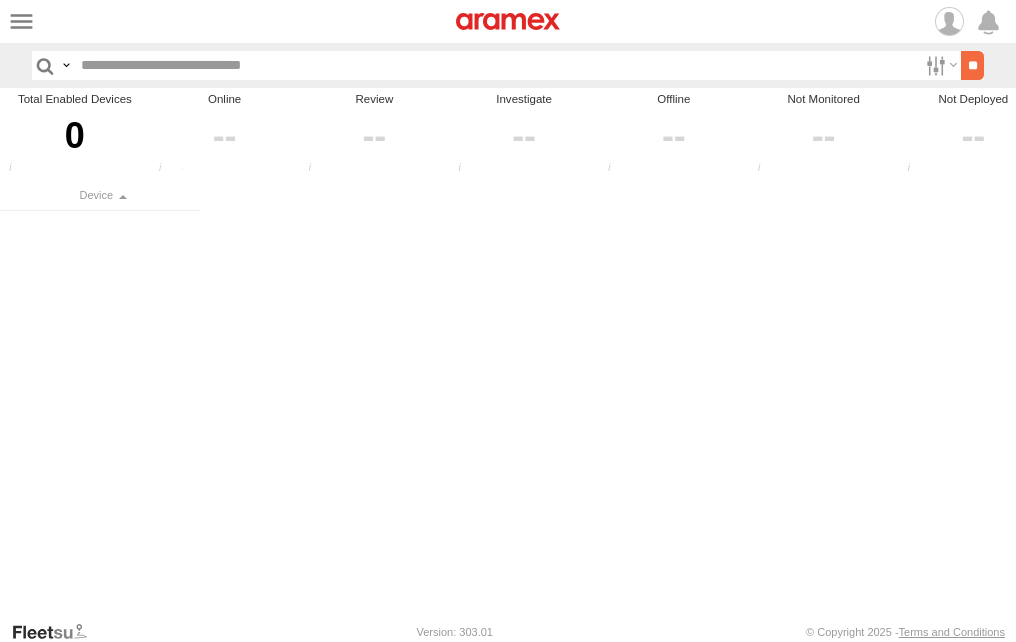 click on "**" at bounding box center (972, 65) 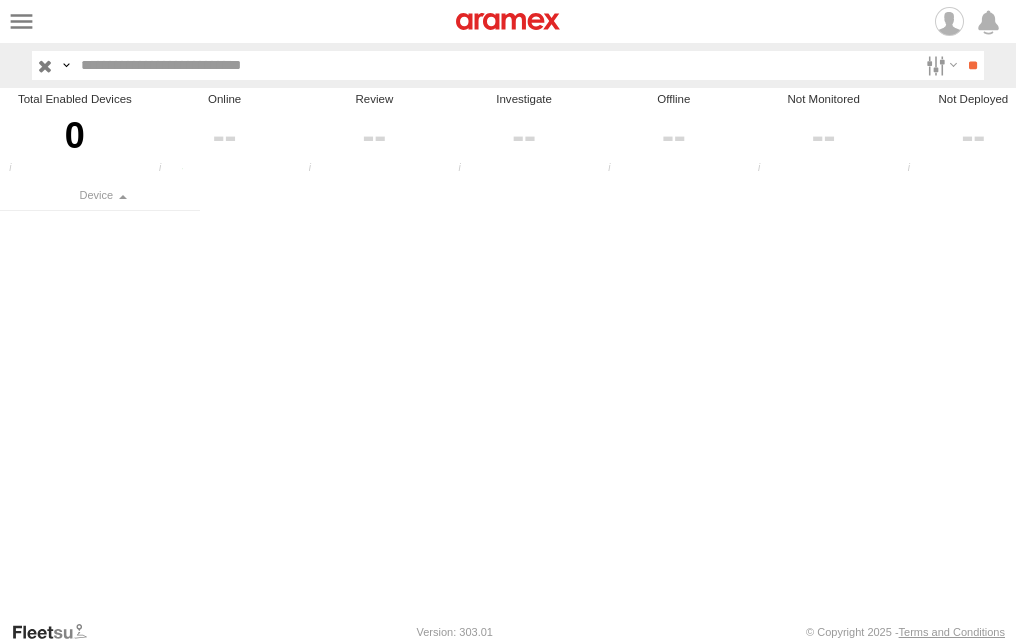 click at bounding box center [495, 65] 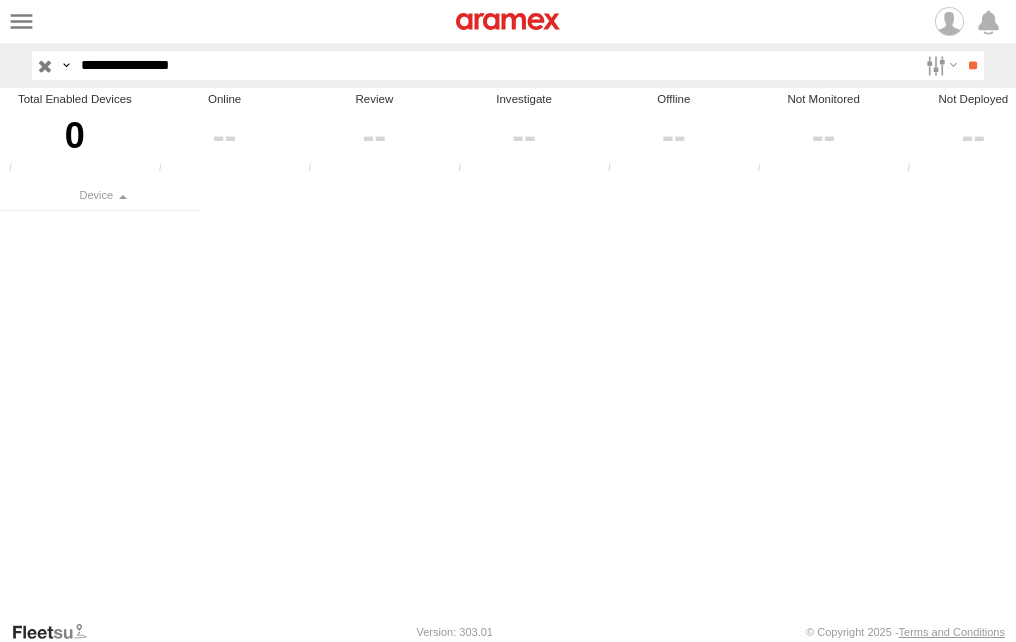 type on "**********" 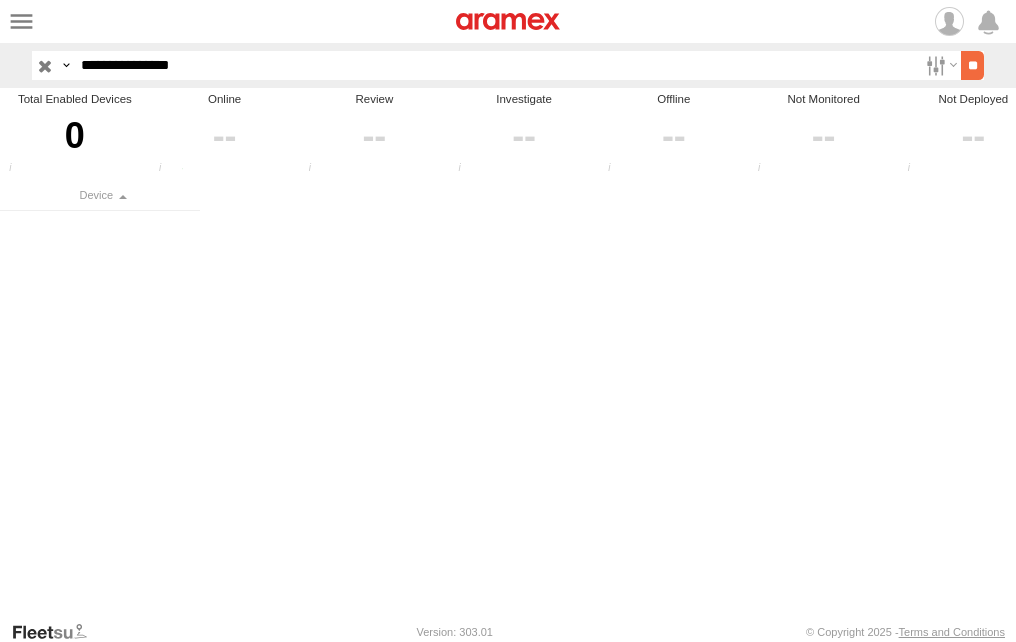 click on "**" at bounding box center [972, 65] 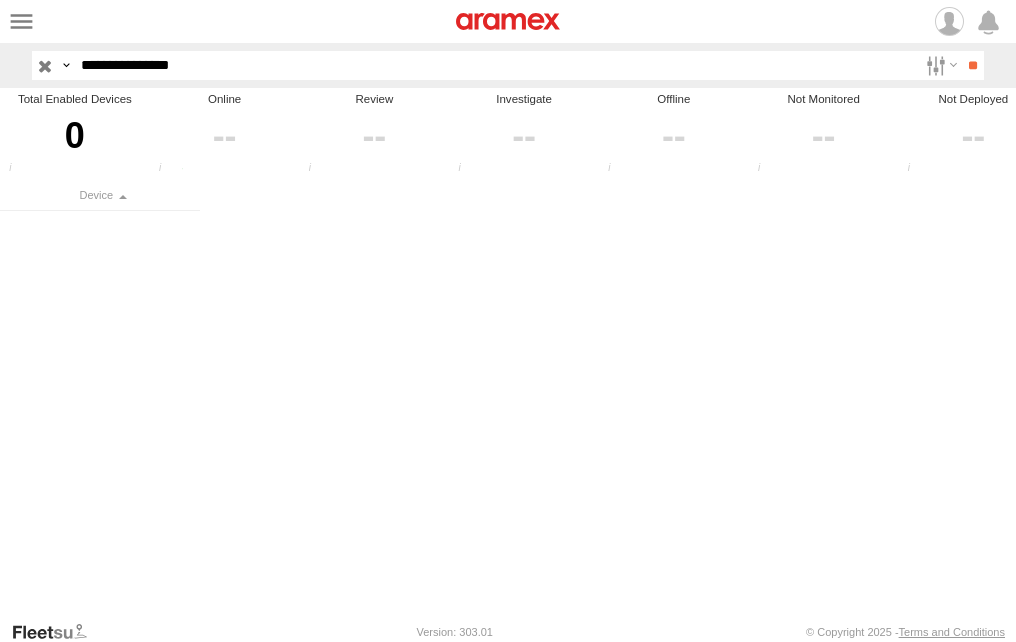 click at bounding box center [45, 65] 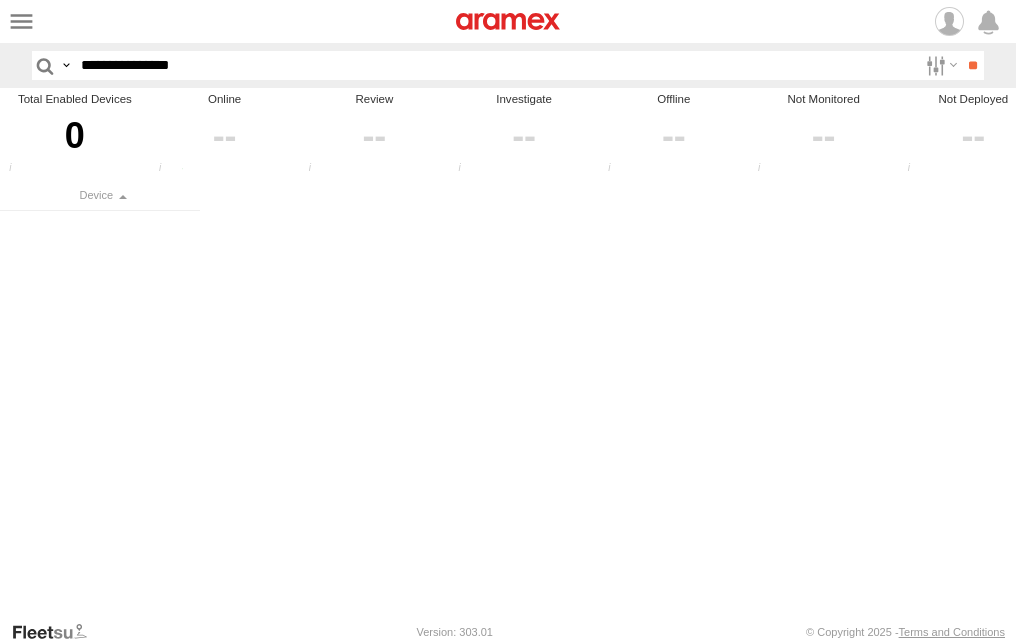click at bounding box center (0, 0) 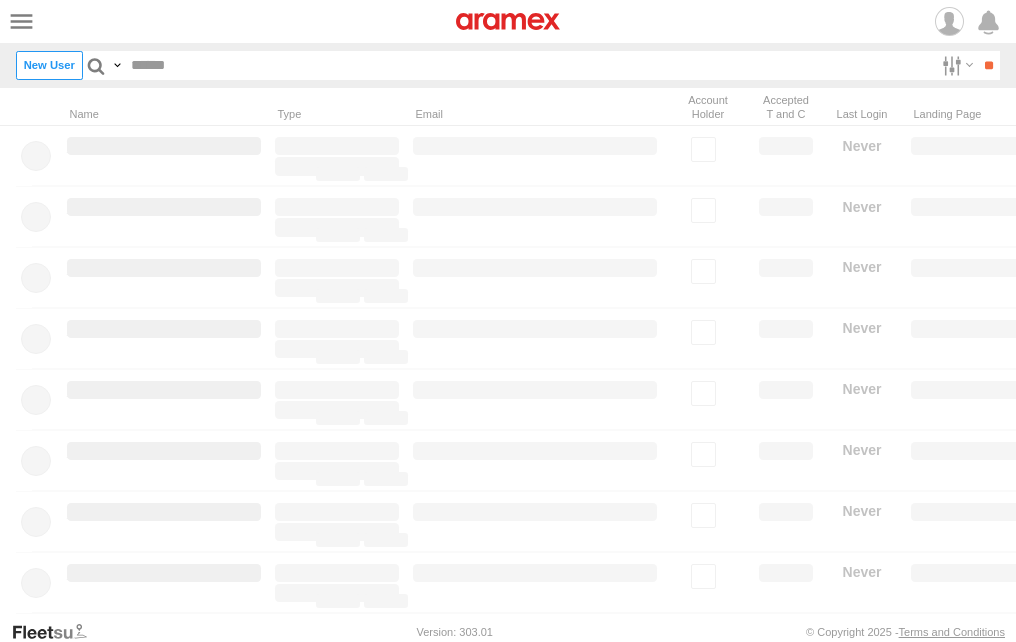 scroll, scrollTop: 0, scrollLeft: 0, axis: both 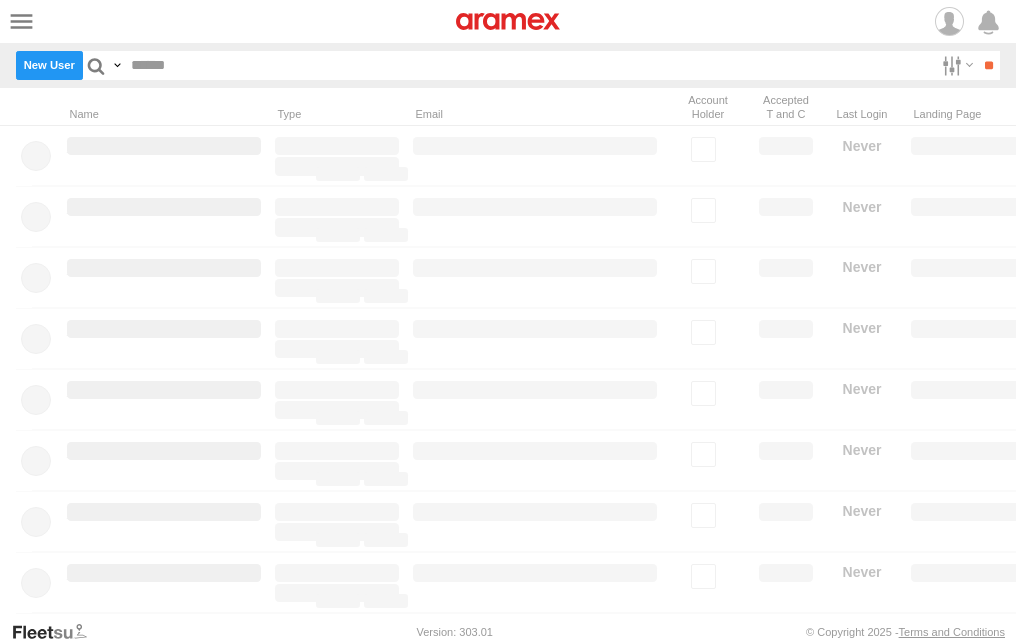click on "New User" at bounding box center (49, 65) 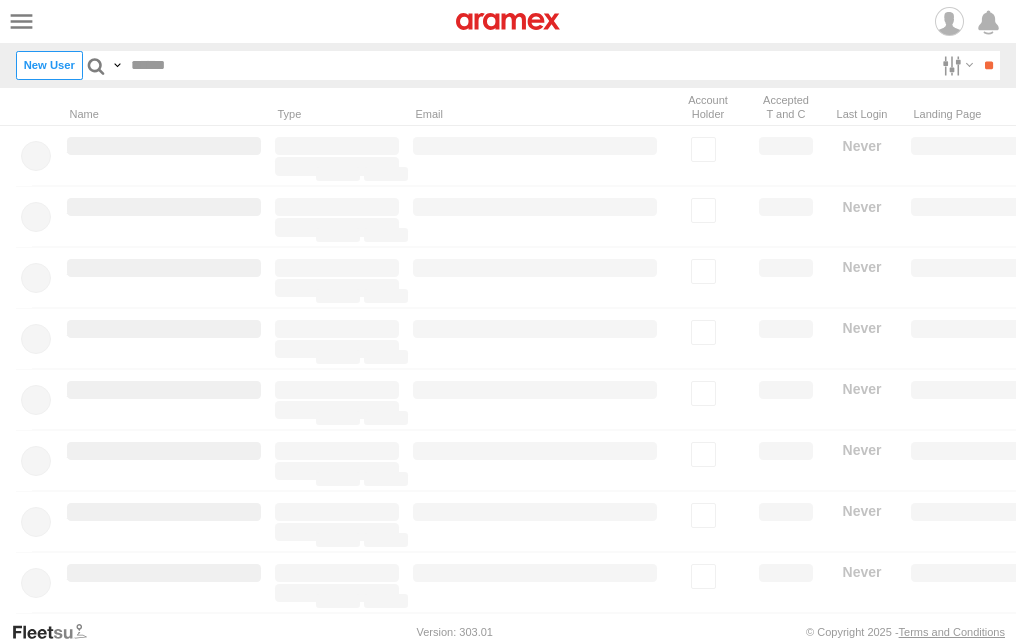 click on "**********" at bounding box center [0, 0] 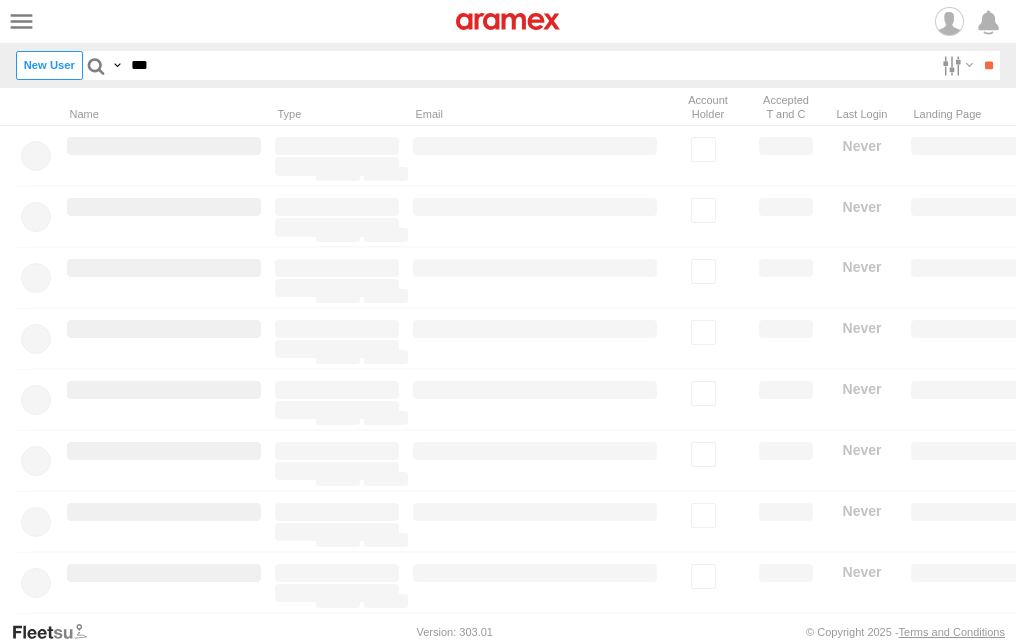 type on "***" 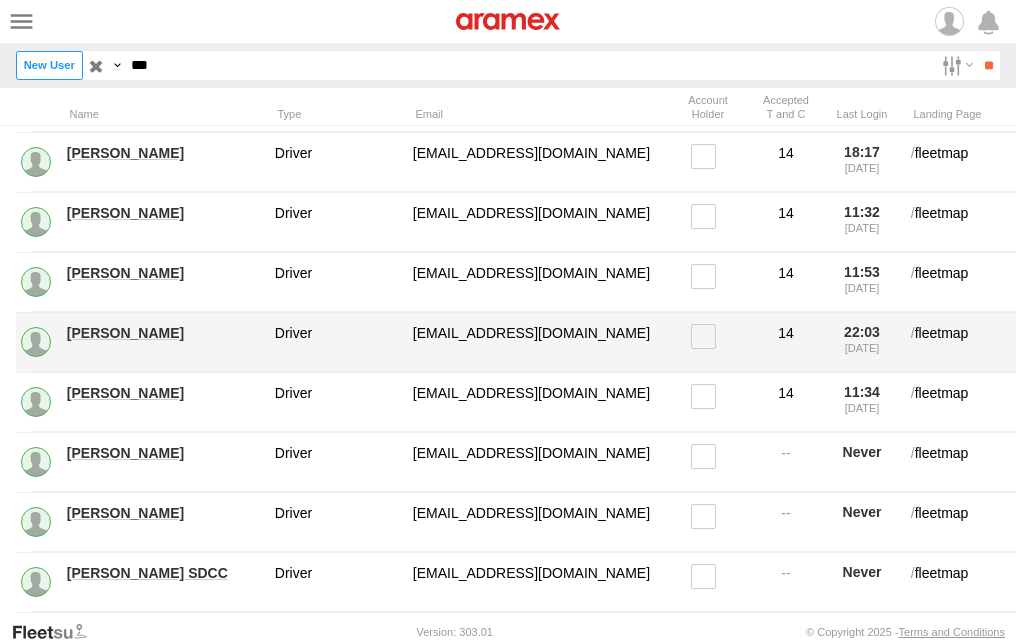 scroll, scrollTop: 1200, scrollLeft: 0, axis: vertical 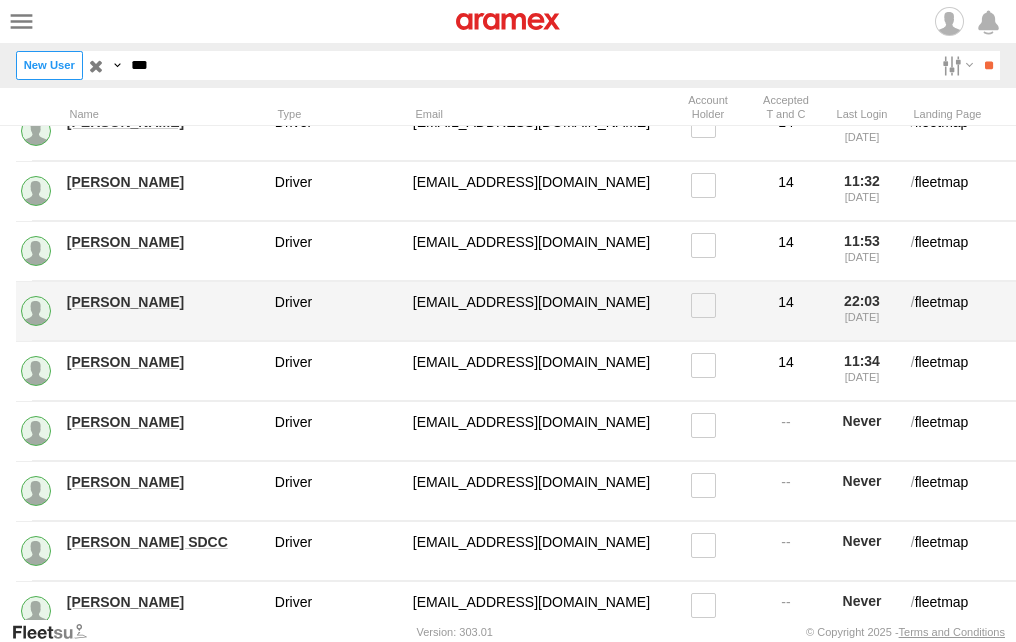 click on "[PERSON_NAME]" at bounding box center [164, 302] 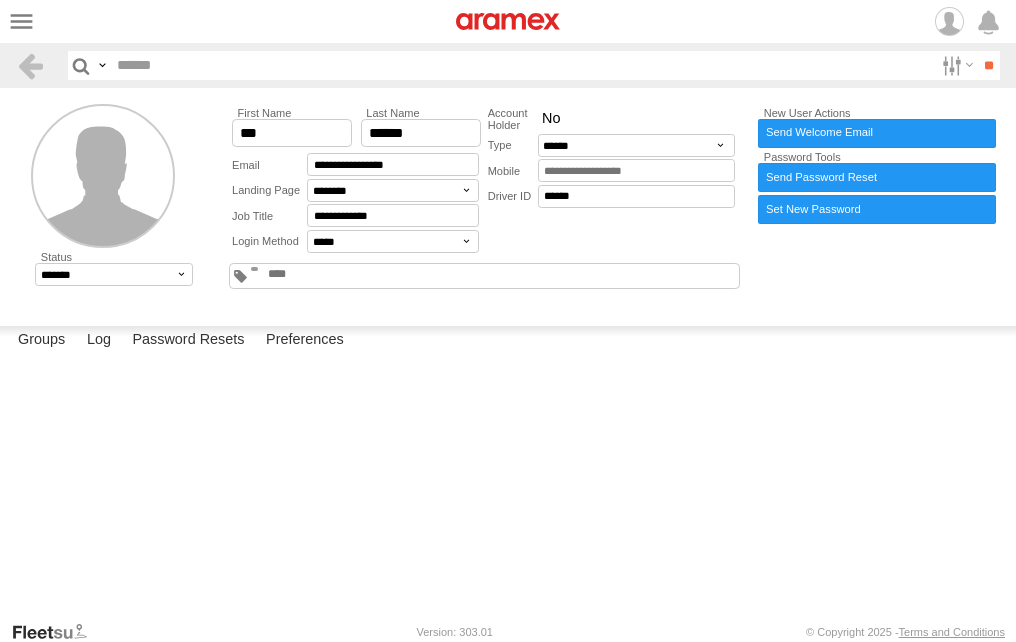 scroll, scrollTop: 0, scrollLeft: 0, axis: both 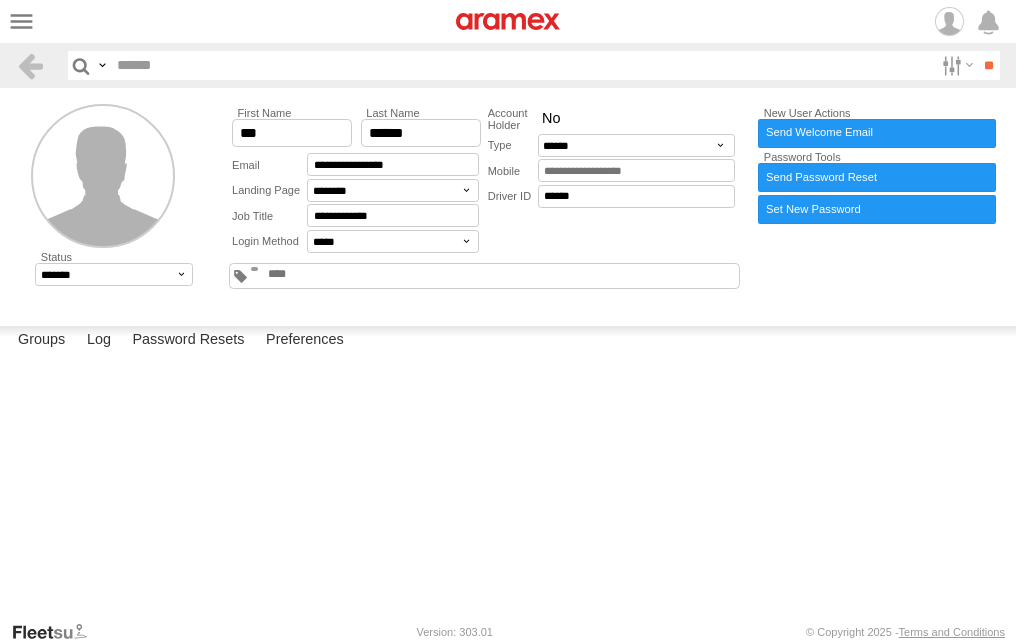 click at bounding box center (484, 276) 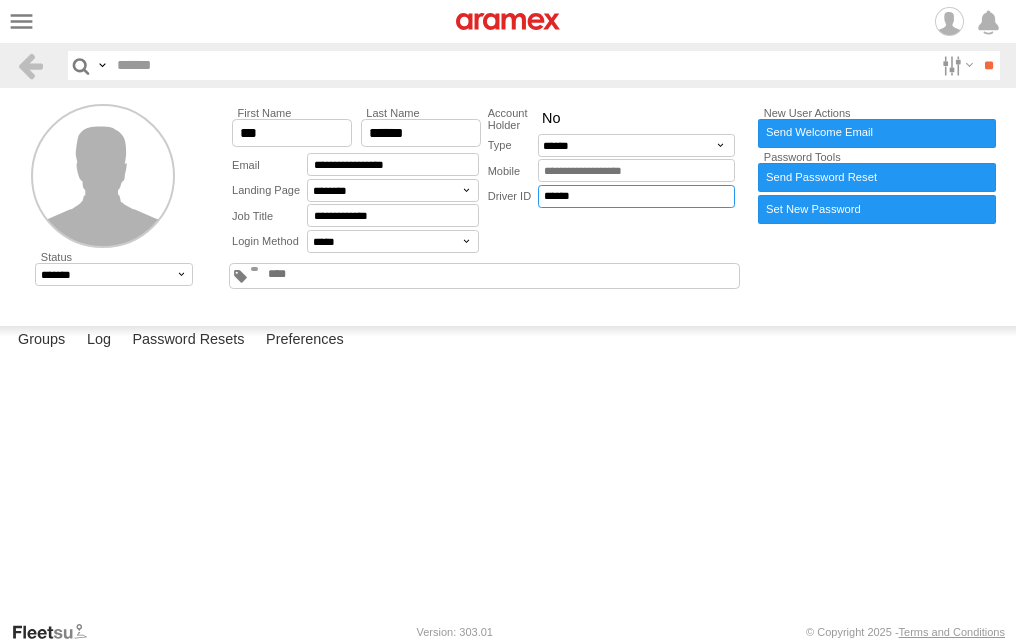 drag, startPoint x: 592, startPoint y: 196, endPoint x: 347, endPoint y: 173, distance: 246.07722 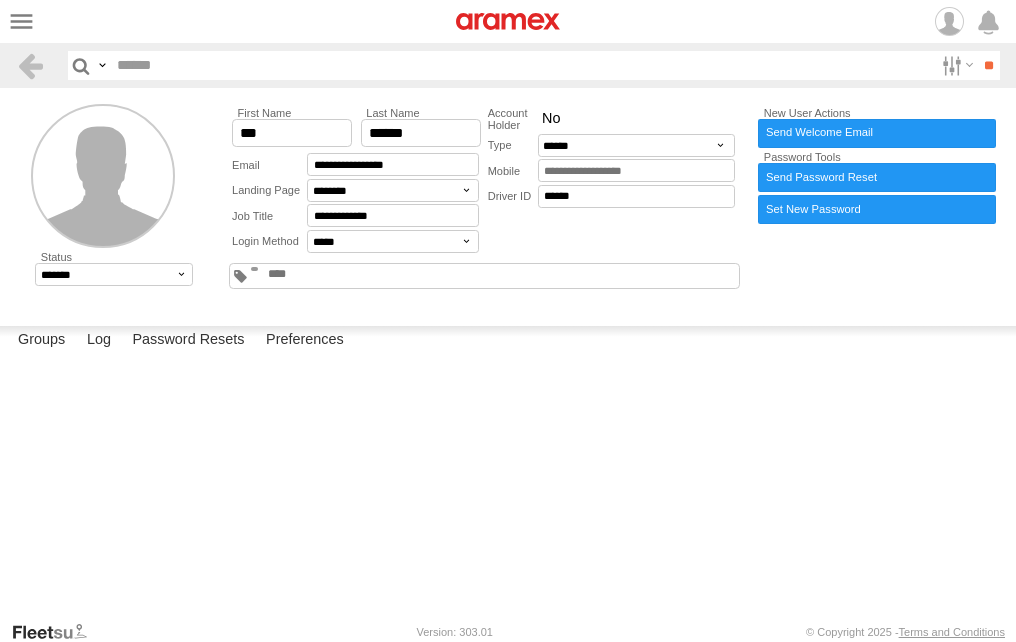 click on "**********" at bounding box center (483, 200) 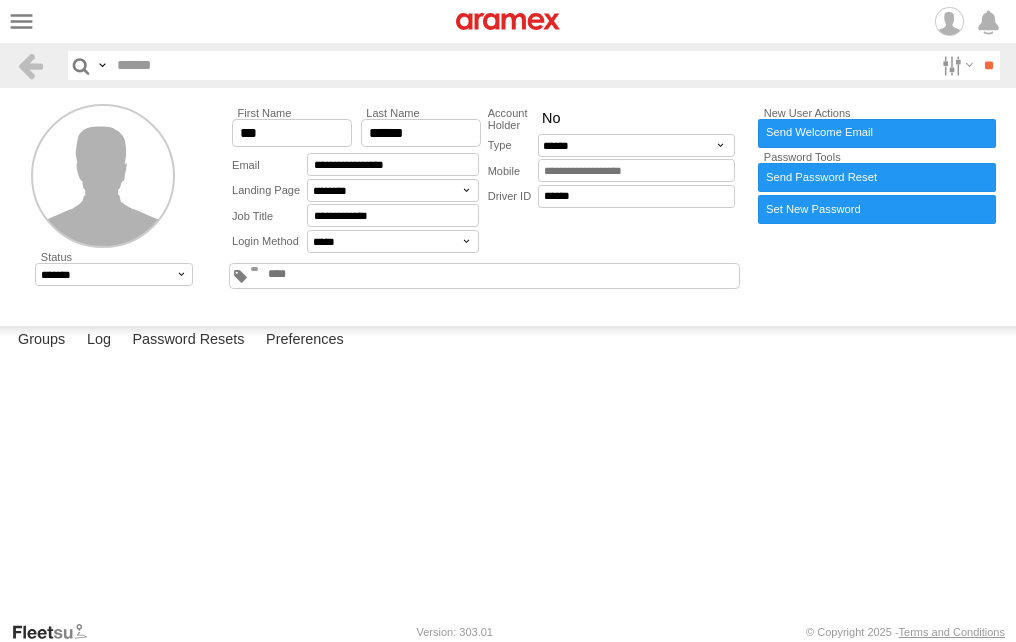 click on "[GEOGRAPHIC_DATA] (KSA)" at bounding box center (0, 0) 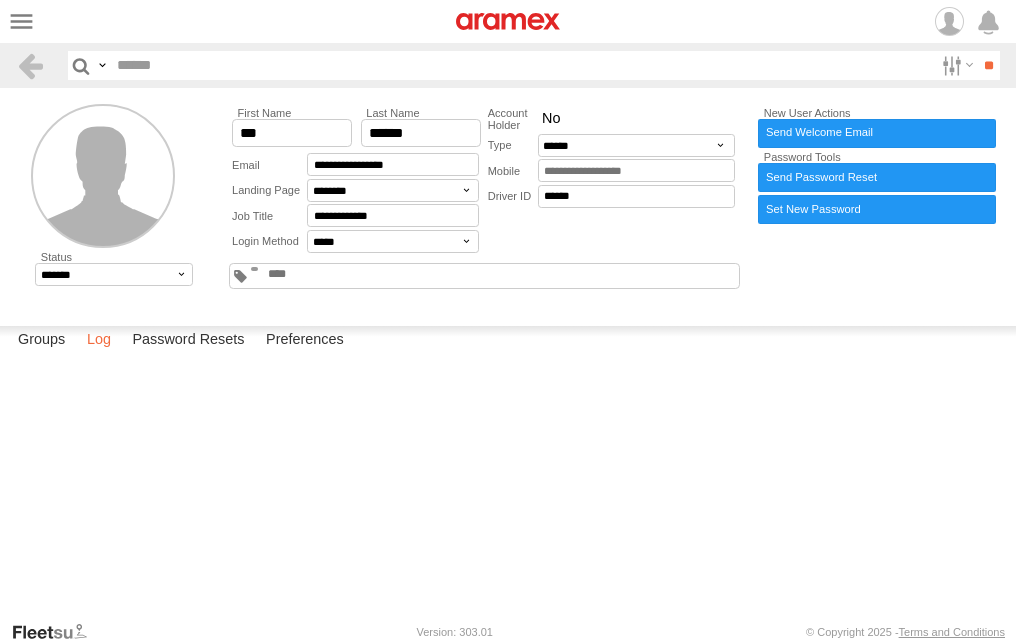 click on "Log" at bounding box center [99, 340] 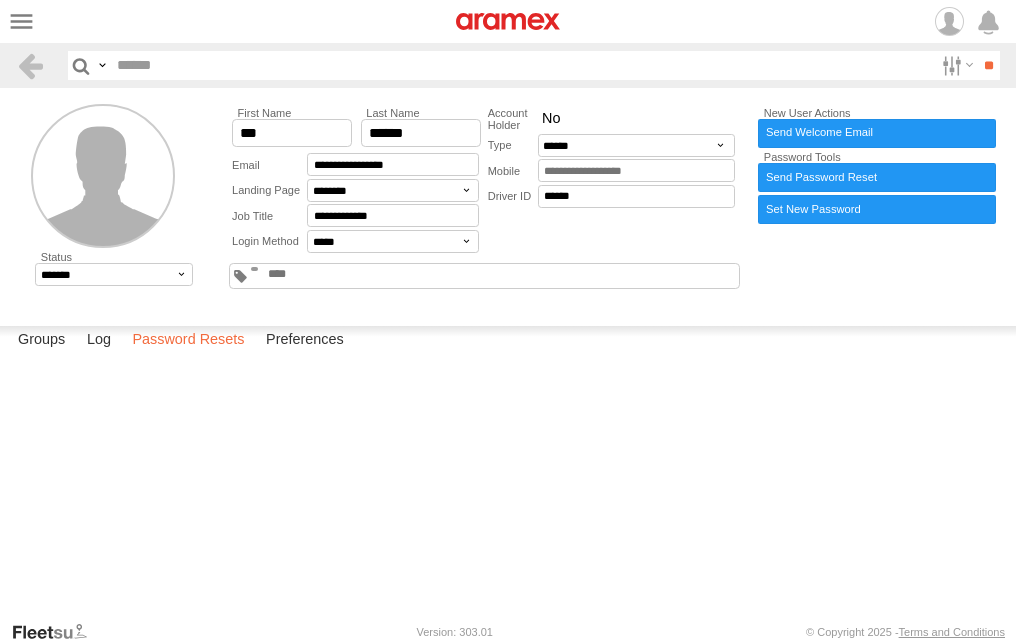 click on "Password Resets" at bounding box center [188, 340] 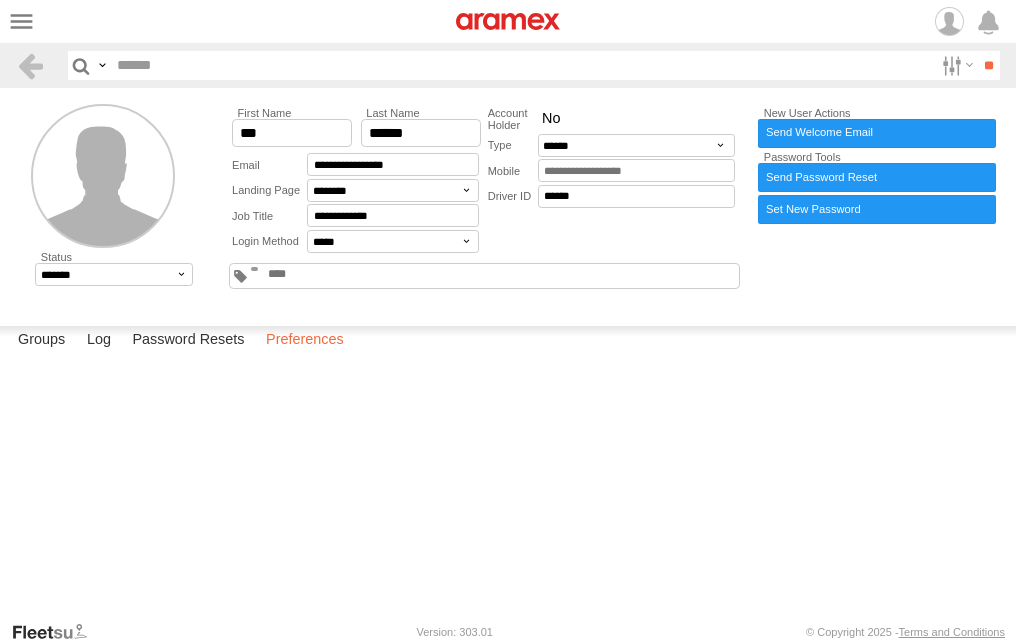 click on "Preferences" at bounding box center (305, 340) 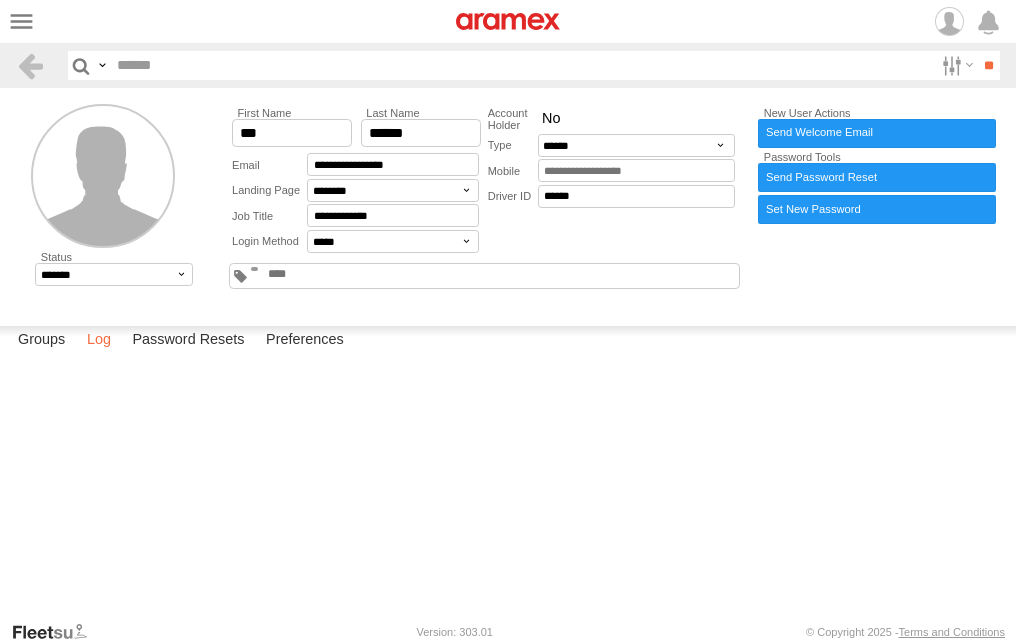 select on "**********" 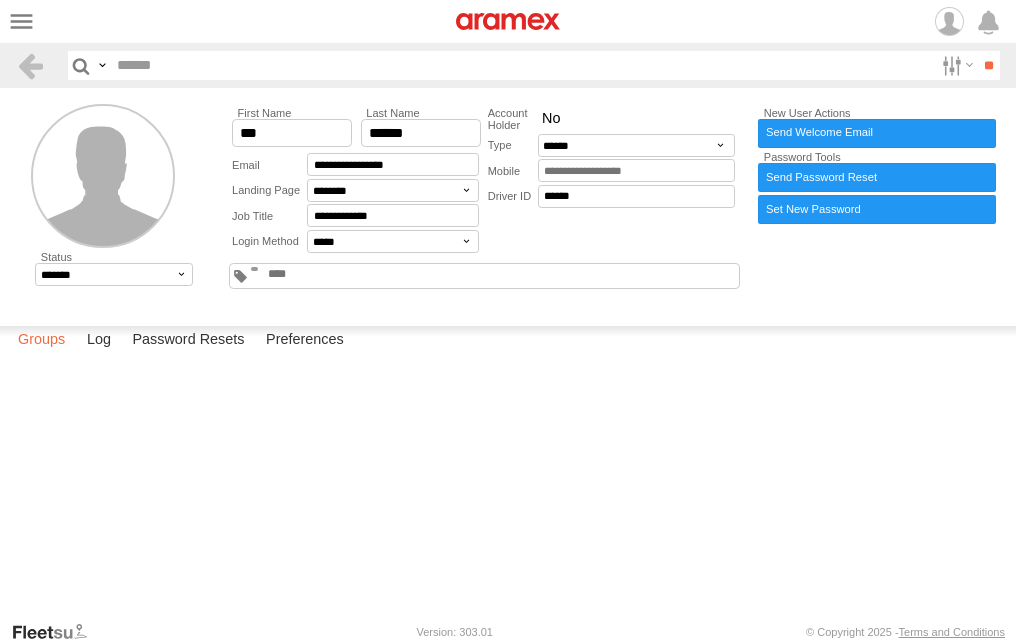 click on "Groups" at bounding box center (41, 340) 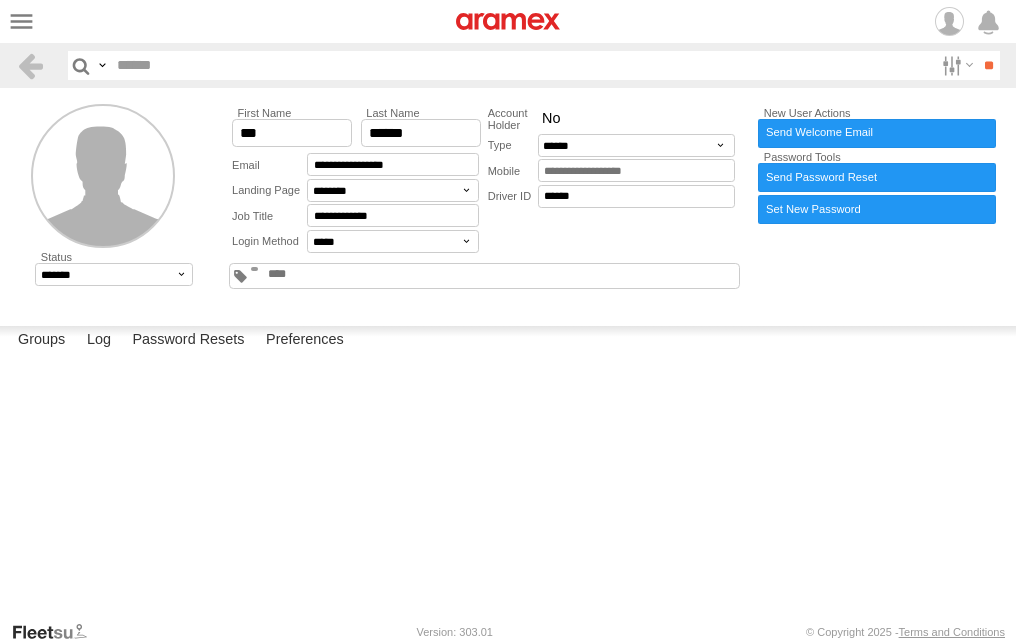 click at bounding box center (484, 276) 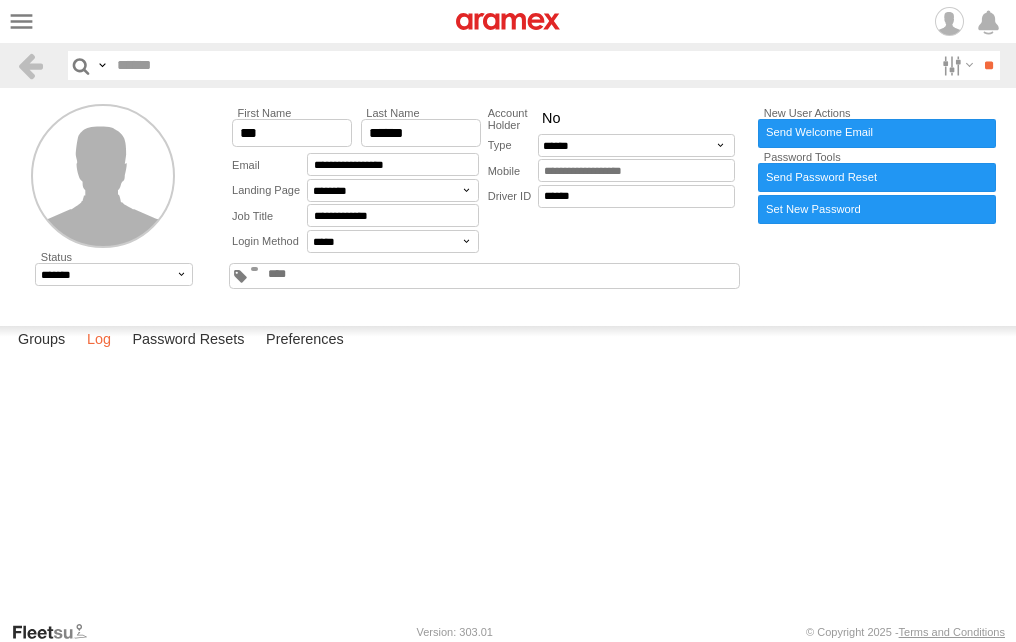 click on "Log" at bounding box center (99, 340) 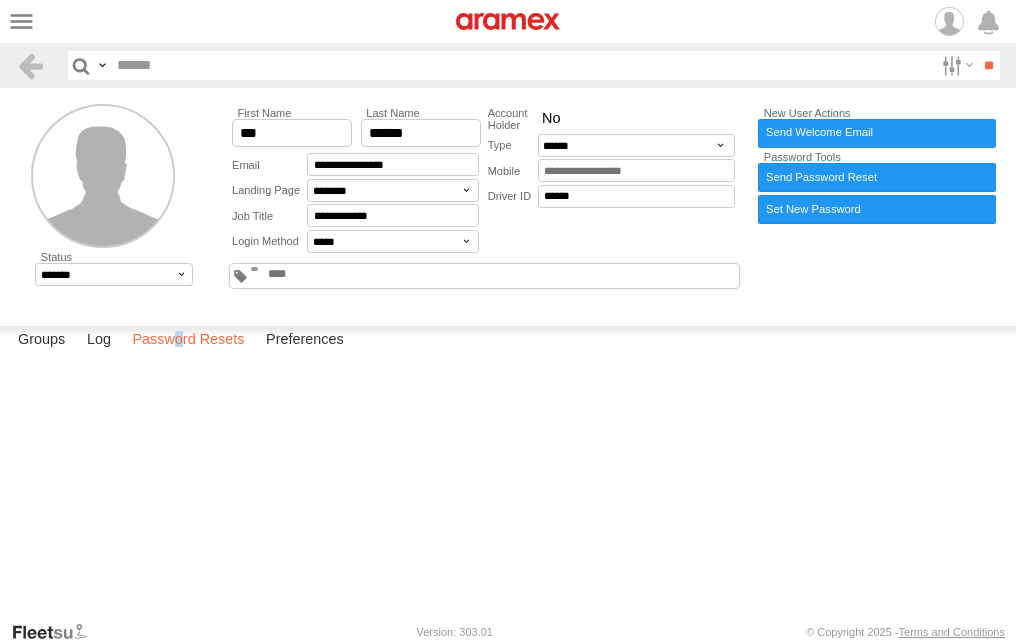 click on "Password Resets" at bounding box center [188, 340] 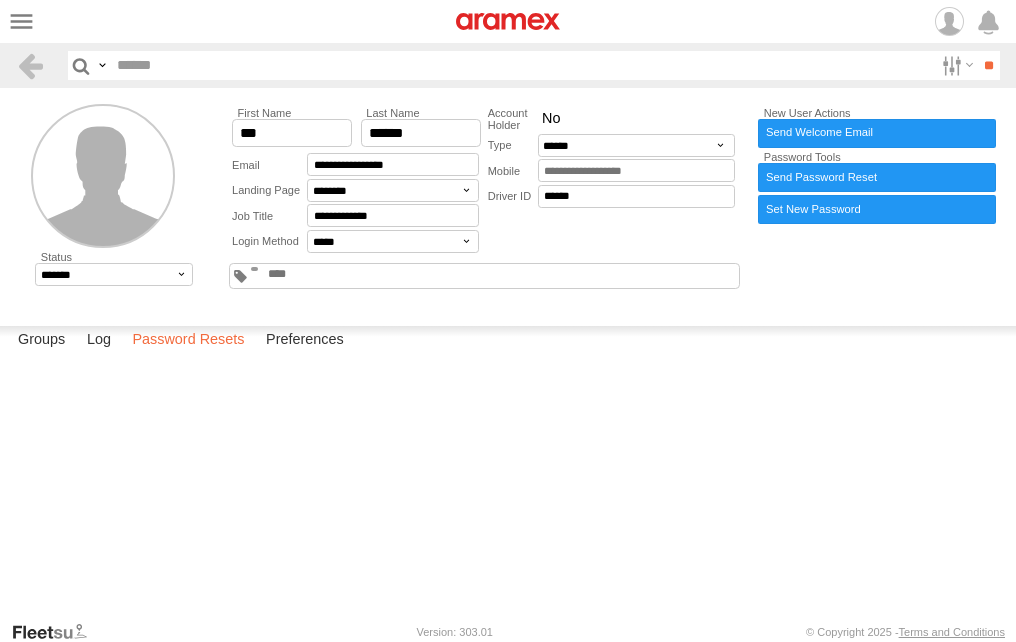 click on "Password Resets" at bounding box center [188, 340] 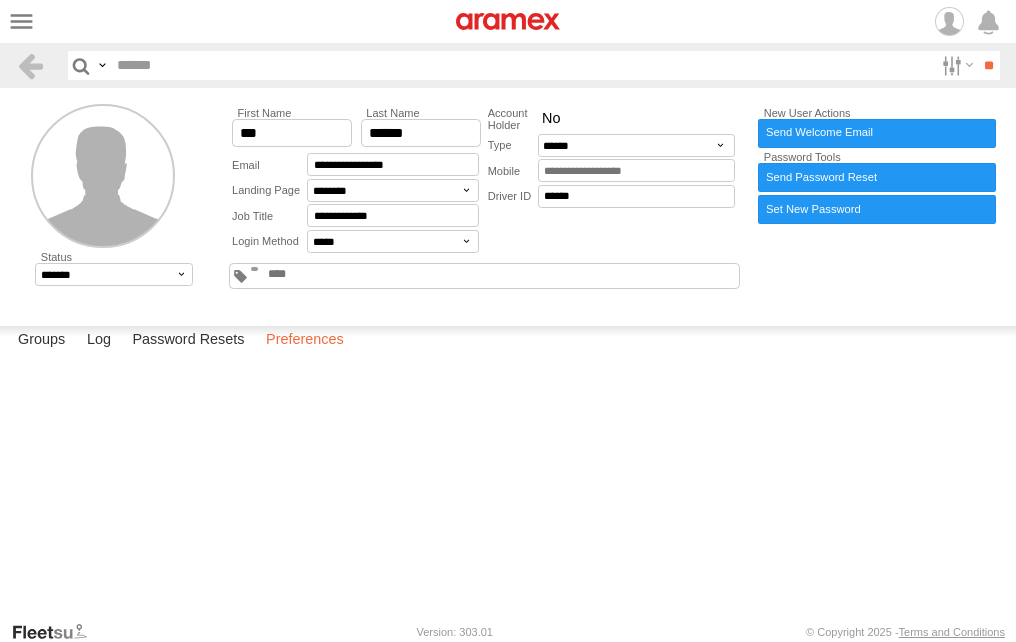click on "Preferences" at bounding box center (305, 340) 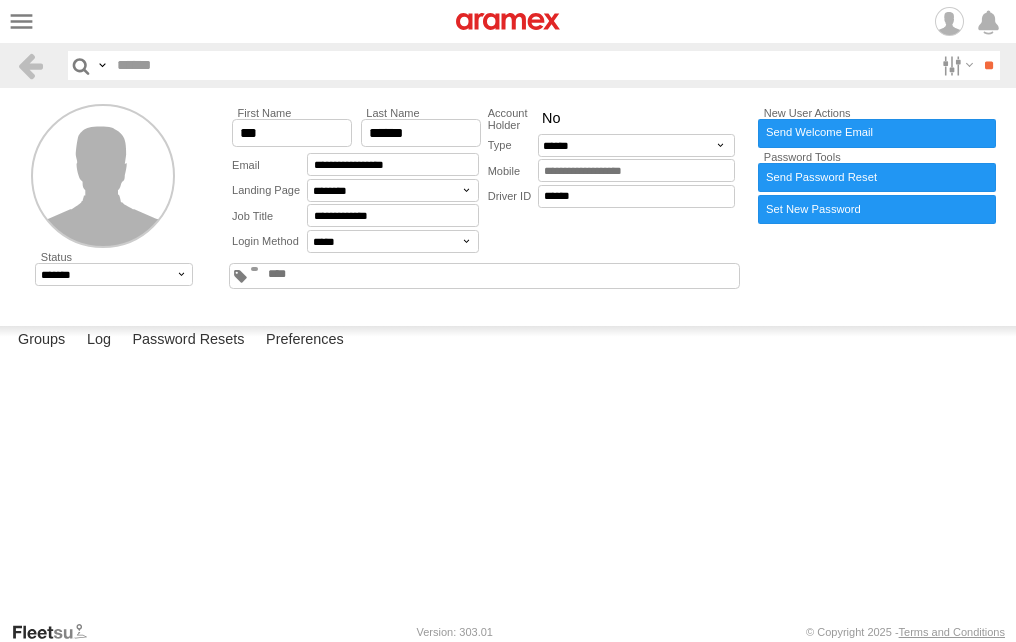 scroll, scrollTop: 0, scrollLeft: 0, axis: both 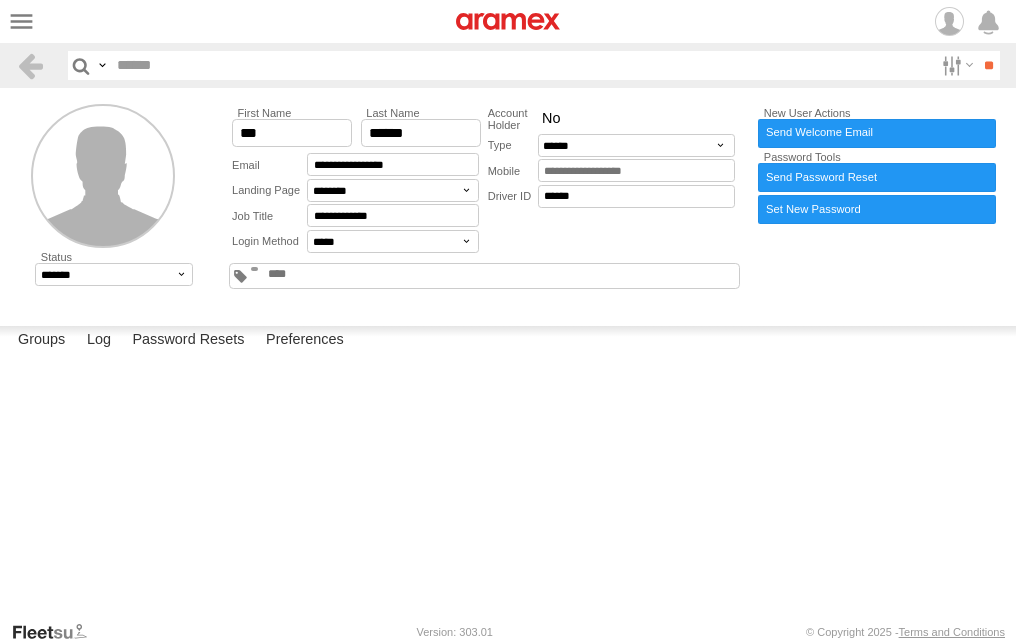 click at bounding box center (0, 0) 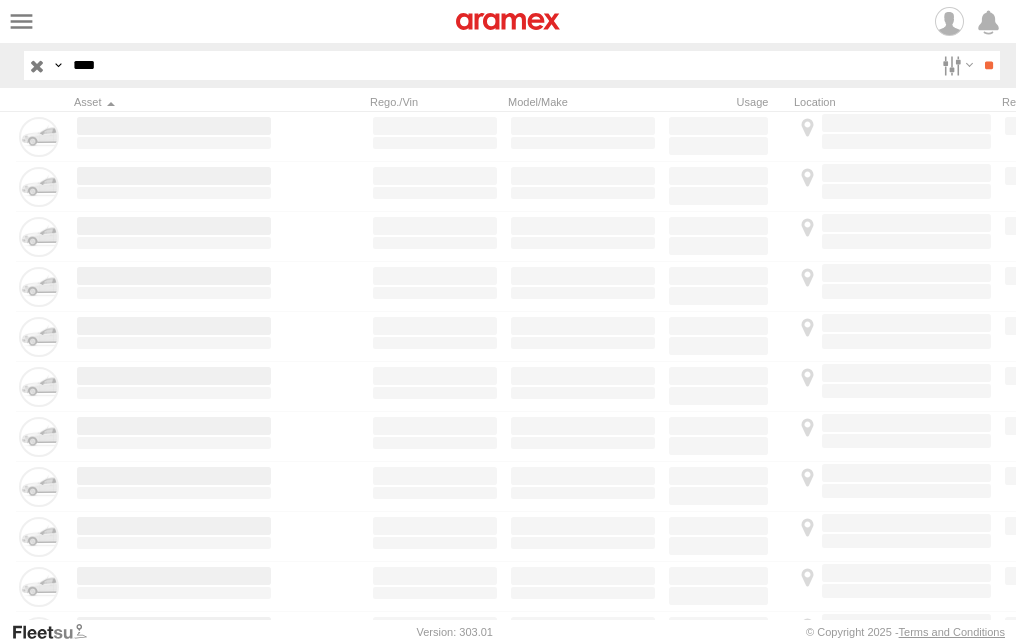 scroll, scrollTop: 0, scrollLeft: 0, axis: both 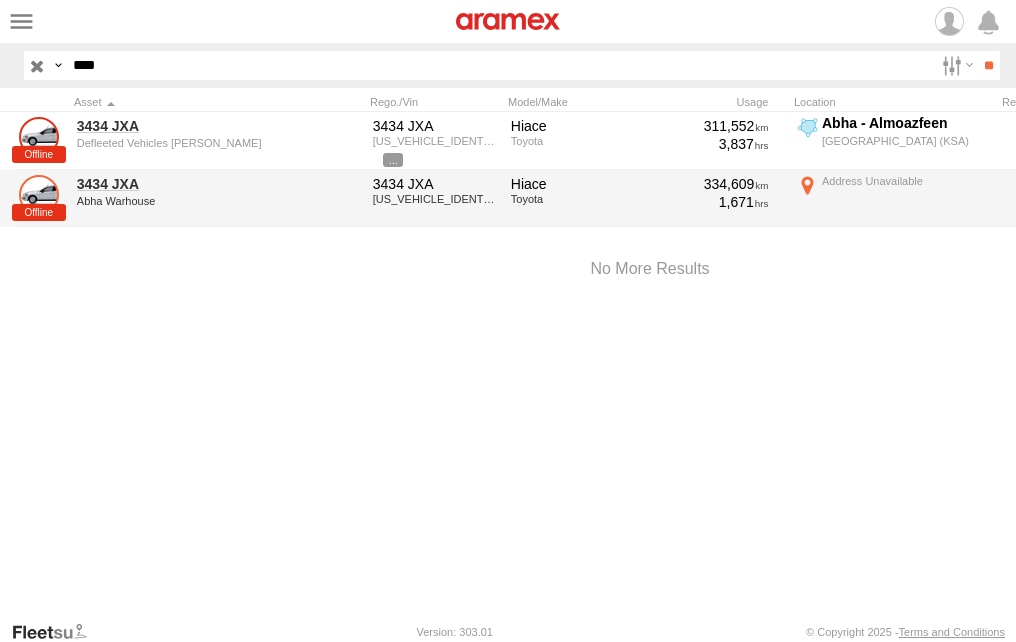 click at bounding box center (39, 195) 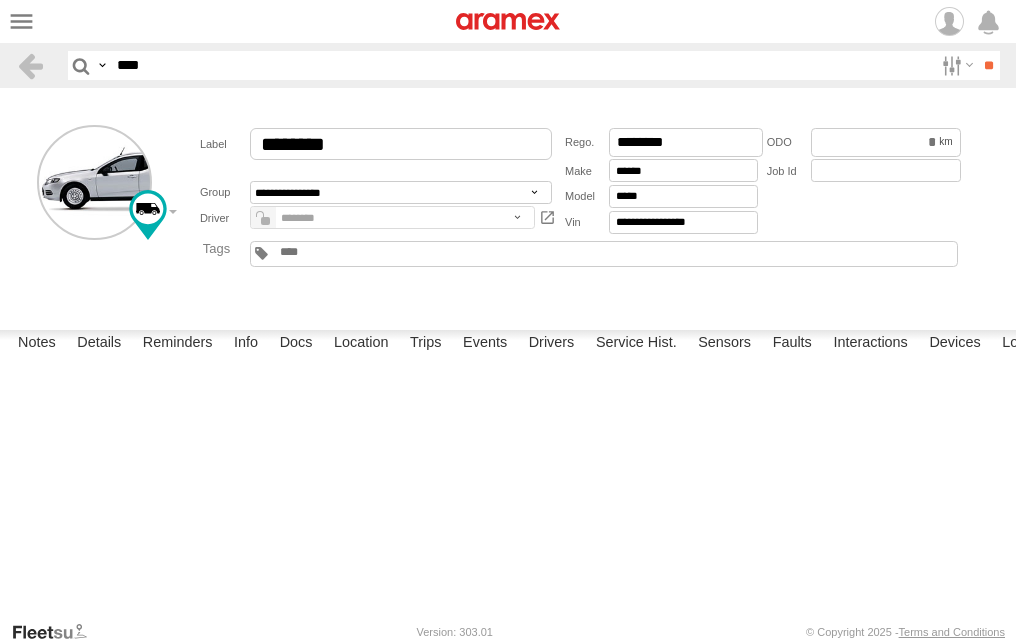 scroll, scrollTop: 0, scrollLeft: 0, axis: both 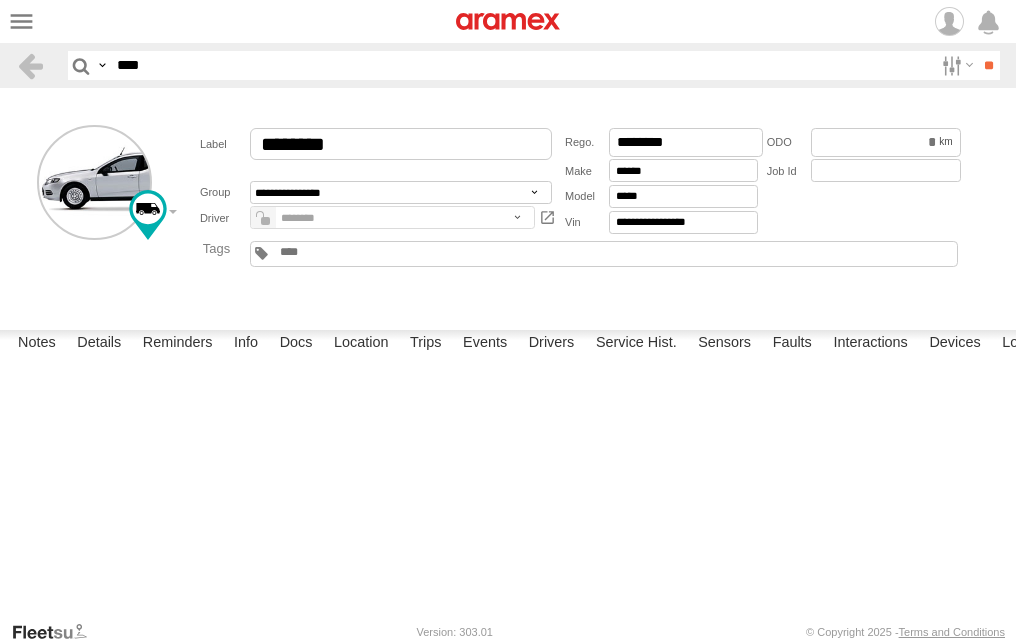 click at bounding box center [263, 218] 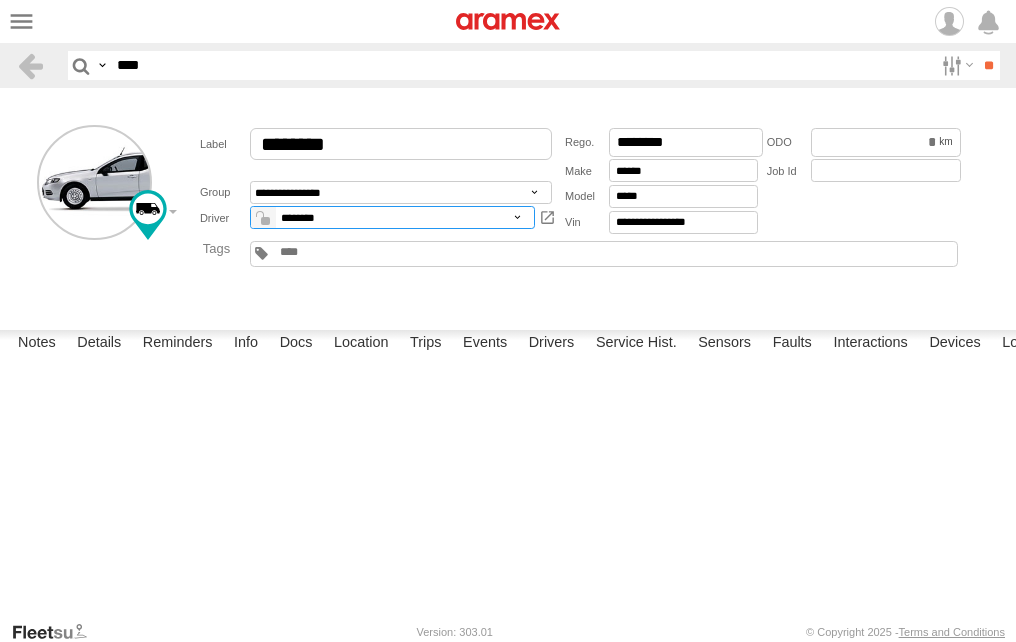 click on "**********" at bounding box center (392, 217) 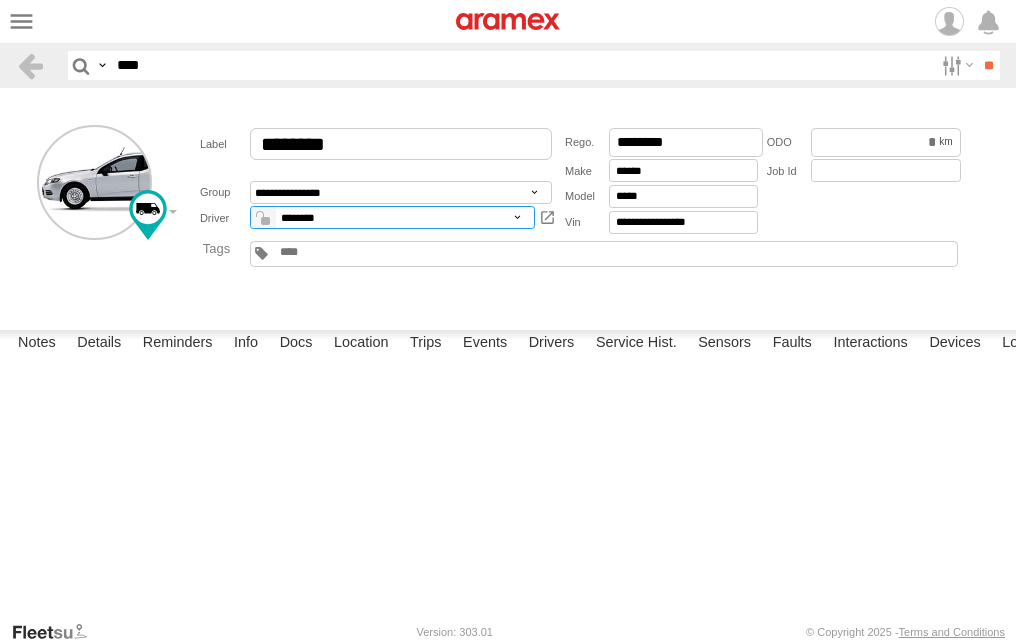 select on "*****" 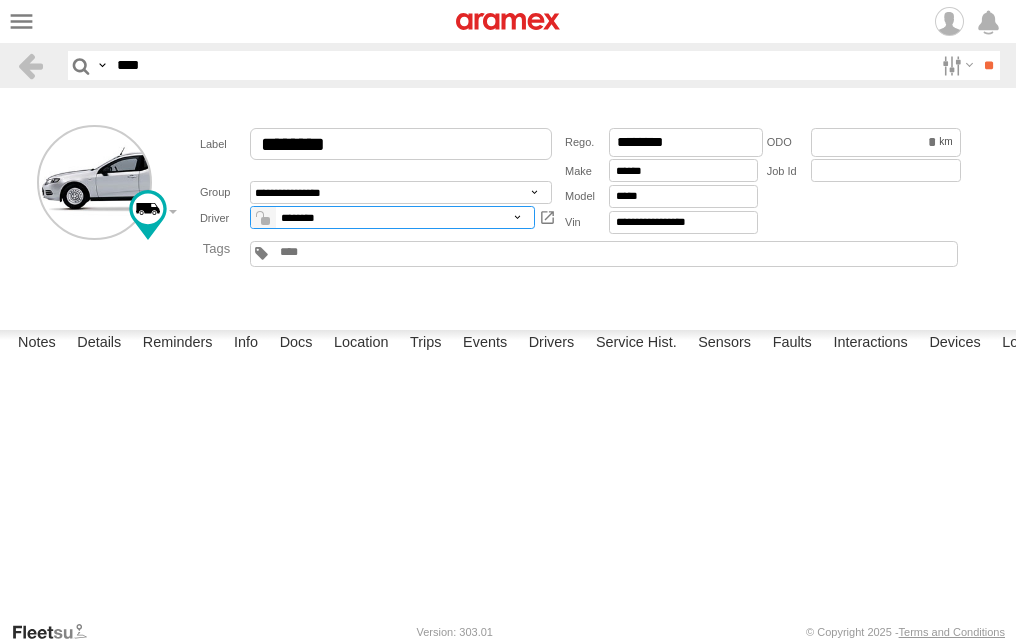 click on "**********" at bounding box center [392, 217] 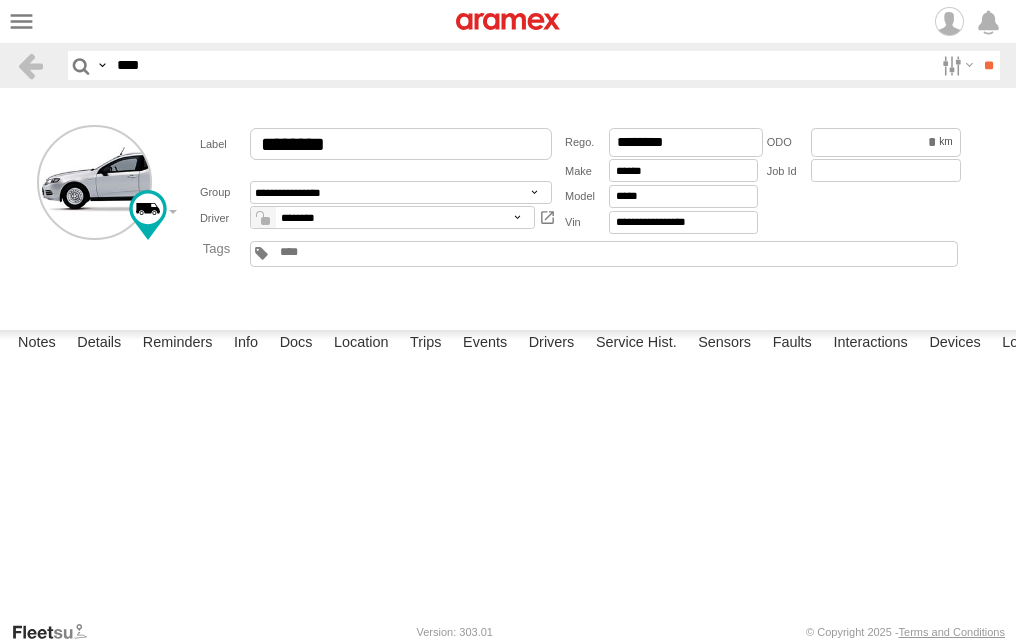 click at bounding box center [263, 218] 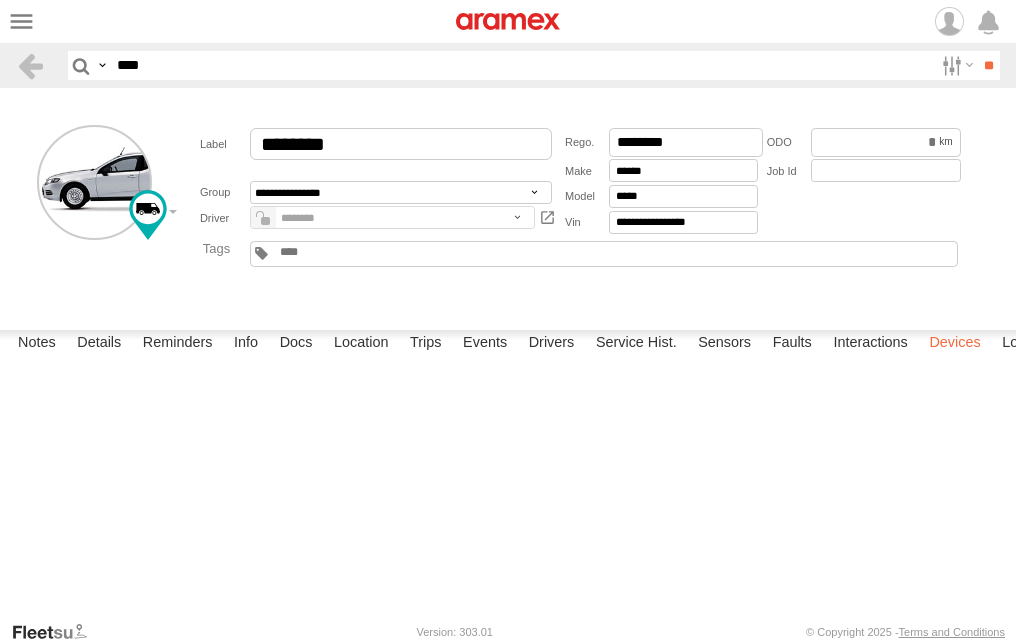 click on "Devices" at bounding box center (954, 344) 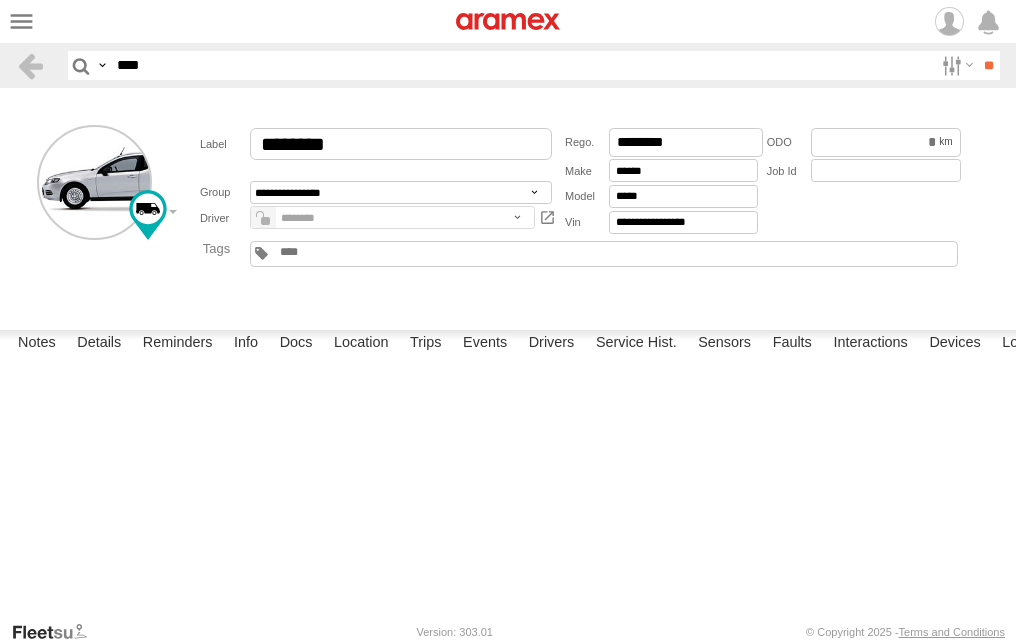 click at bounding box center [0, 0] 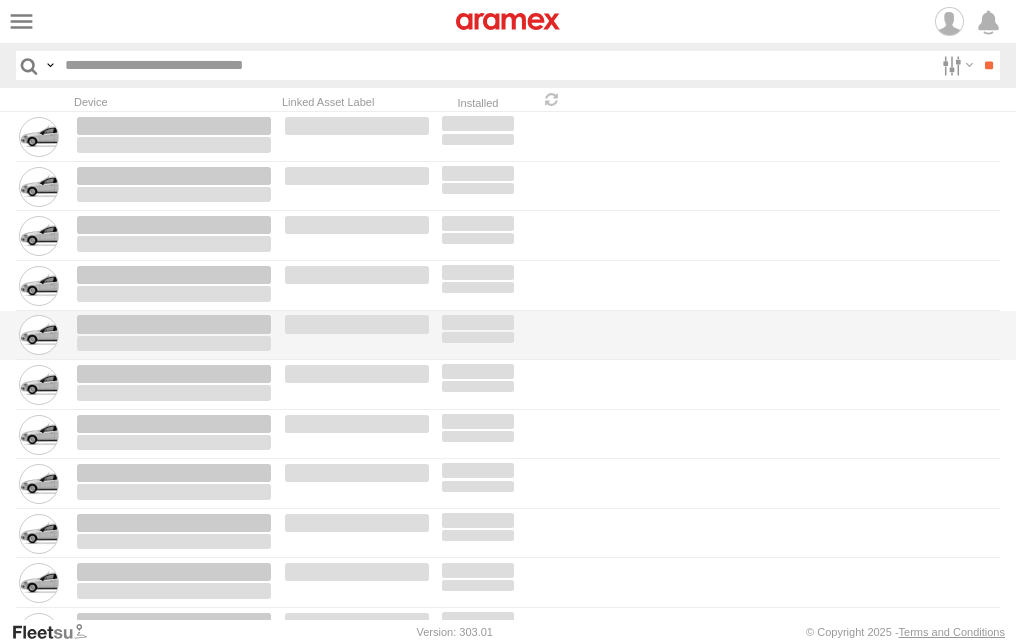 scroll, scrollTop: 0, scrollLeft: 0, axis: both 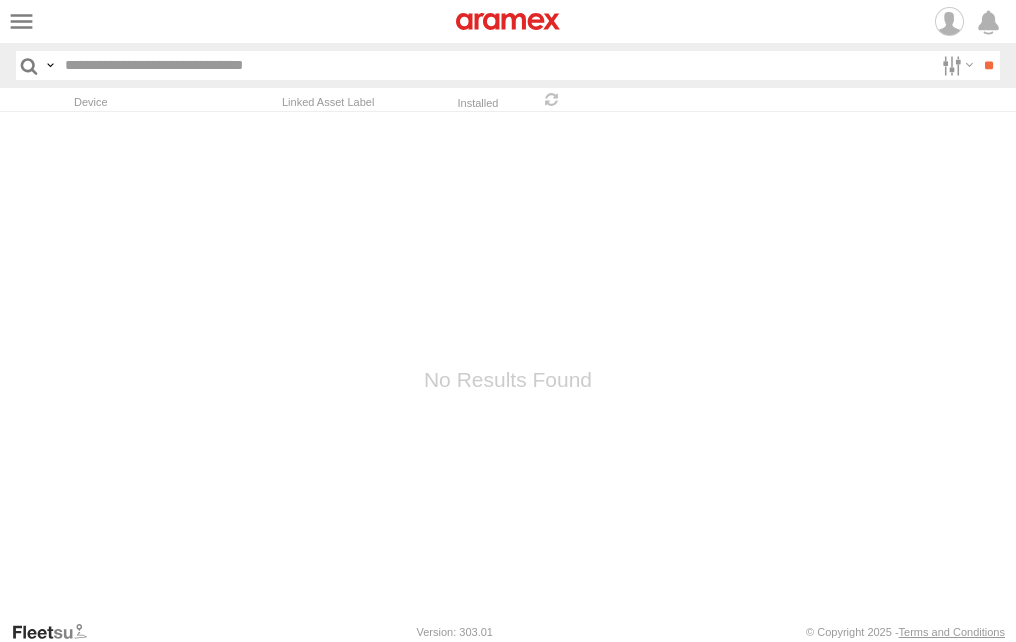 click at bounding box center [495, 65] 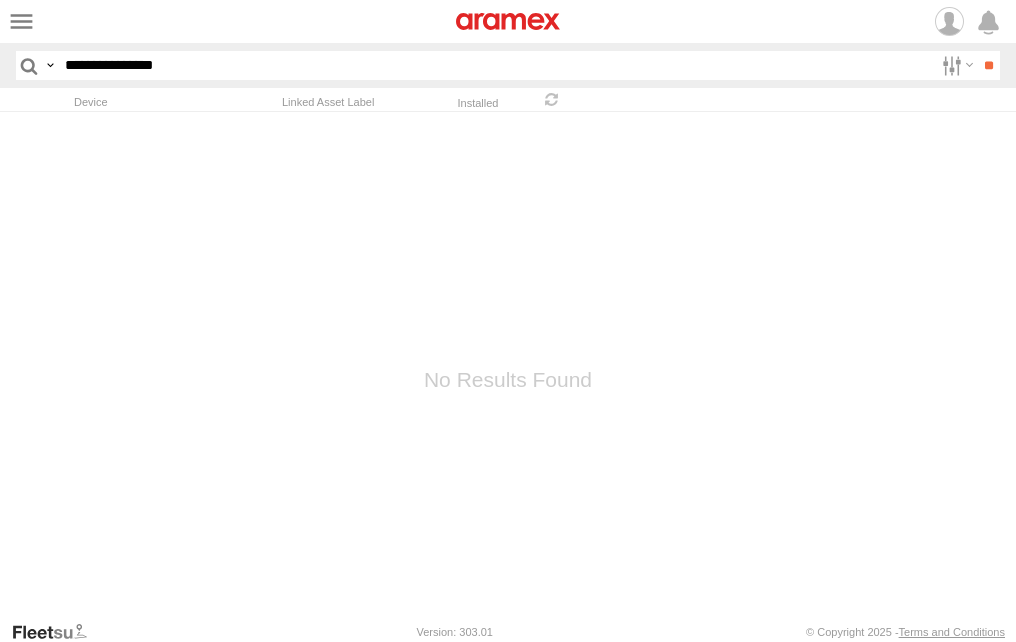 click on "**" at bounding box center (988, 65) 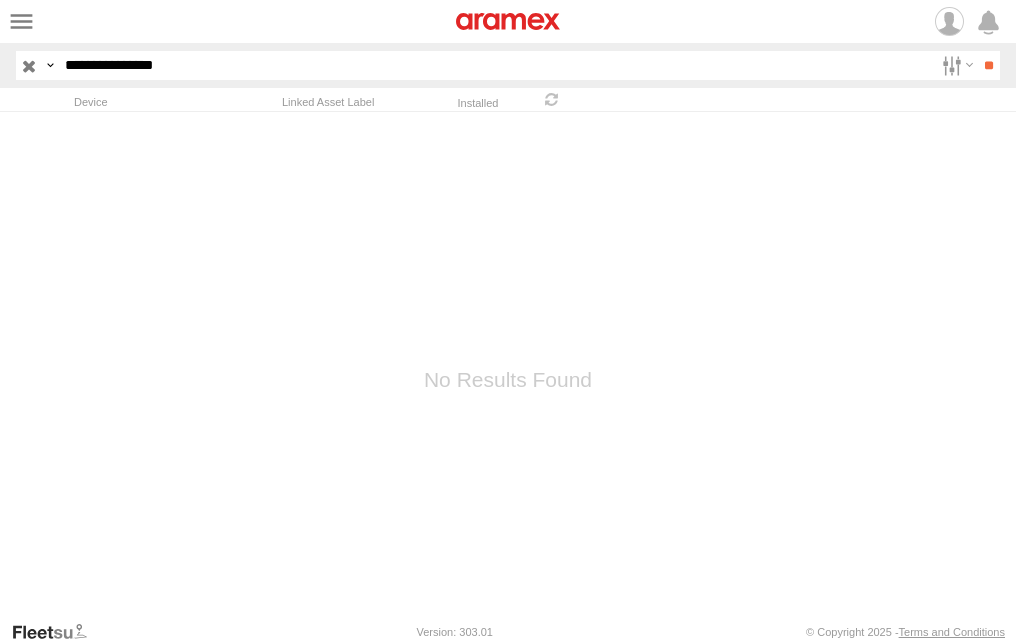 click at bounding box center [508, 366] 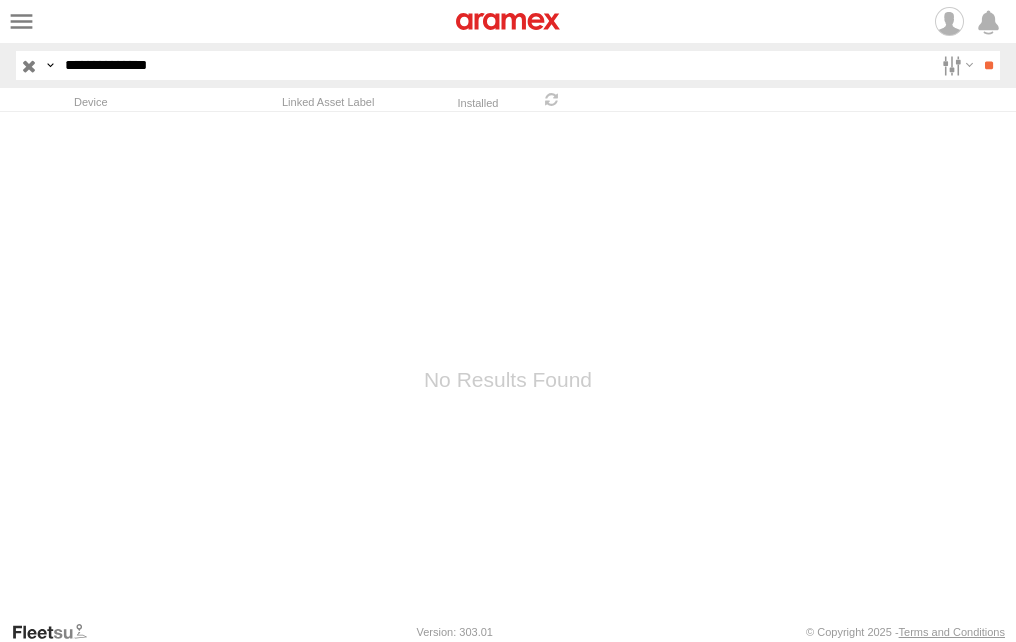 type on "**********" 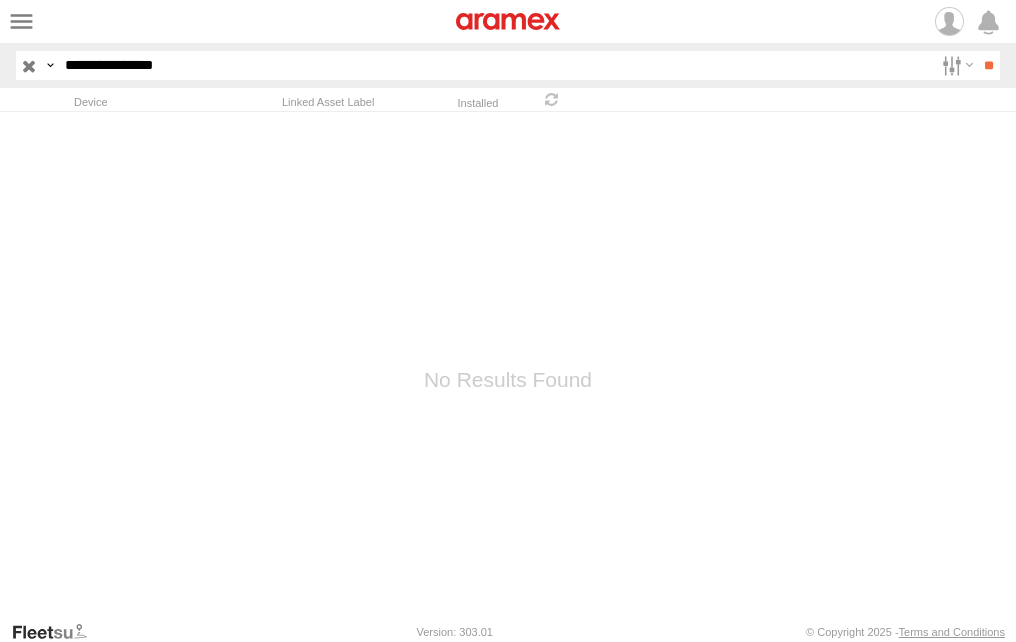 click on "**" at bounding box center (988, 65) 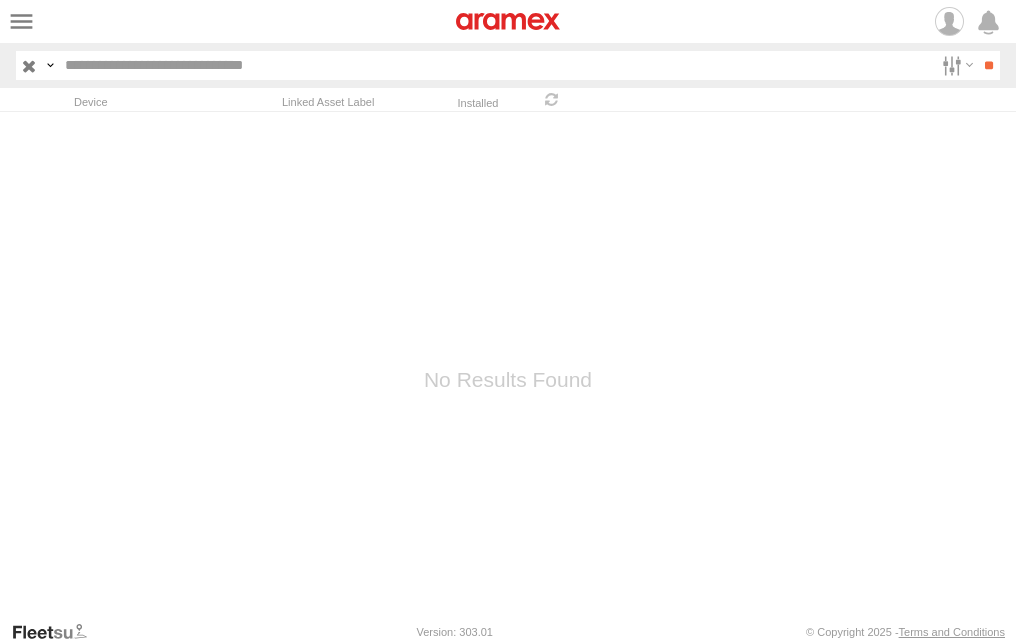 type 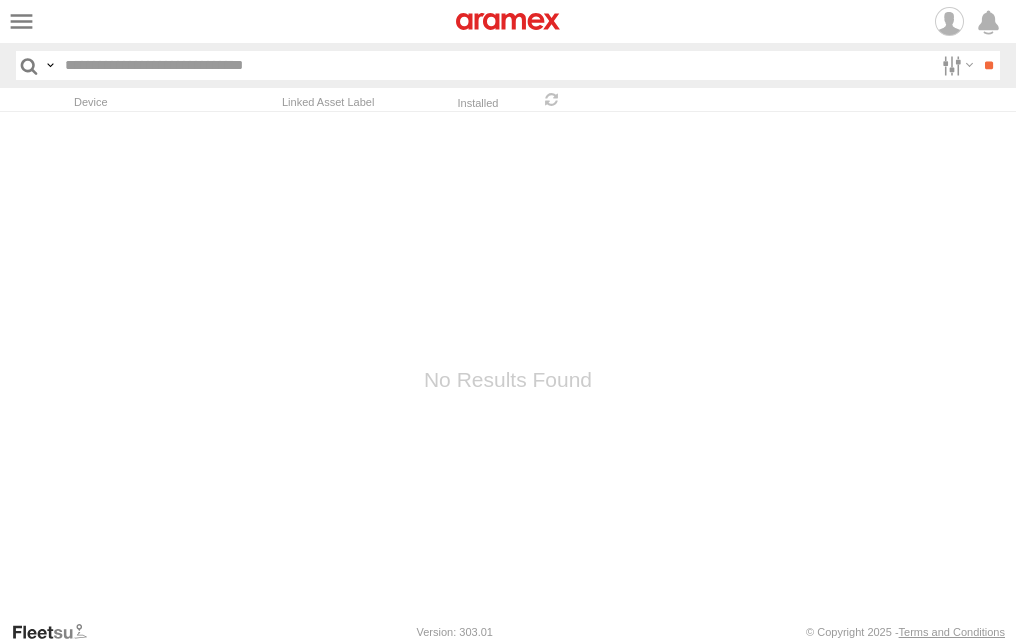 scroll, scrollTop: 0, scrollLeft: 0, axis: both 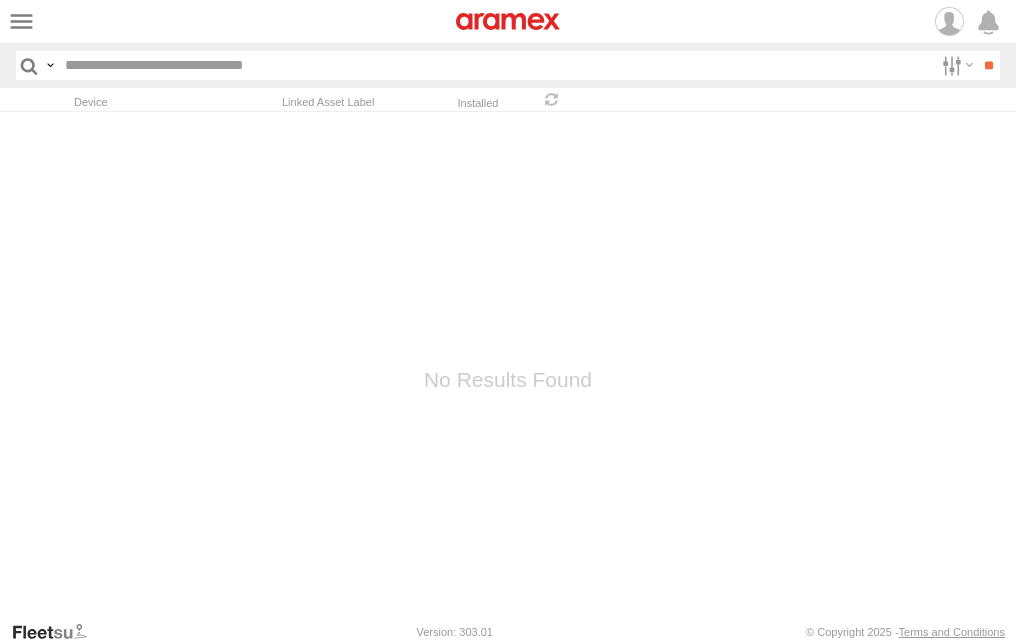click at bounding box center [0, 0] 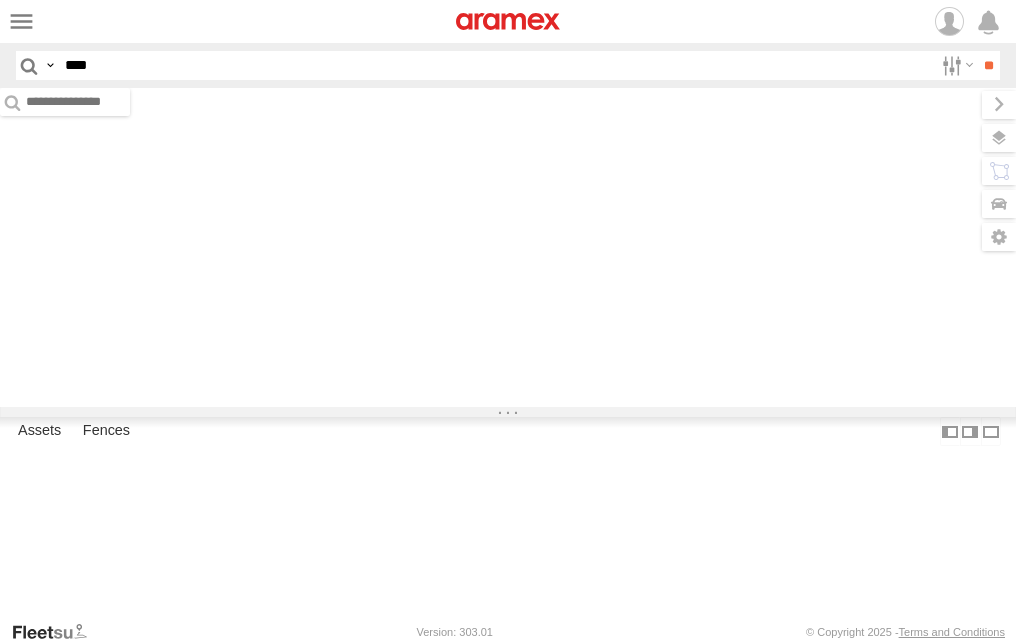 scroll, scrollTop: 0, scrollLeft: 0, axis: both 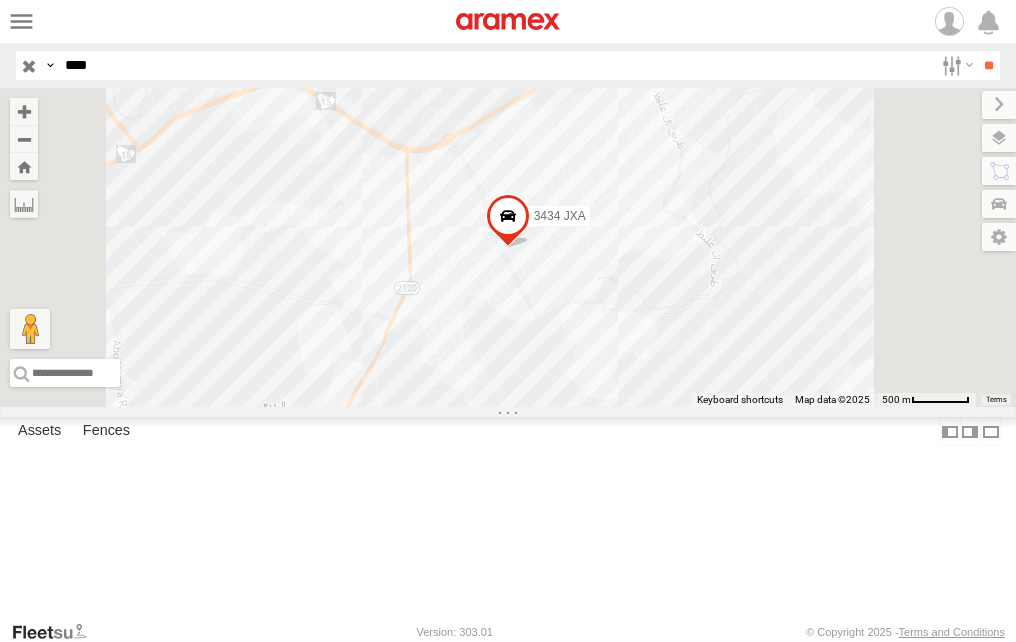 drag, startPoint x: 40, startPoint y: 125, endPoint x: 53, endPoint y: 122, distance: 13.341664 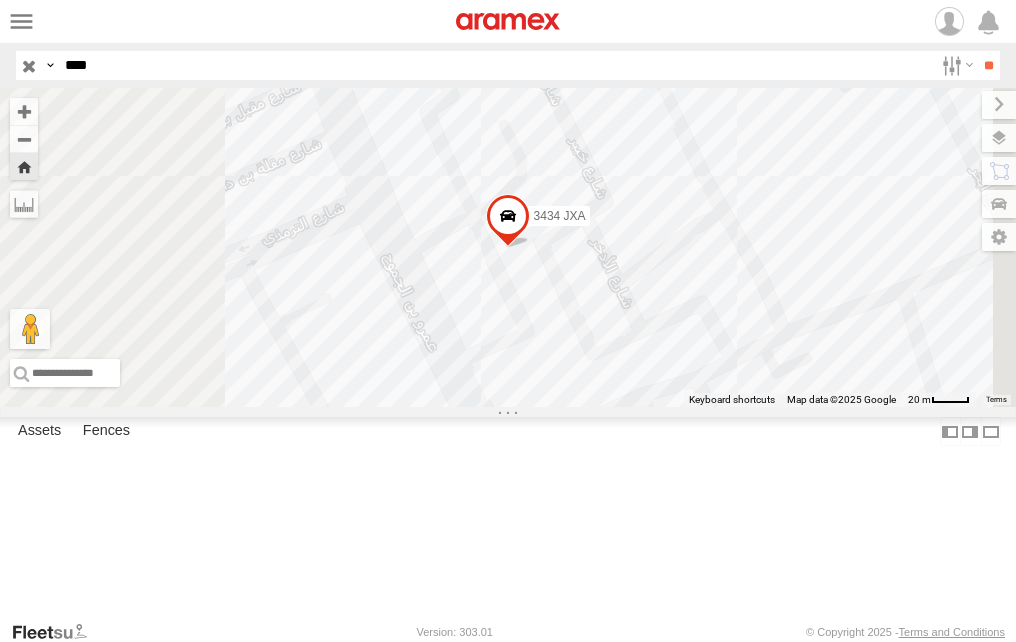 click on "3434 JXA" at bounding box center (0, 0) 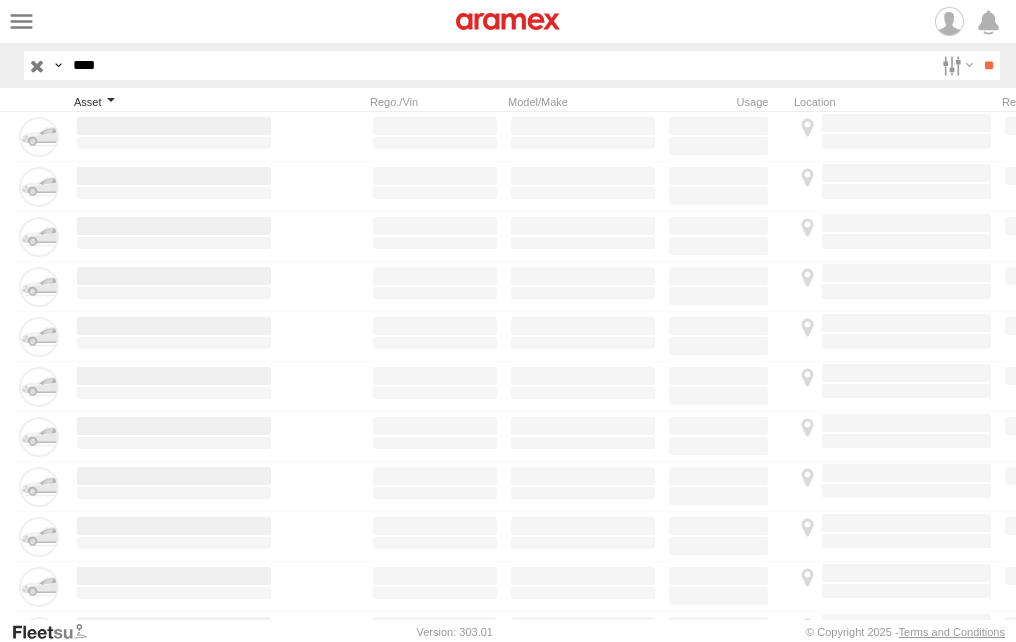 scroll, scrollTop: 0, scrollLeft: 0, axis: both 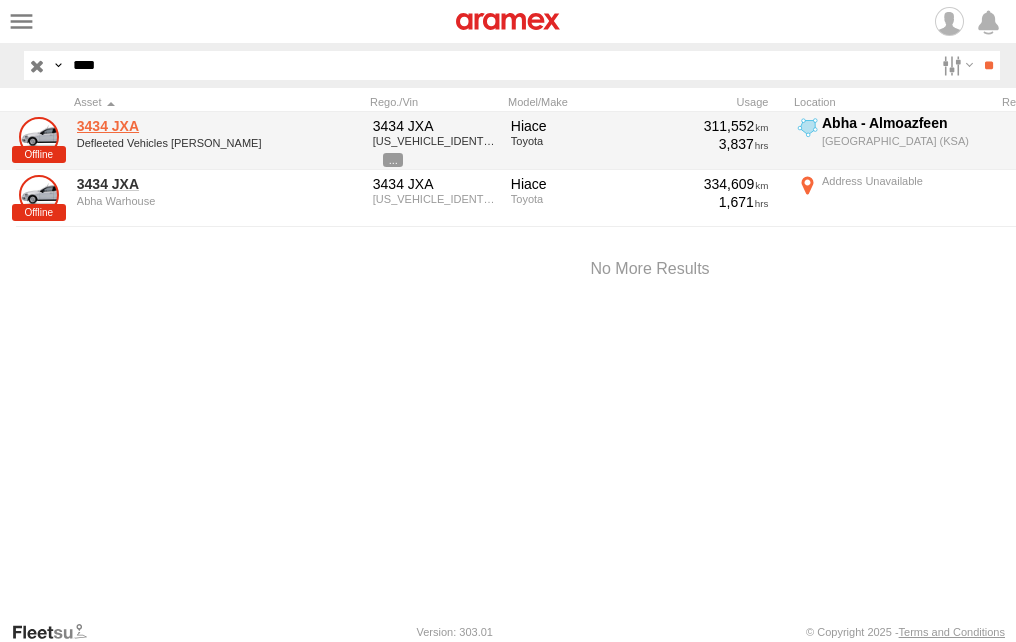 click on "3434 JXA" at bounding box center (174, 126) 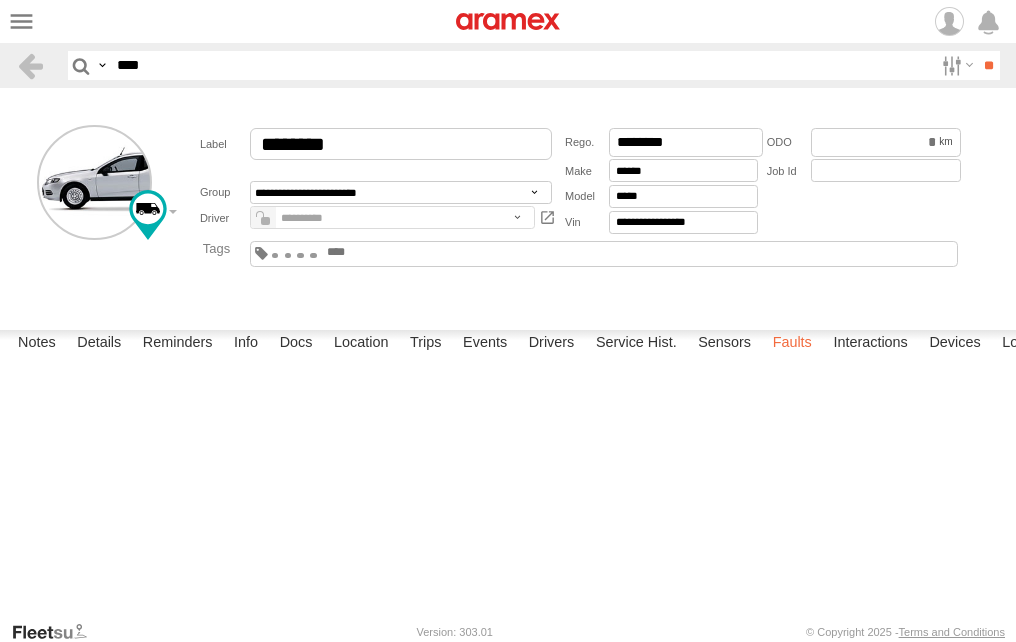scroll, scrollTop: 0, scrollLeft: 0, axis: both 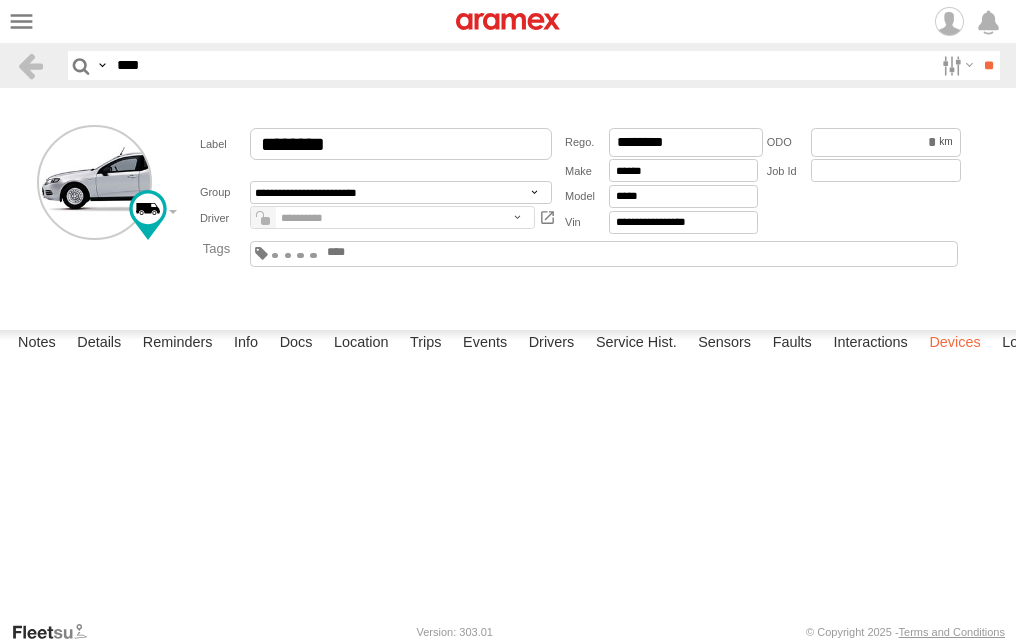 click on "Devices" at bounding box center (954, 344) 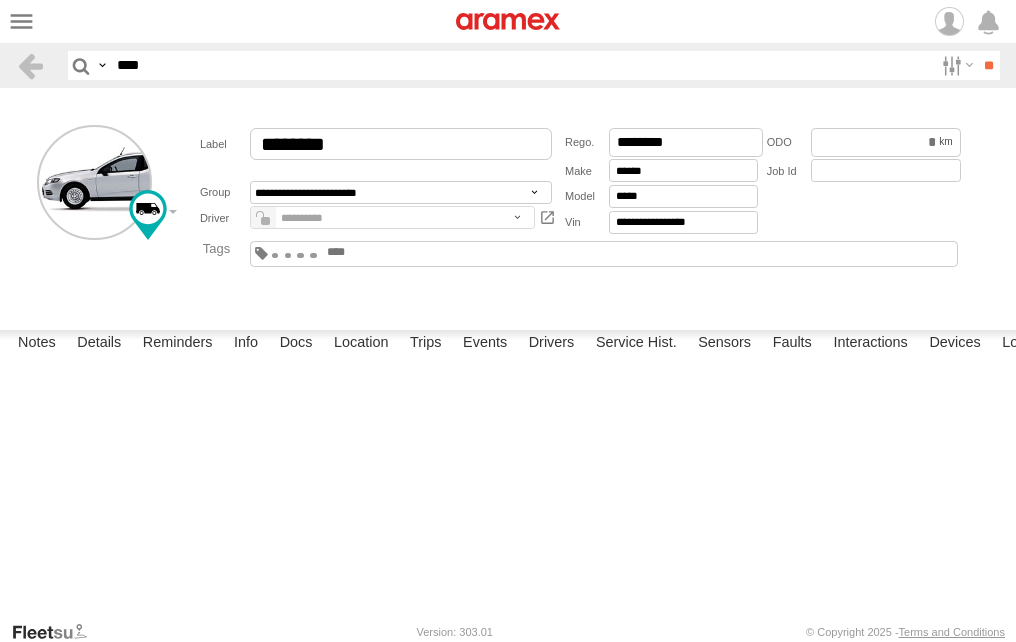 scroll, scrollTop: 0, scrollLeft: 0, axis: both 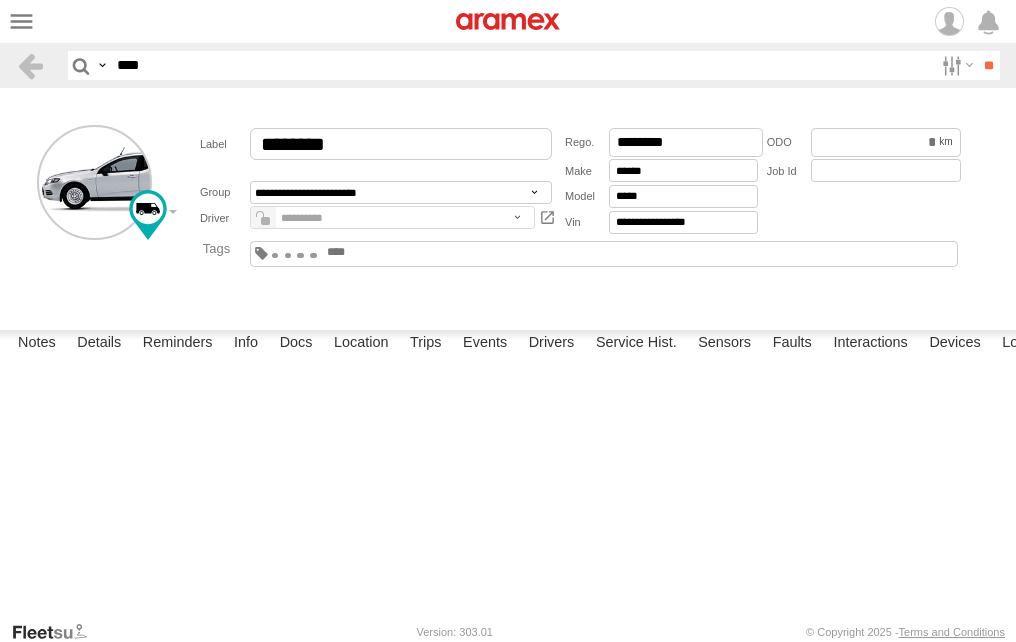 drag, startPoint x: 132, startPoint y: 411, endPoint x: 69, endPoint y: 472, distance: 87.69264 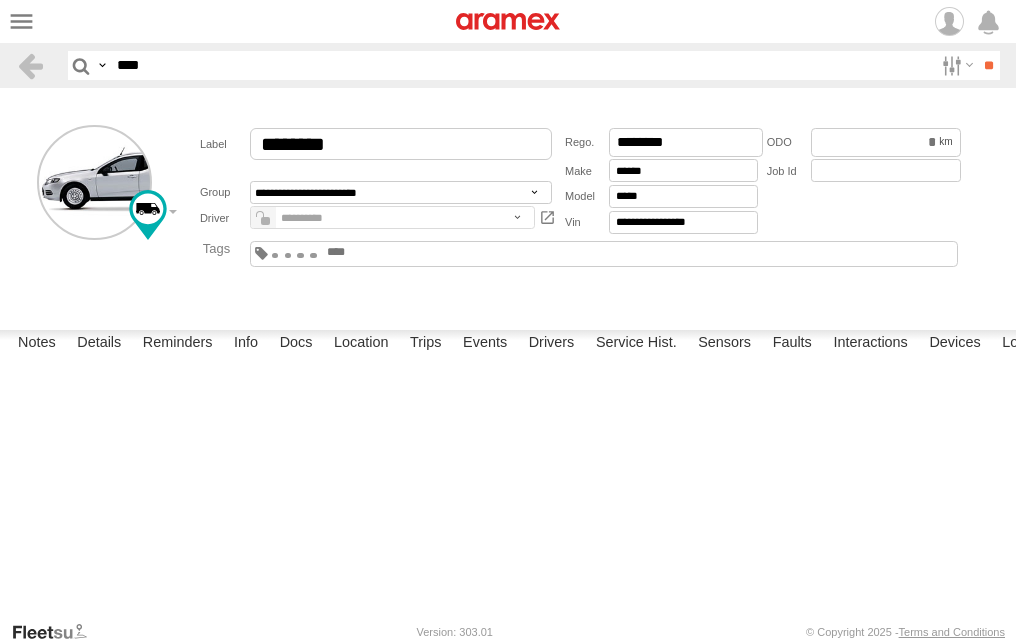 scroll, scrollTop: 0, scrollLeft: 0, axis: both 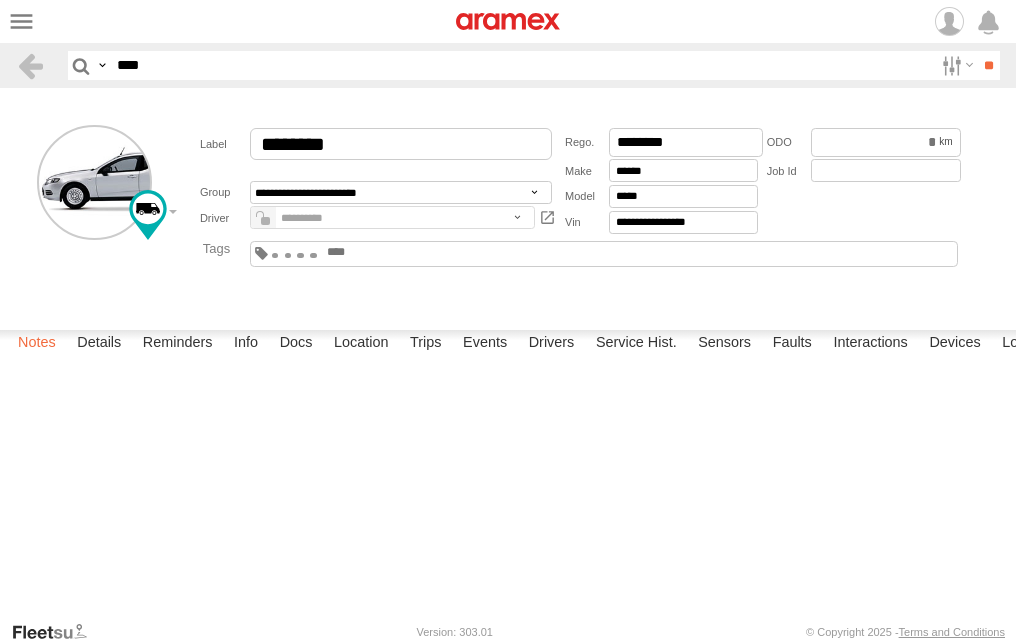 click on "Notes" at bounding box center (37, 344) 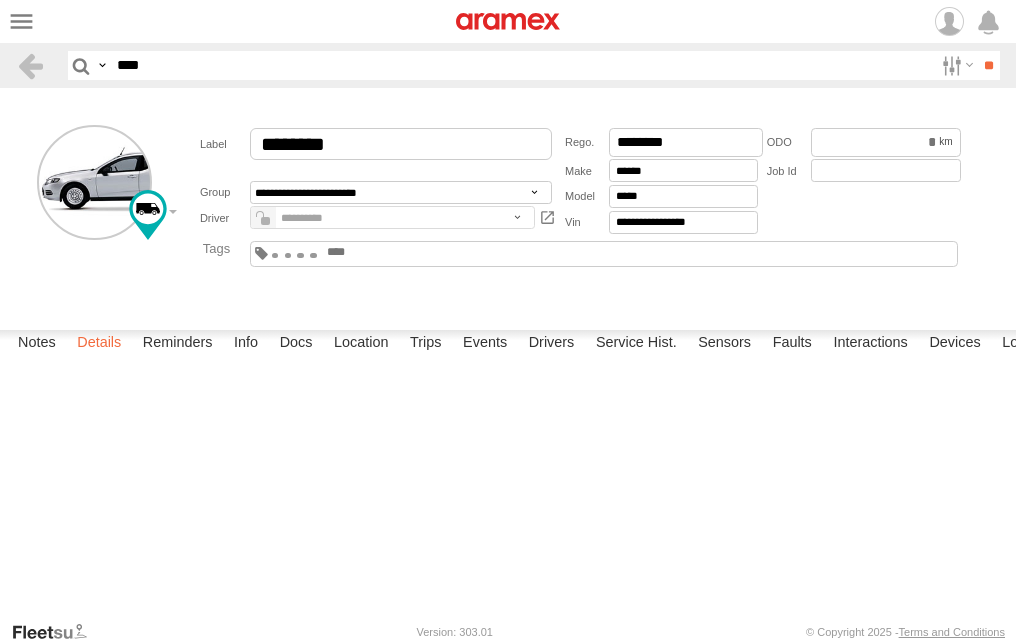 click on "Details" at bounding box center (99, 344) 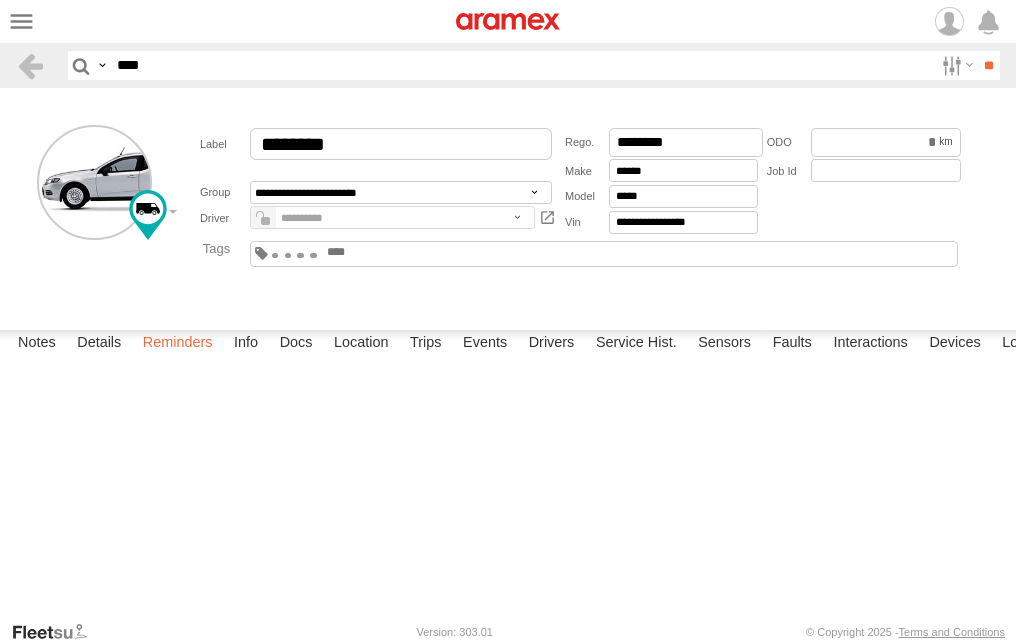 click on "Reminders" at bounding box center [178, 344] 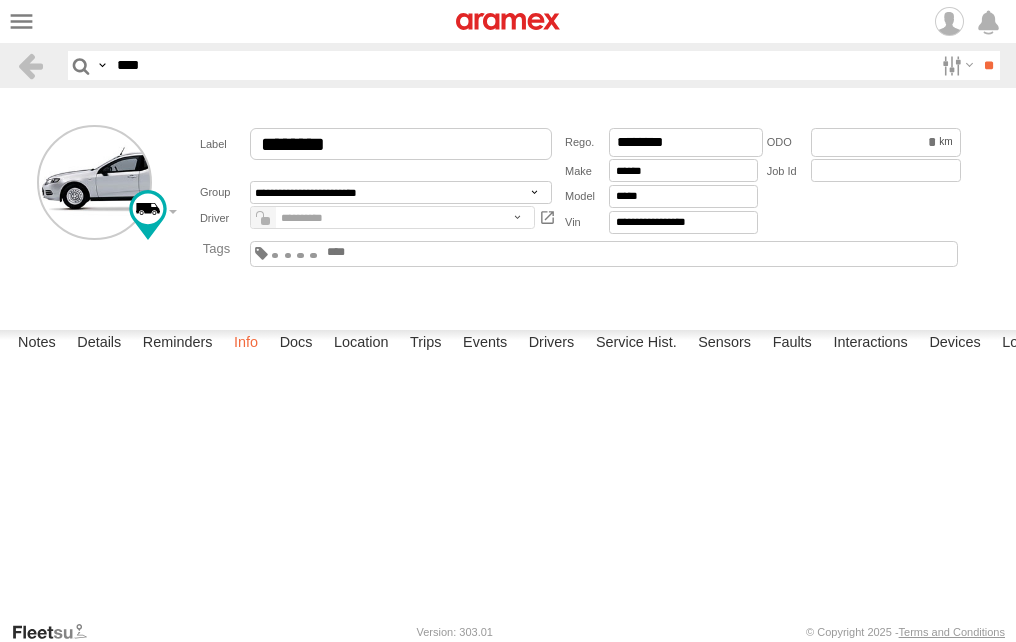 click on "Info" at bounding box center [246, 344] 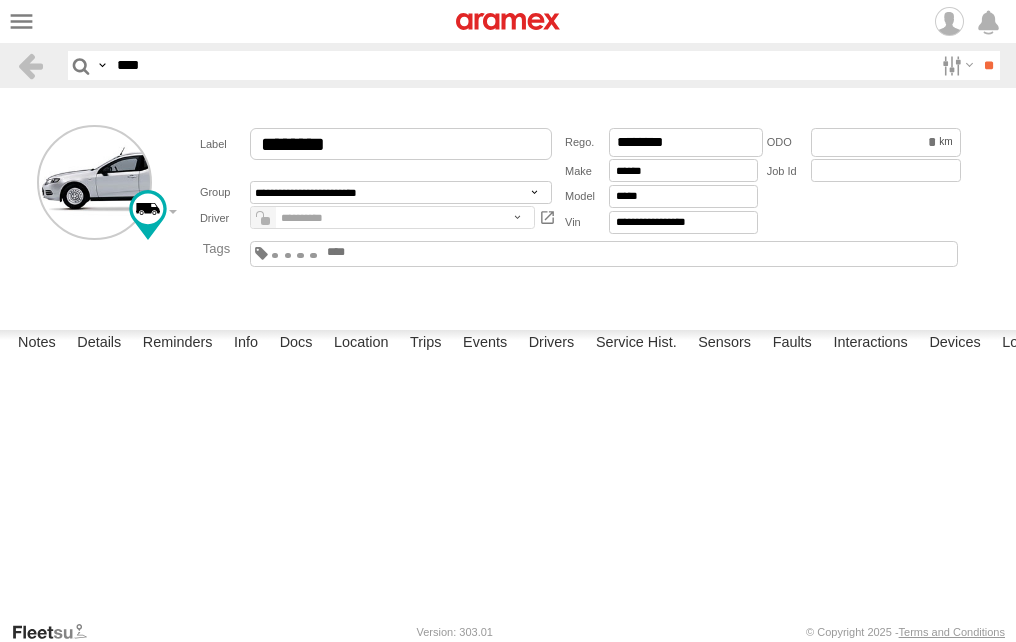 scroll, scrollTop: 0, scrollLeft: 0, axis: both 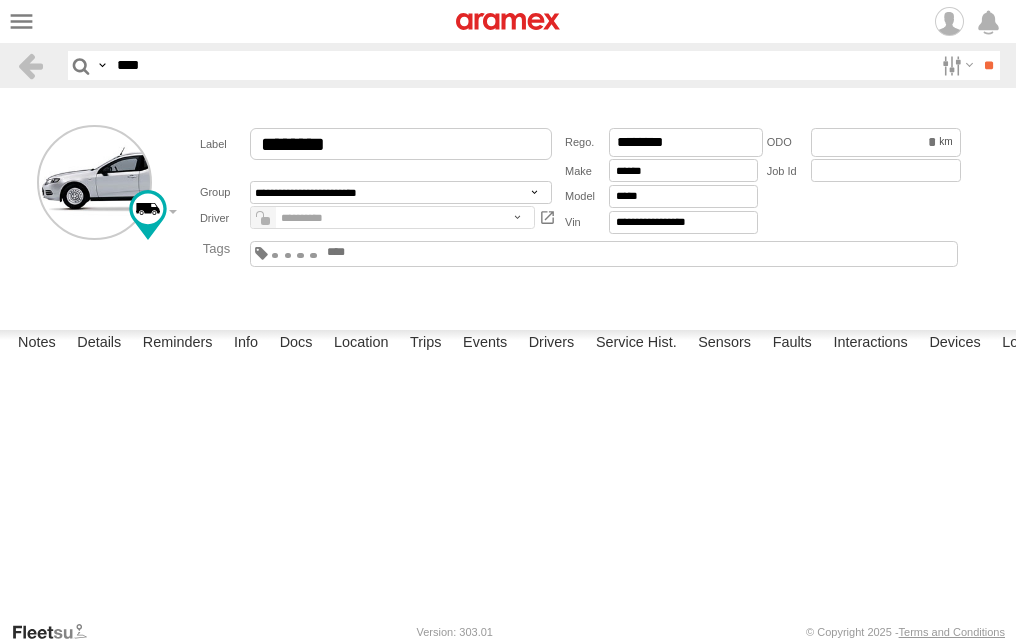 click on "**********" at bounding box center [508, 205] 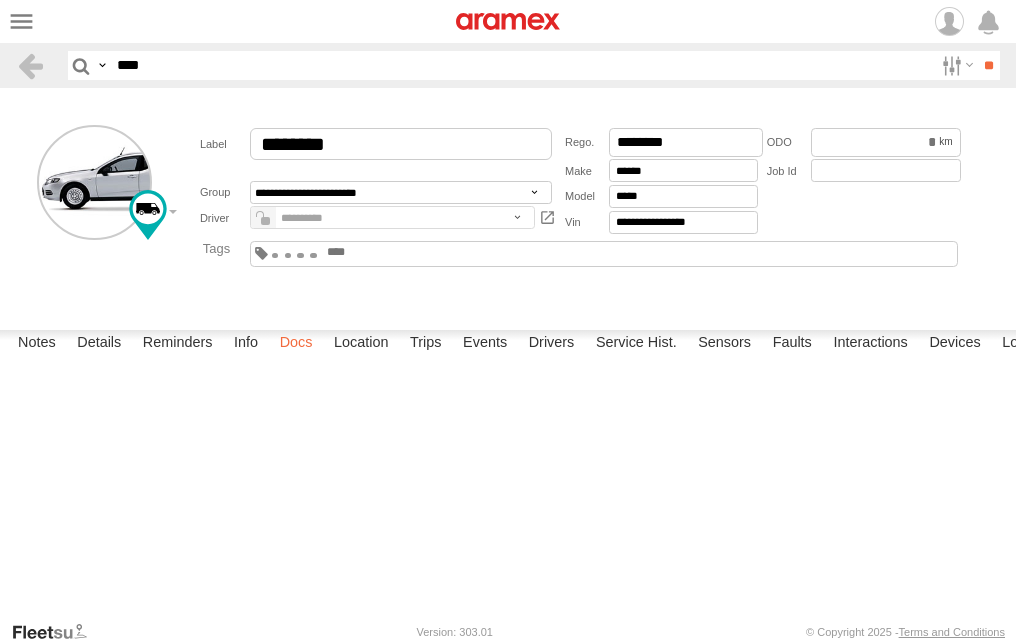 click on "Docs" at bounding box center (296, 344) 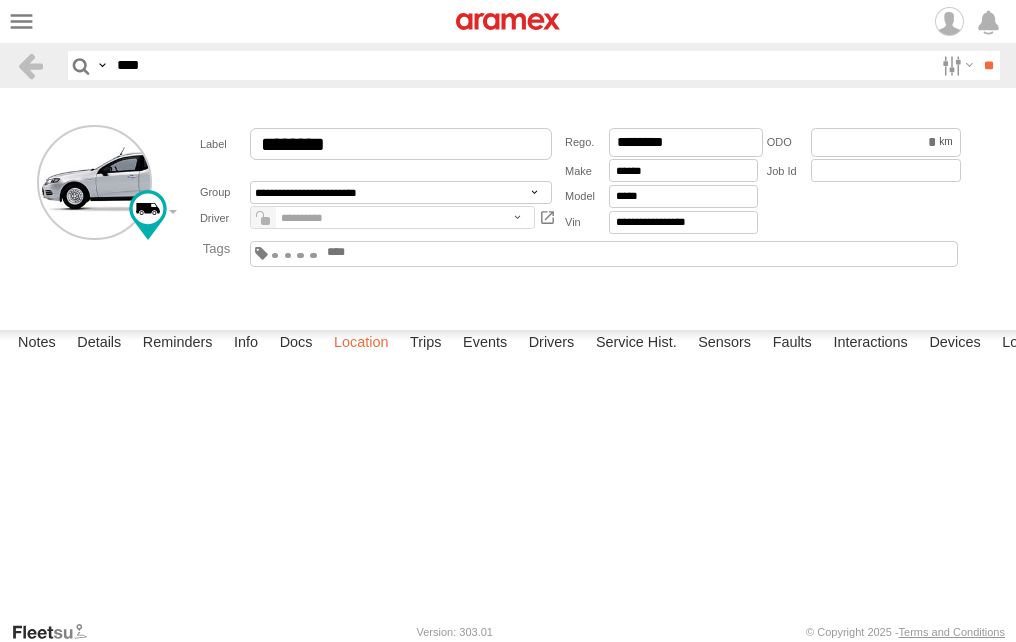 click on "Location" at bounding box center (361, 344) 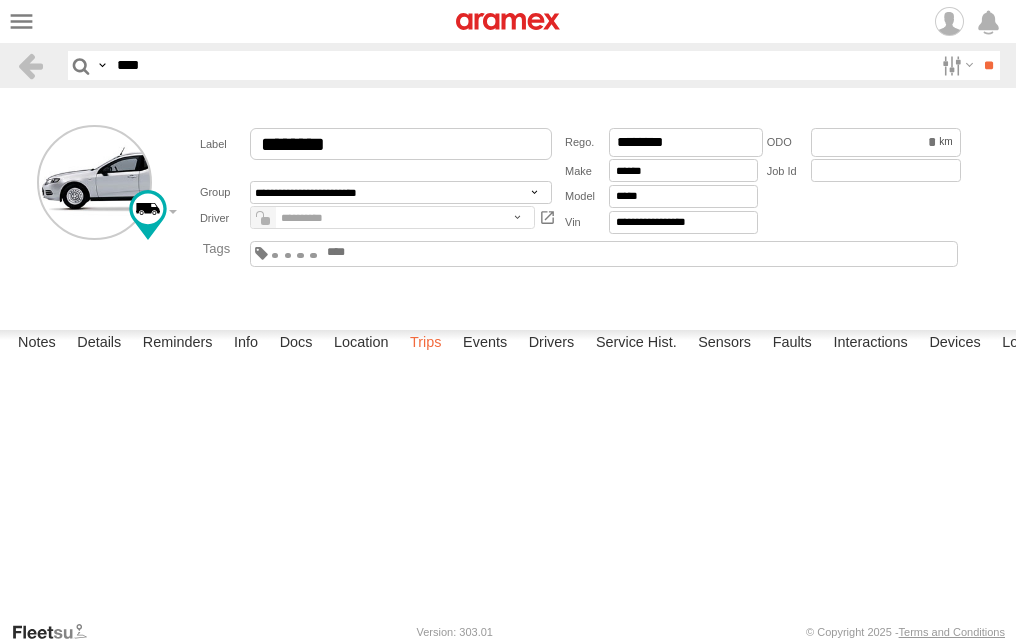 click on "Trips" at bounding box center [426, 344] 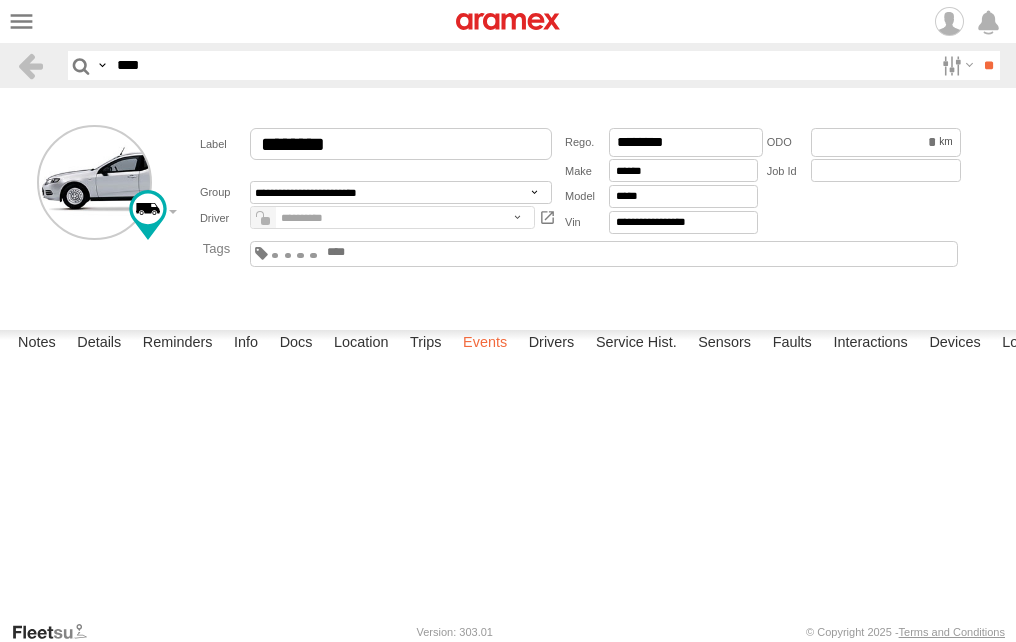 click on "Events" at bounding box center [485, 344] 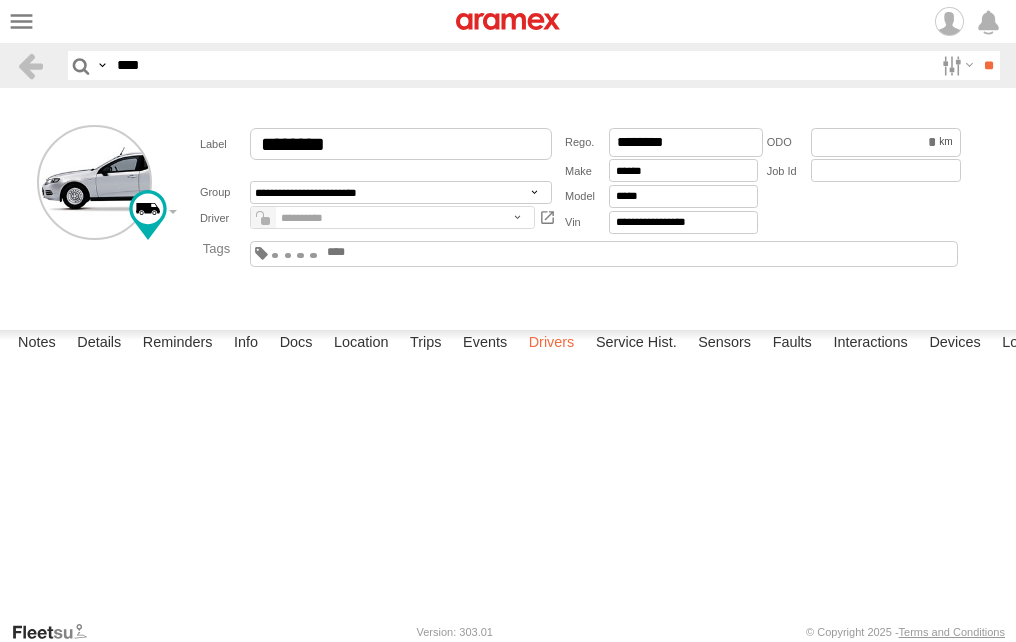 click on "Drivers" at bounding box center (552, 344) 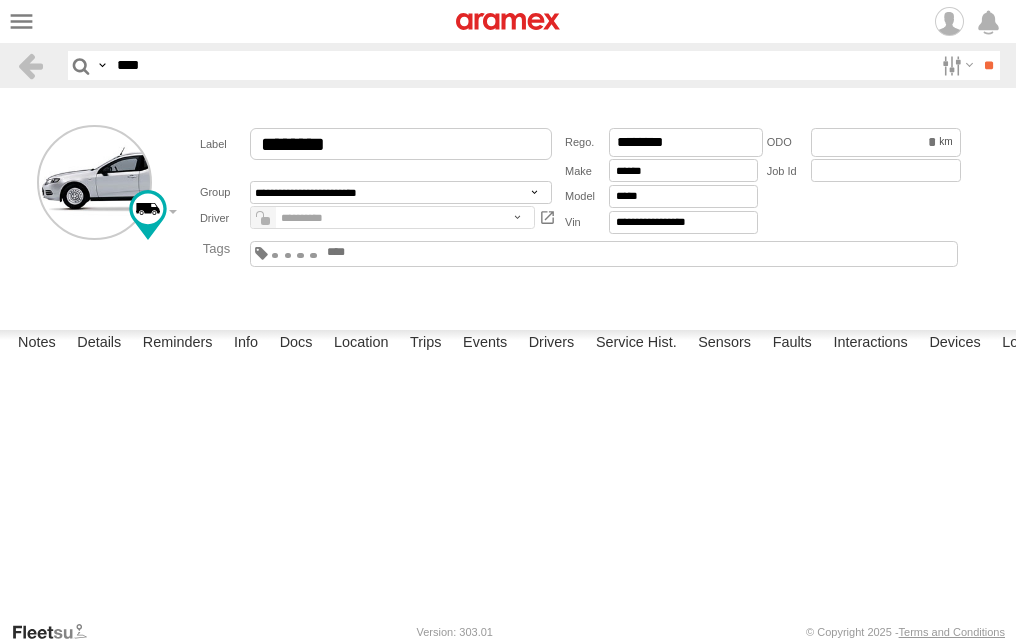 scroll, scrollTop: 166, scrollLeft: 0, axis: vertical 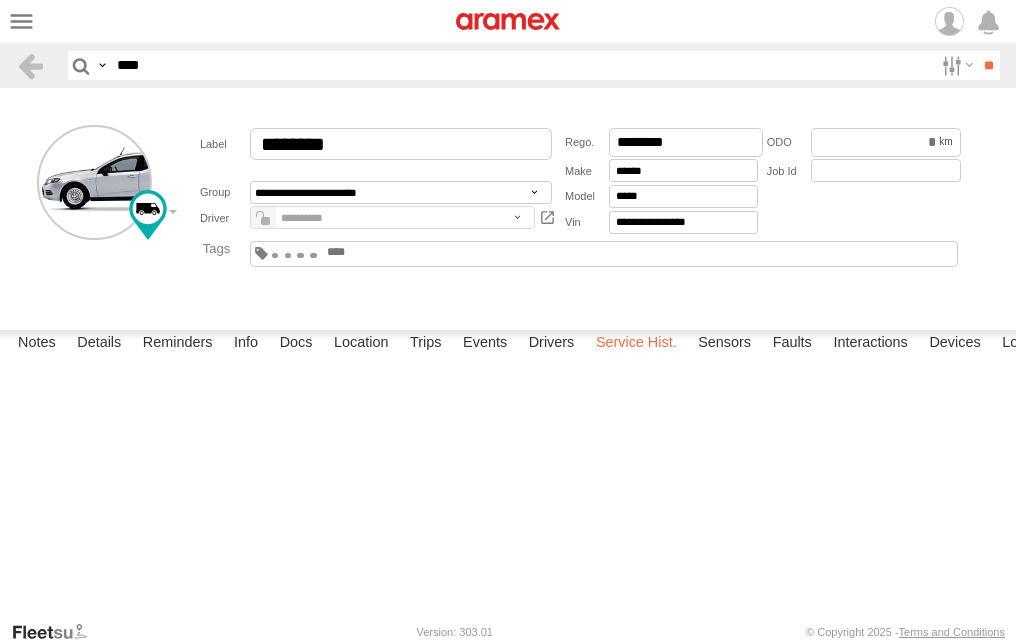 click on "Service Hist." at bounding box center [636, 344] 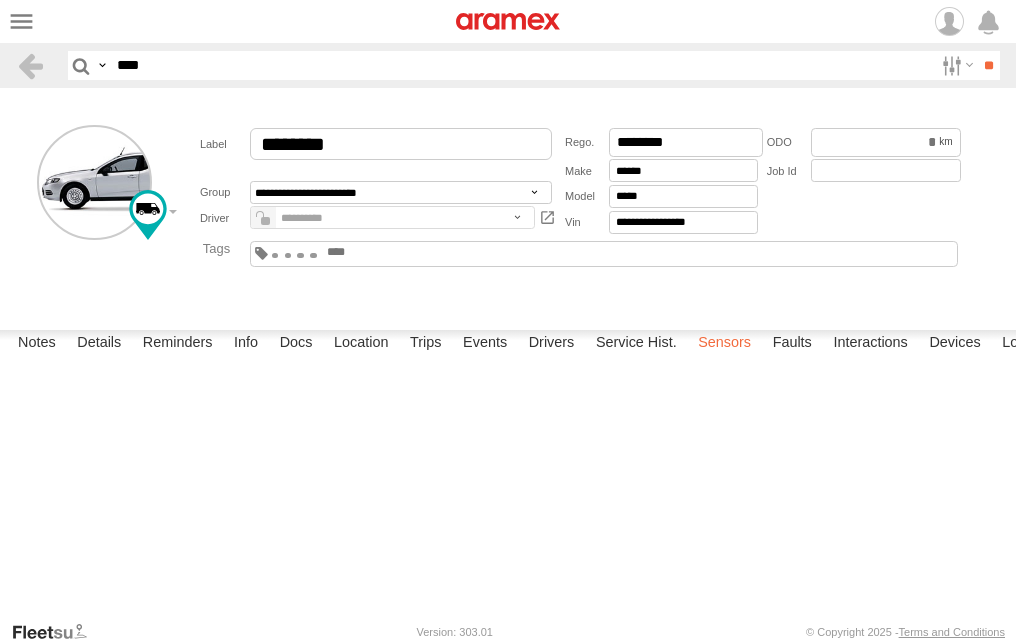 click on "Sensors" at bounding box center (724, 344) 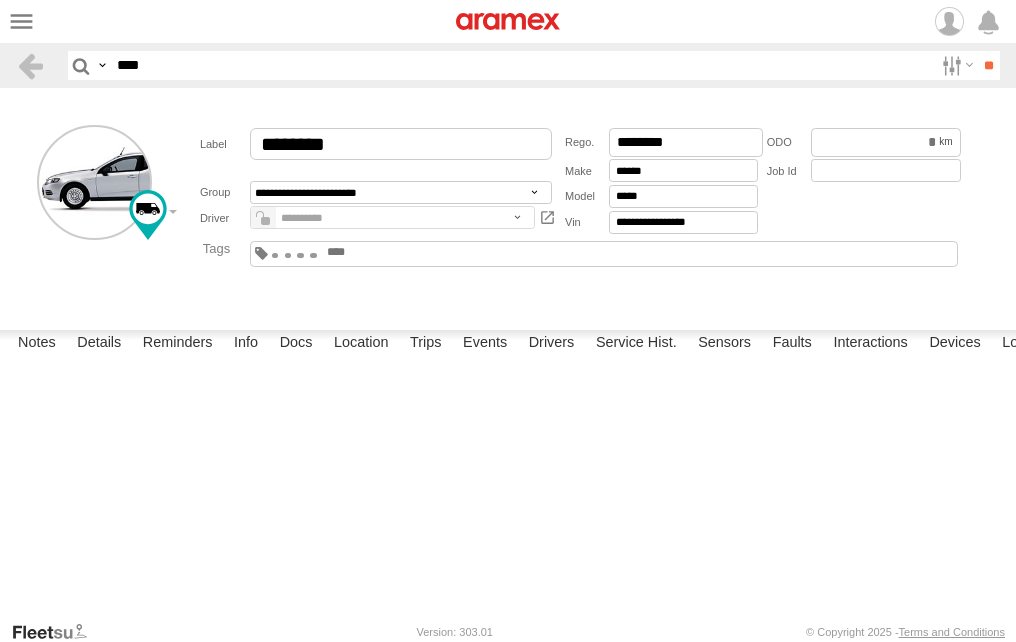 scroll, scrollTop: 500, scrollLeft: 0, axis: vertical 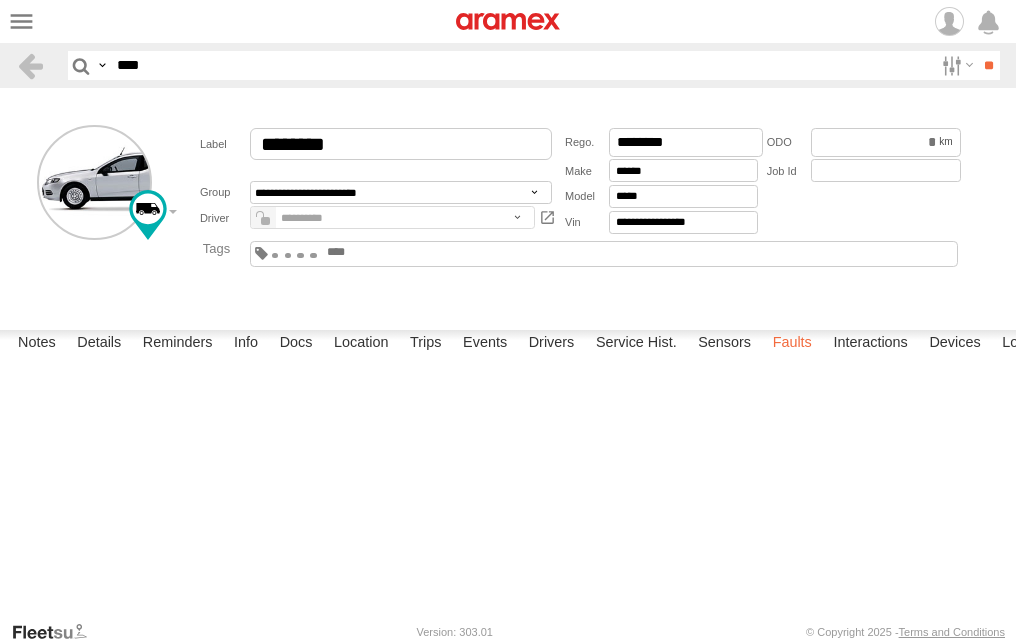 click on "Faults" at bounding box center [792, 344] 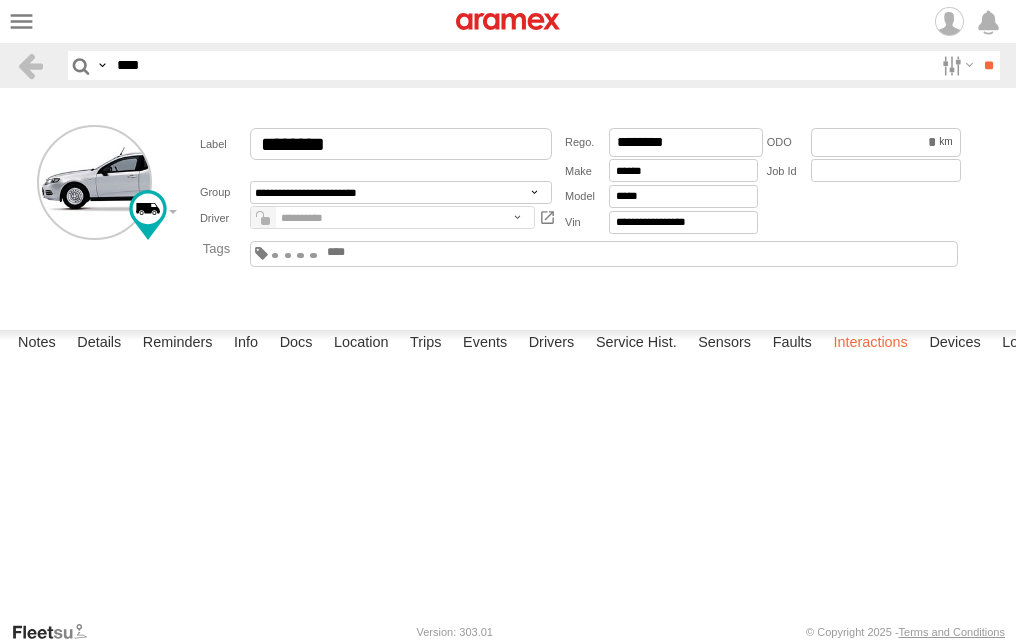 click on "Interactions" at bounding box center [870, 344] 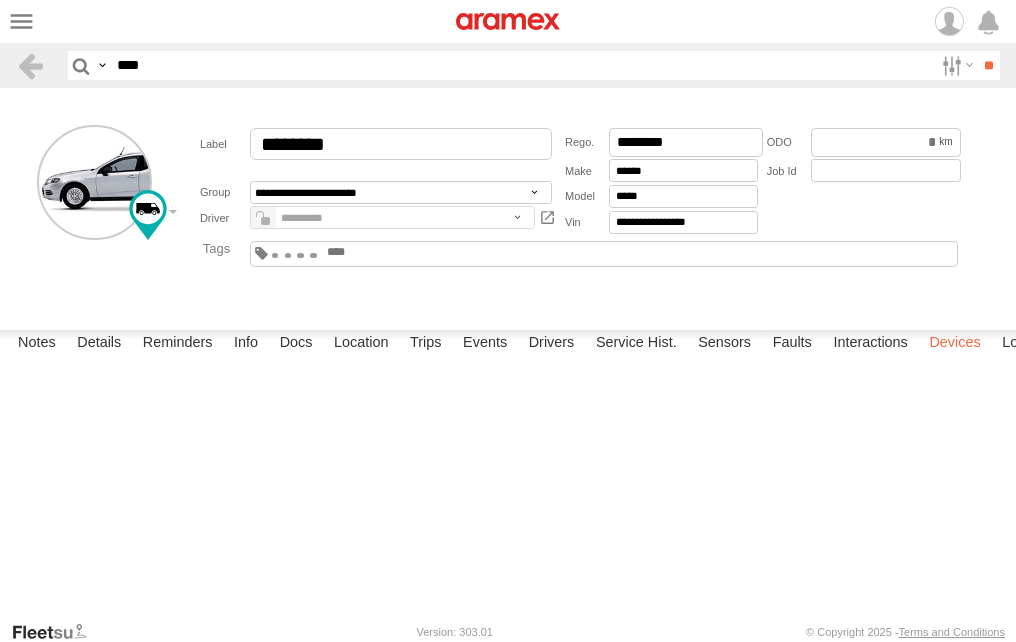 click on "Devices" at bounding box center [954, 344] 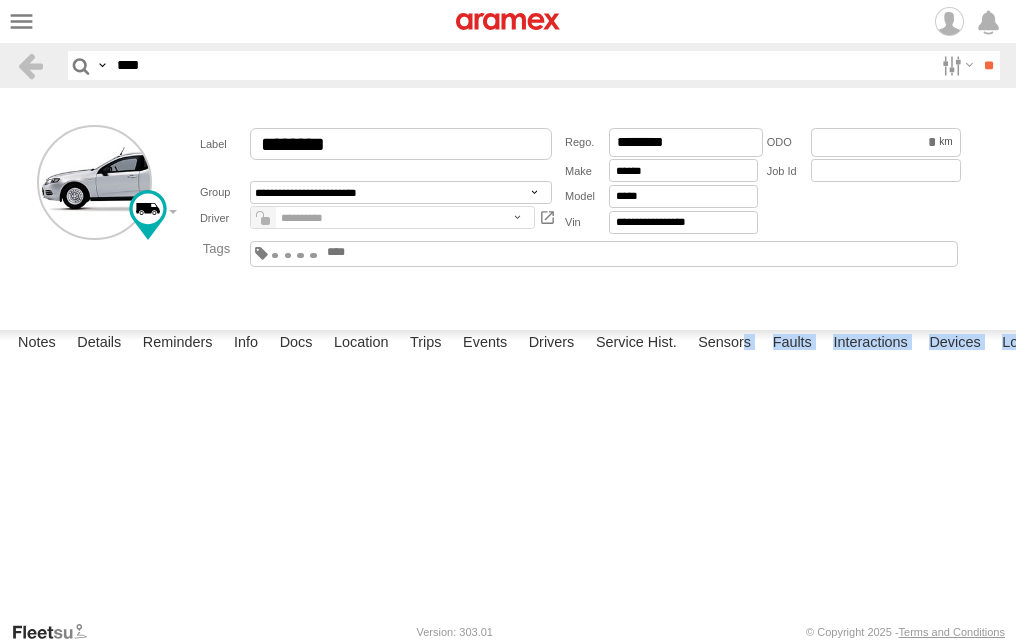 drag, startPoint x: 747, startPoint y: 582, endPoint x: 984, endPoint y: 581, distance: 237.0021 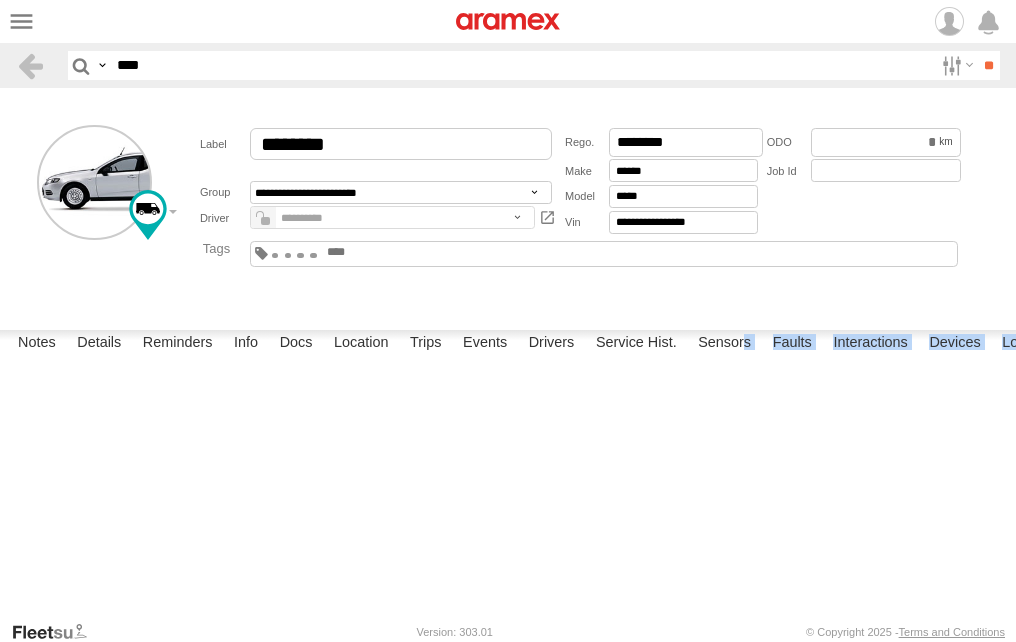 click on "Notes
Details
Reminders
Info
Docs
Location
Trips
Events
Drivers
Service Hist.
Sensors Faults Devices" at bounding box center (508, 475) 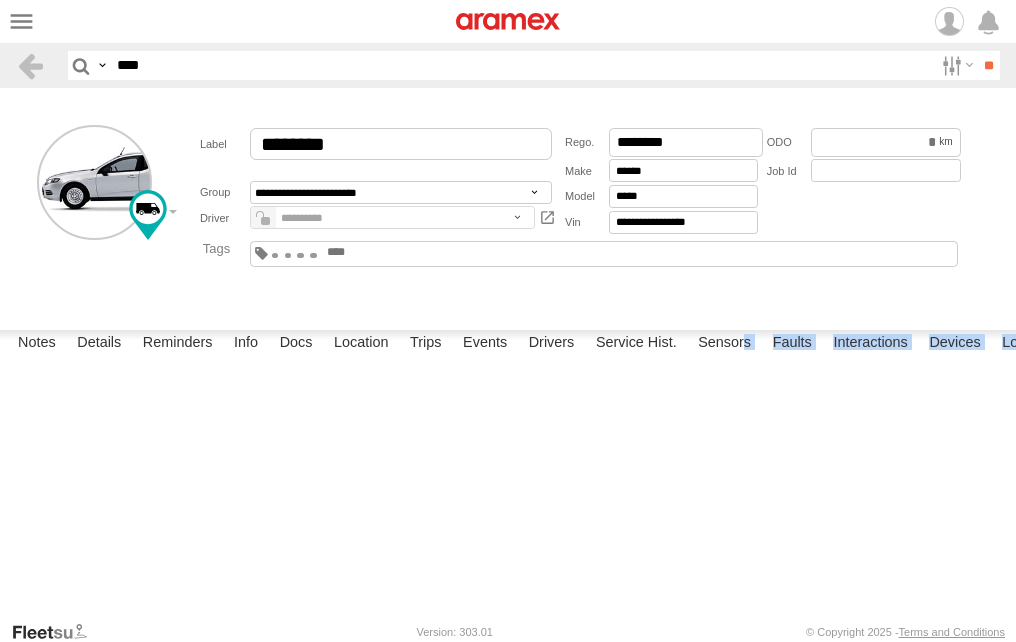 scroll, scrollTop: 0, scrollLeft: 0, axis: both 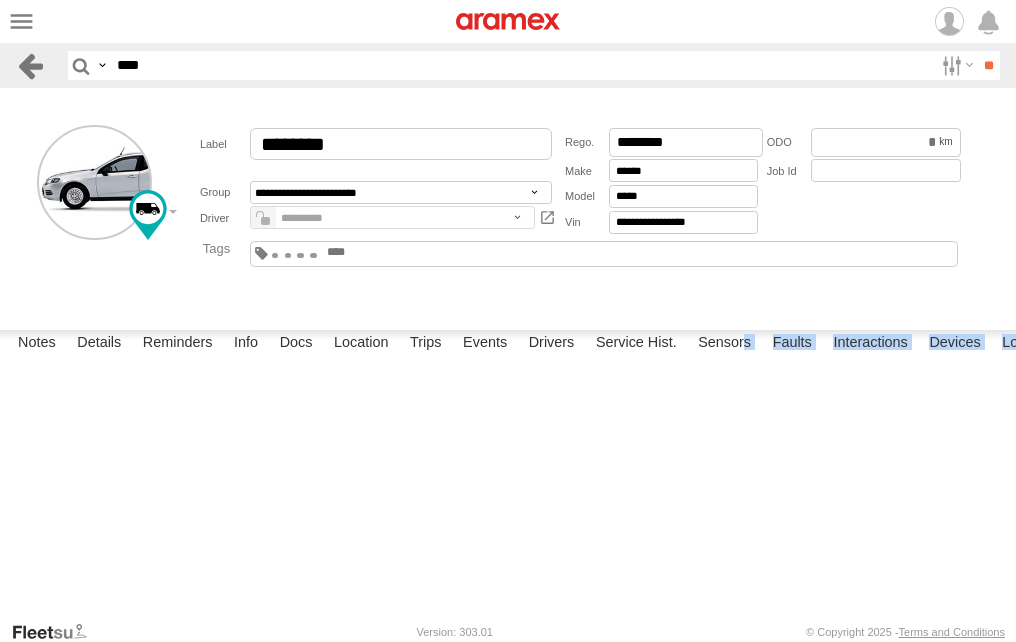 click at bounding box center (30, 65) 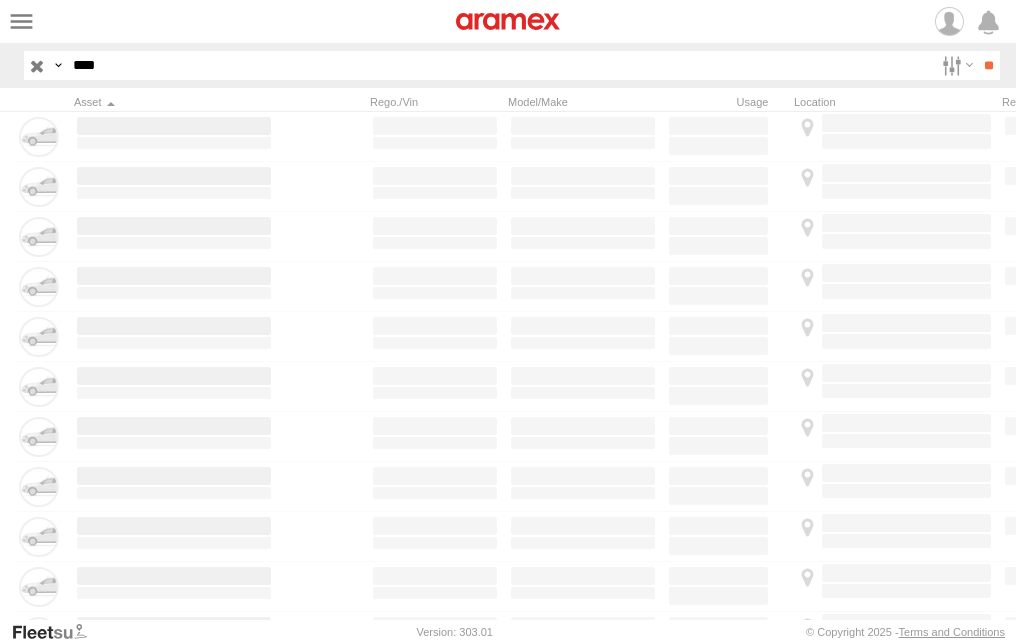 scroll, scrollTop: 0, scrollLeft: 0, axis: both 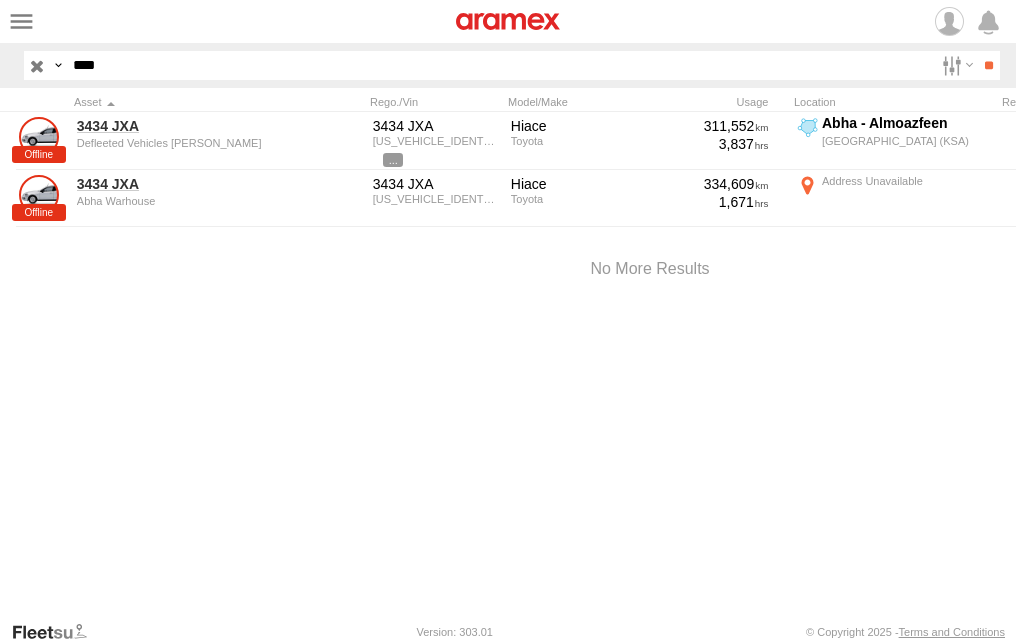 click at bounding box center [0, 0] 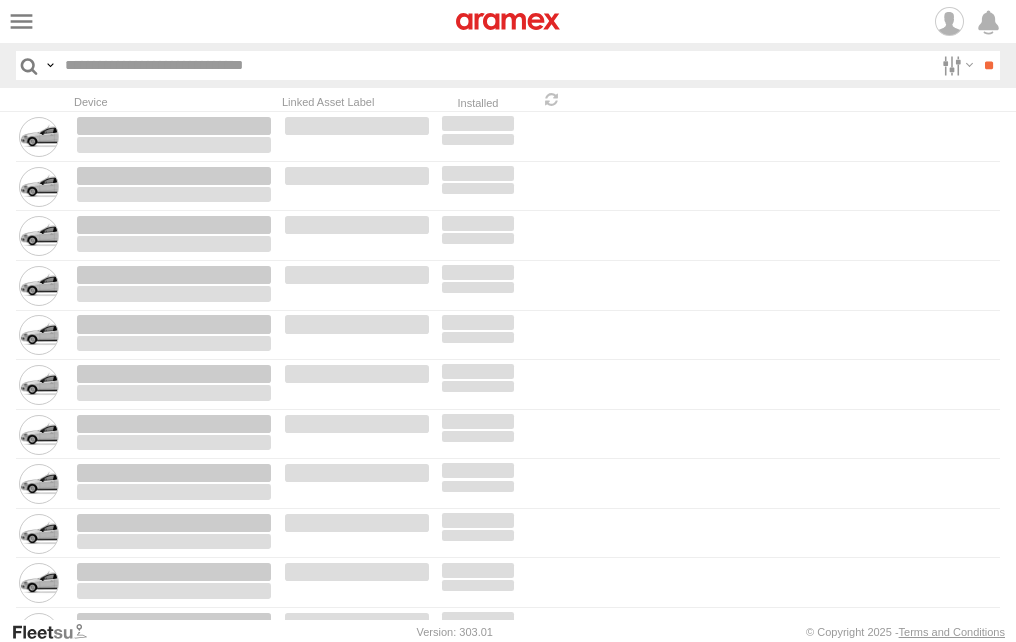 scroll, scrollTop: 0, scrollLeft: 0, axis: both 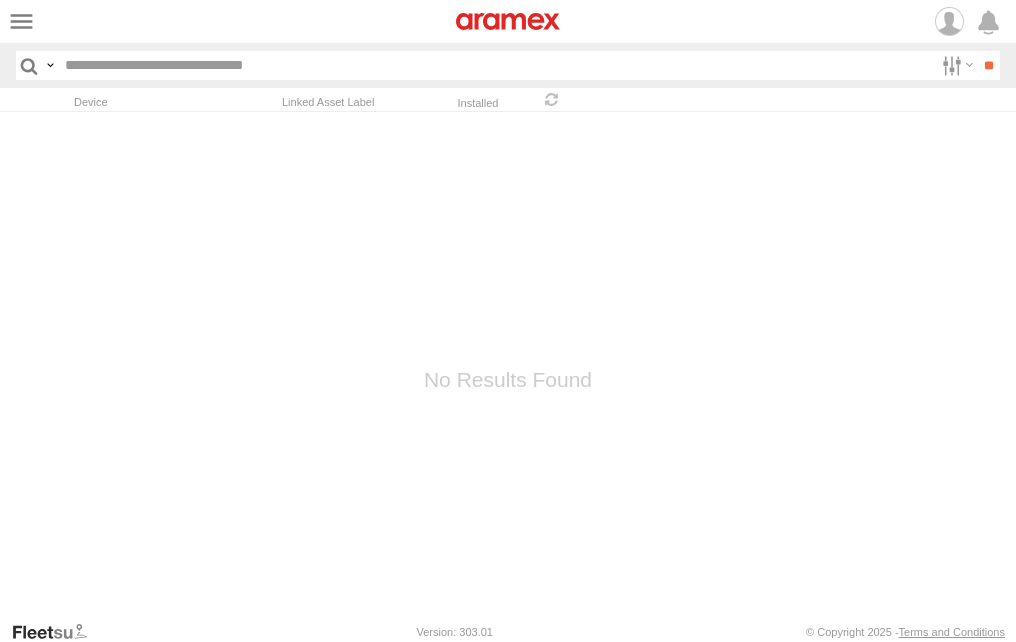 click at bounding box center [495, 65] 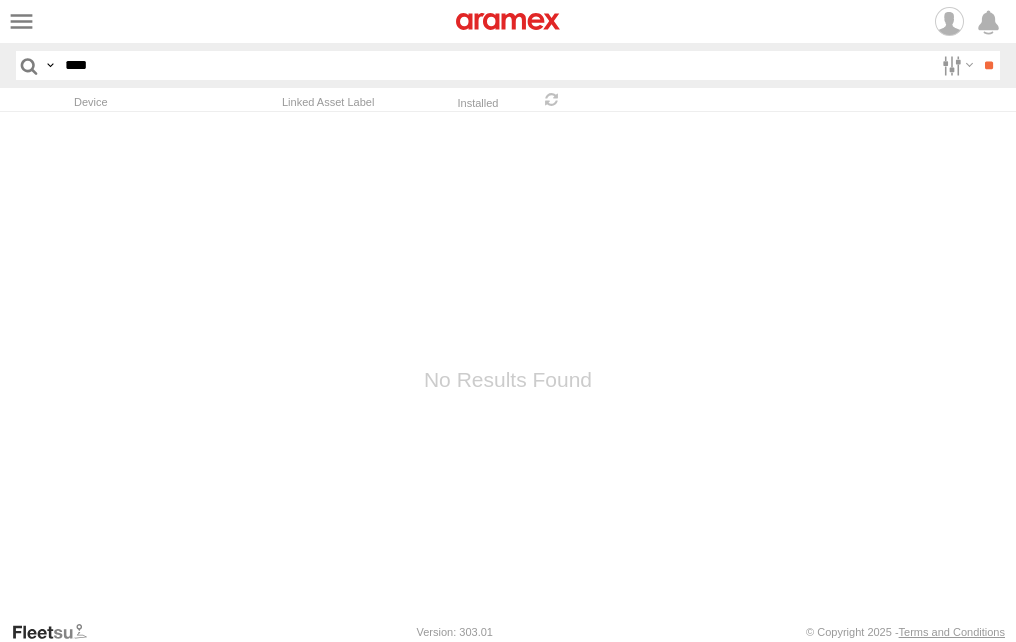 click on "**" at bounding box center (988, 65) 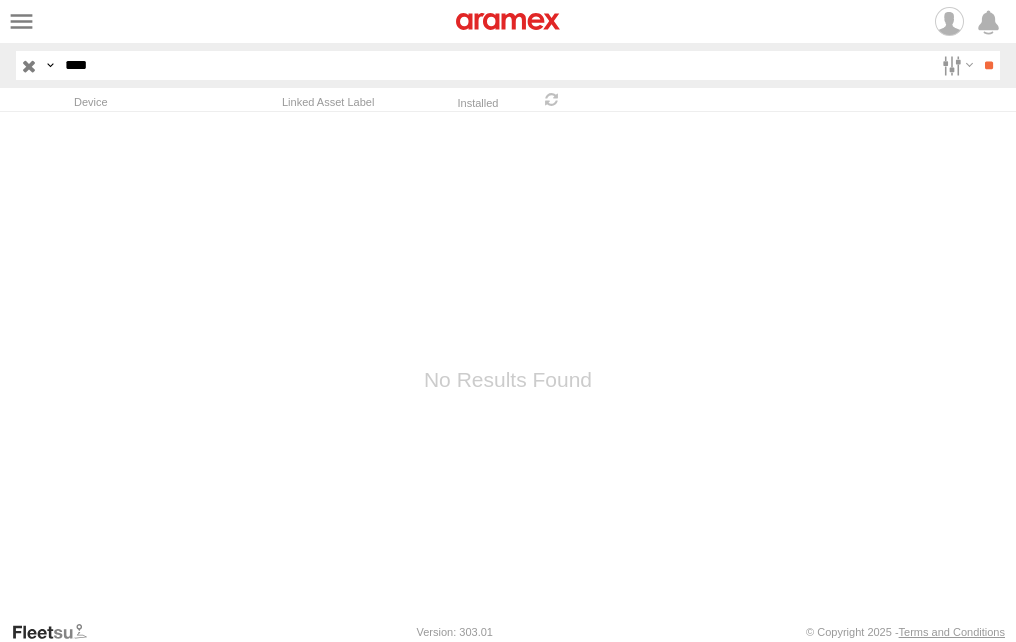 drag, startPoint x: 64, startPoint y: 59, endPoint x: 0, endPoint y: 34, distance: 68.70953 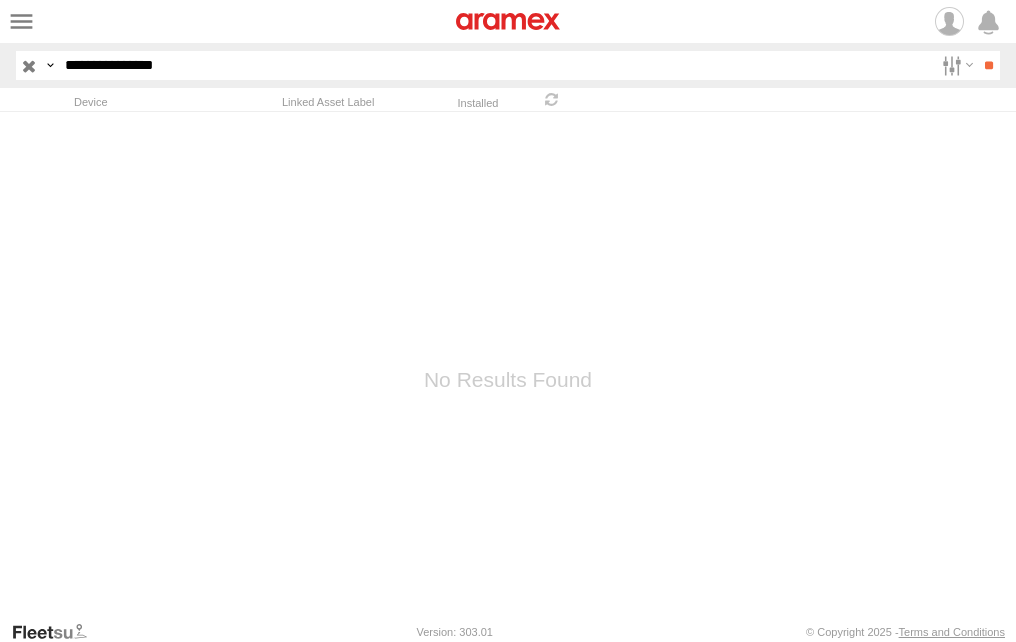 type on "**********" 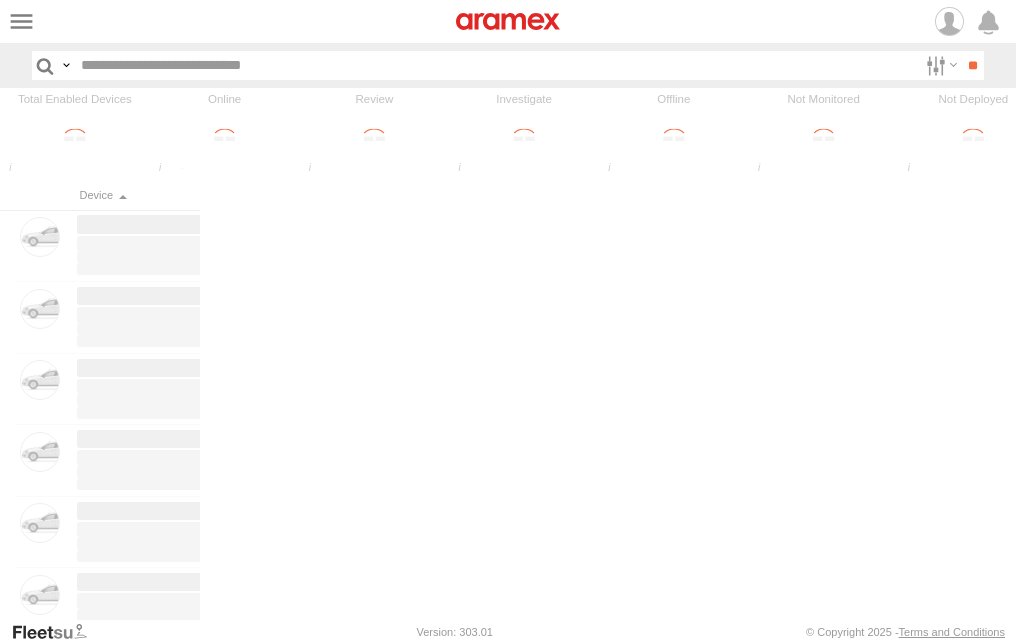 scroll, scrollTop: 0, scrollLeft: 0, axis: both 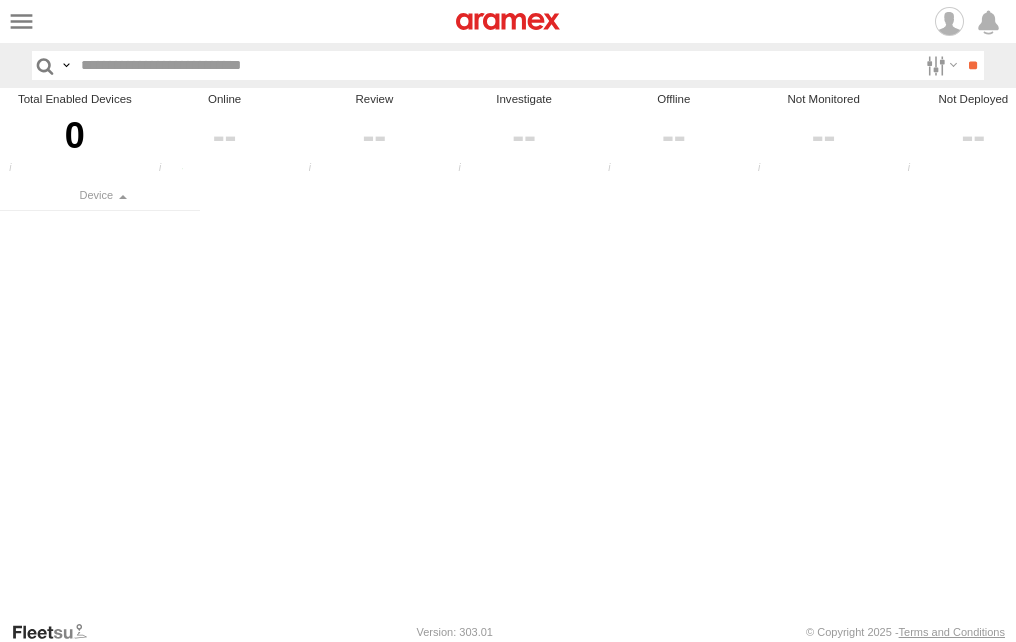 click at bounding box center (0, 0) 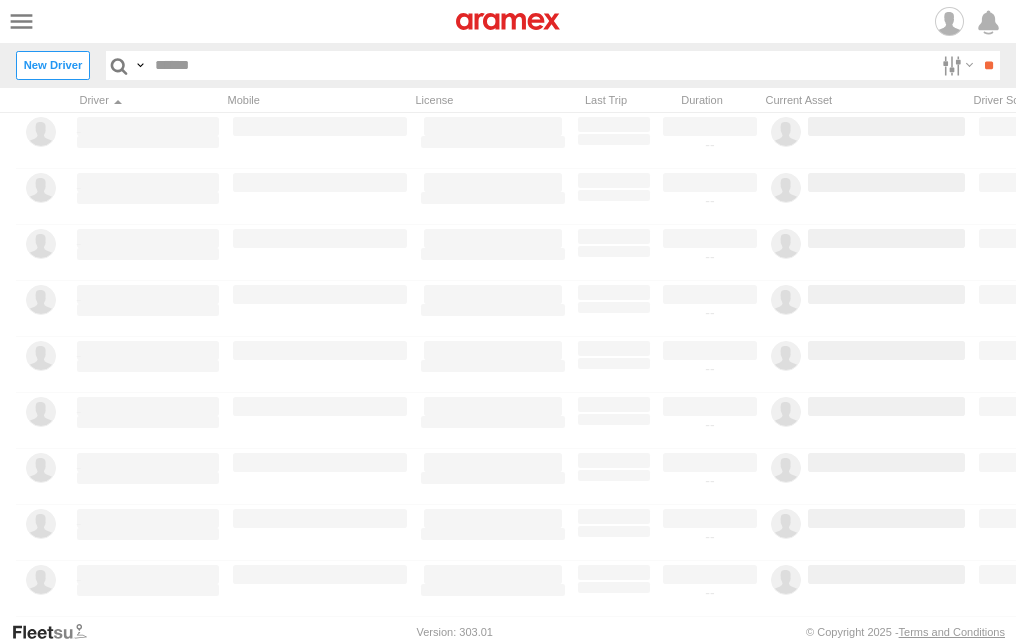 scroll, scrollTop: 0, scrollLeft: 0, axis: both 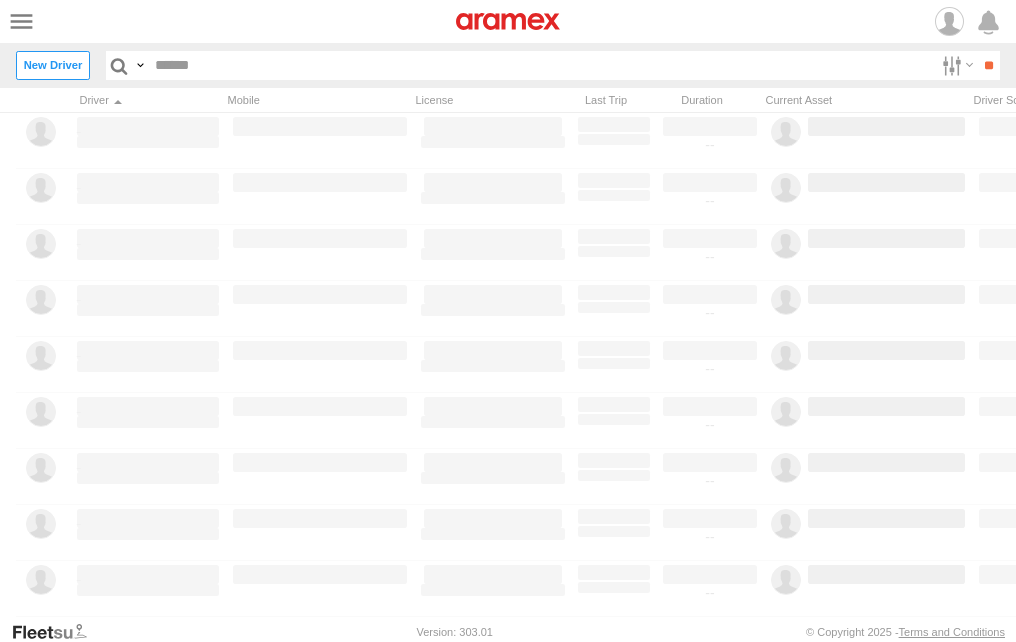 click at bounding box center (119, 65) 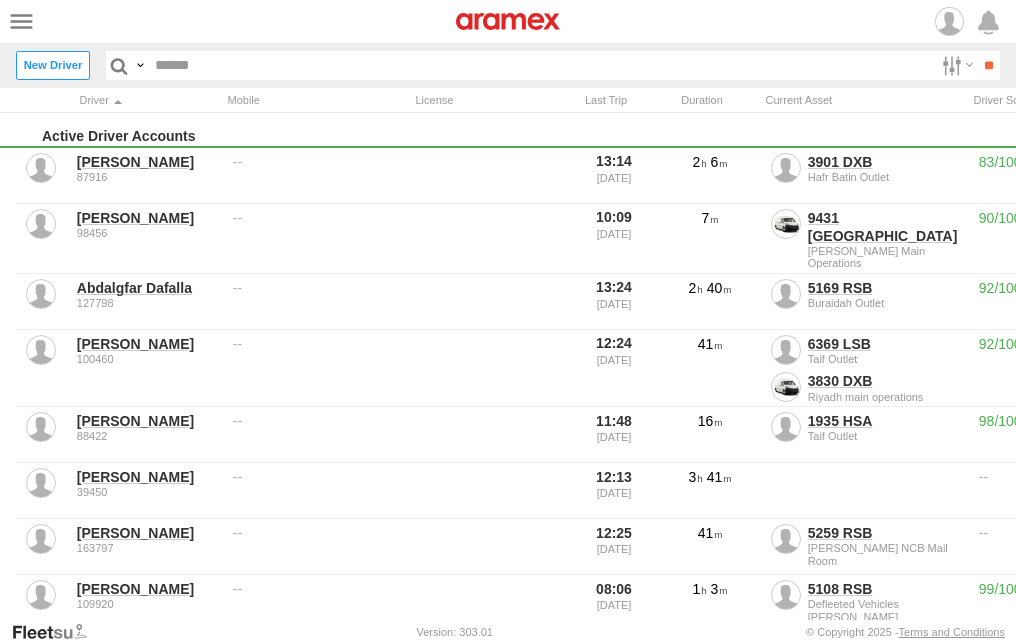 scroll, scrollTop: 0, scrollLeft: 124, axis: horizontal 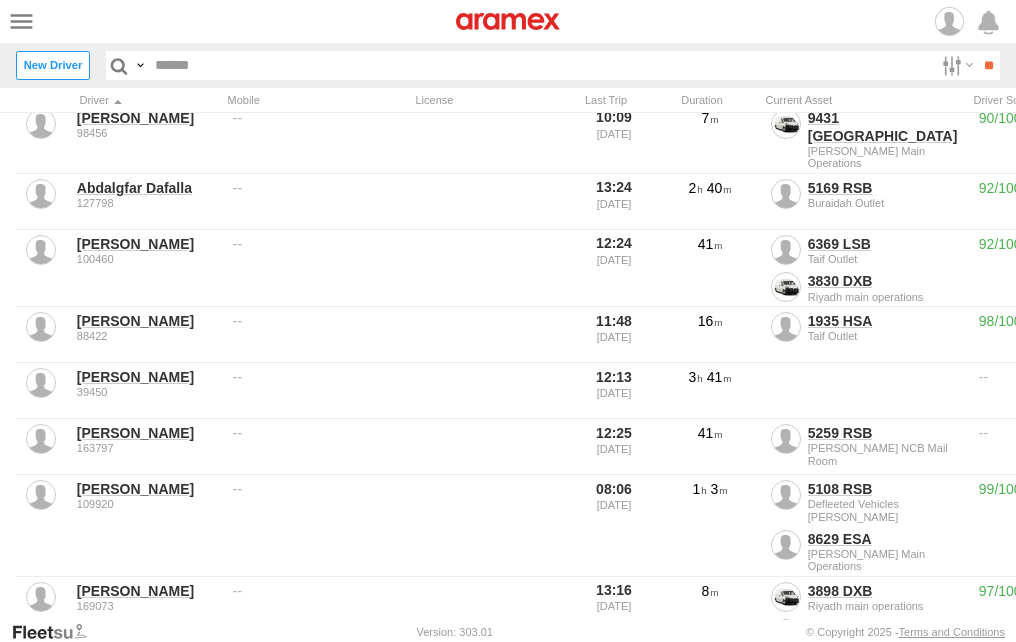 click at bounding box center (541, 65) 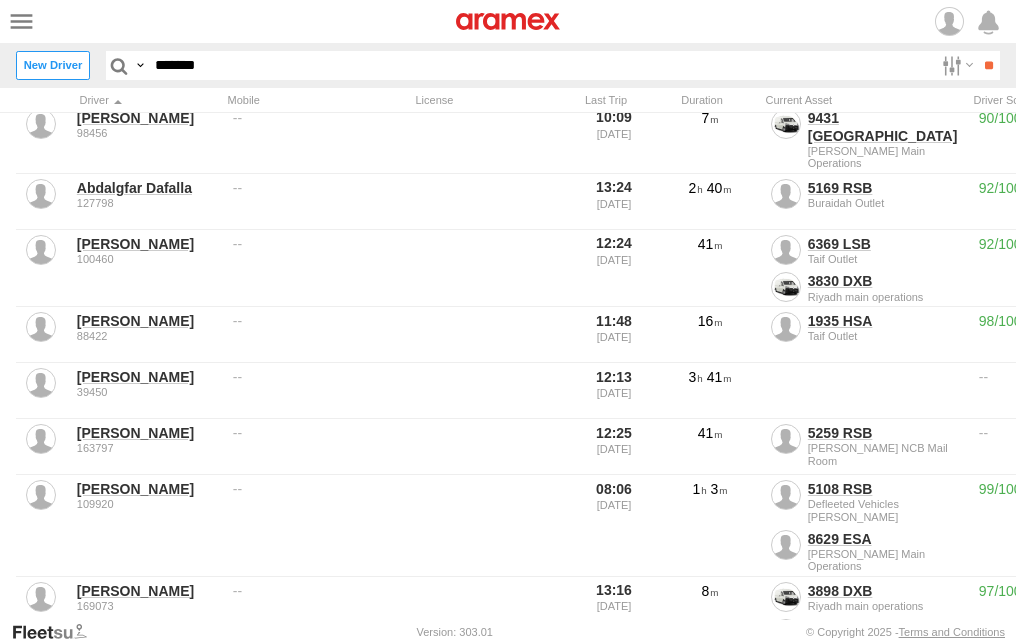 type on "*******" 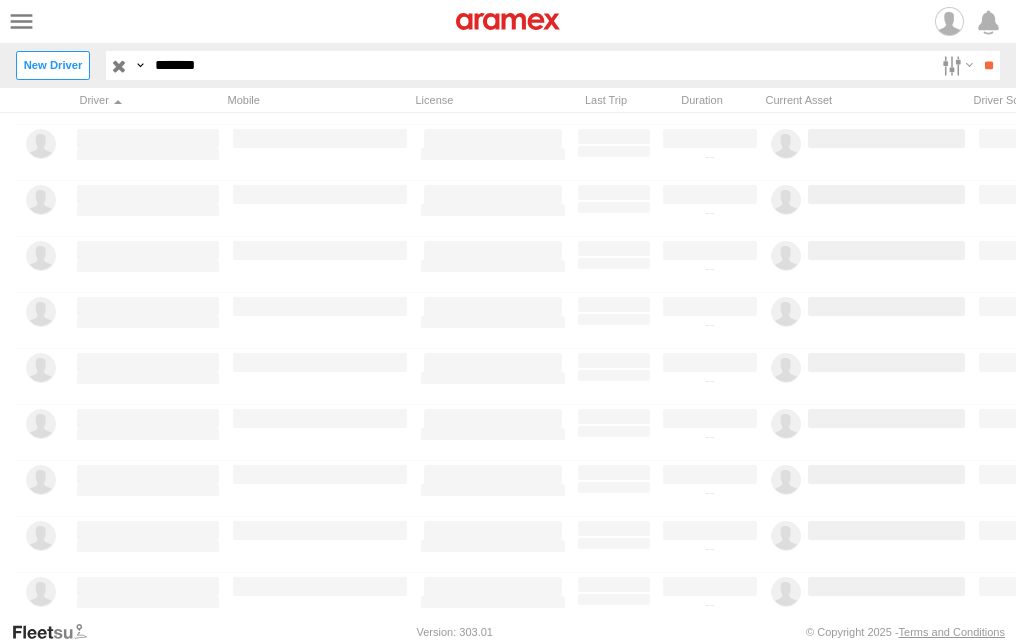 scroll, scrollTop: 0, scrollLeft: 0, axis: both 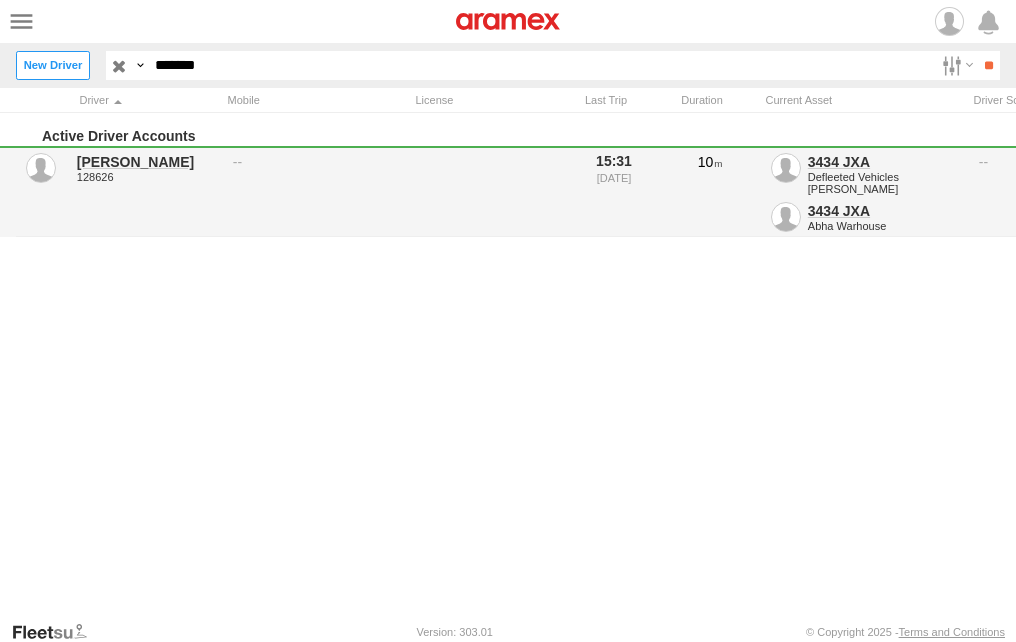 click at bounding box center [786, 217] 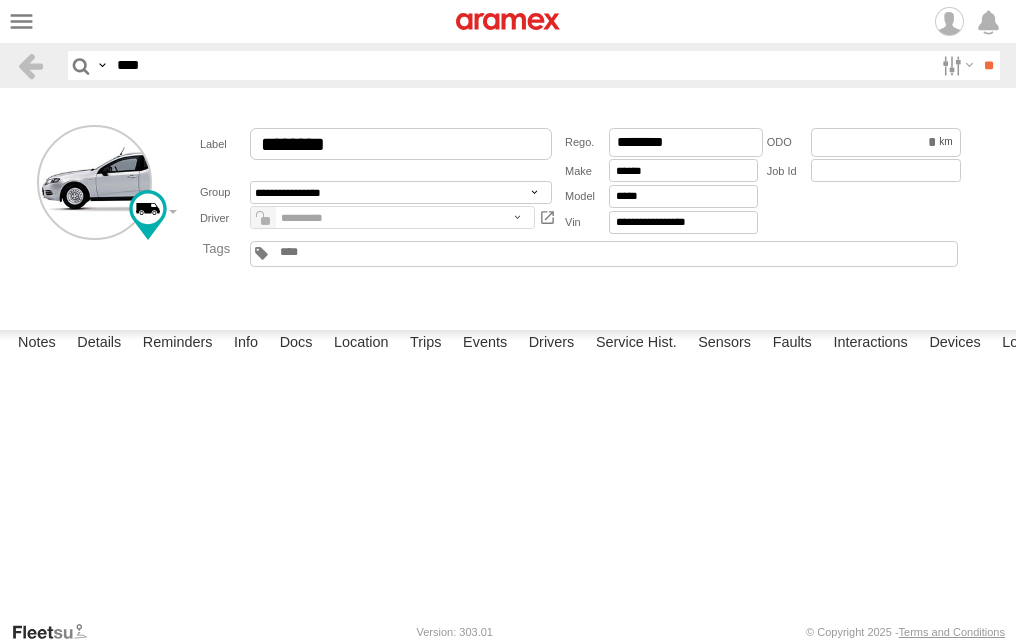 scroll, scrollTop: 0, scrollLeft: 0, axis: both 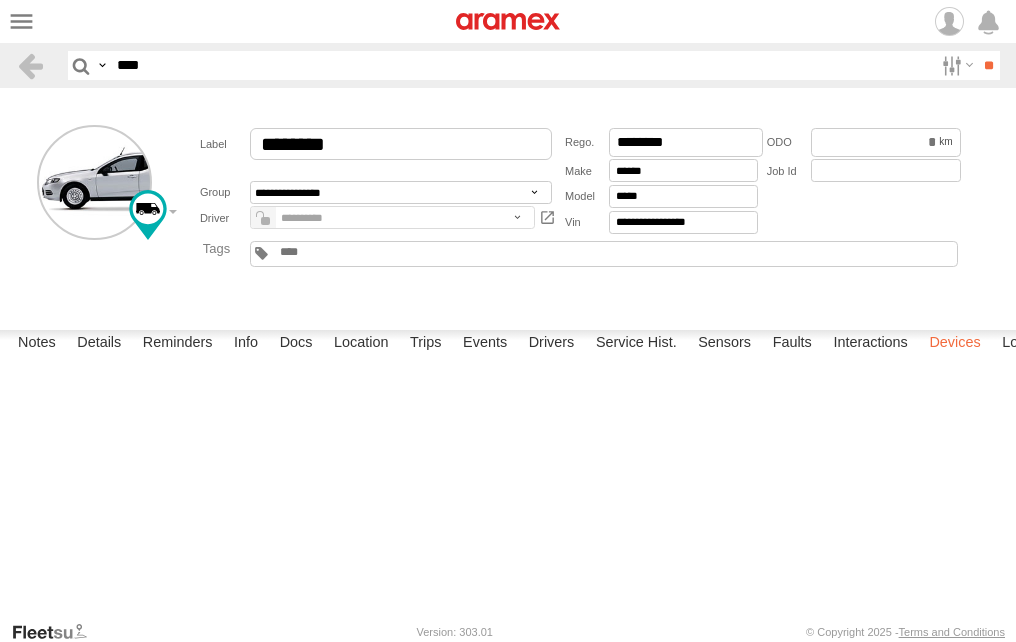 click on "Devices" at bounding box center (954, 344) 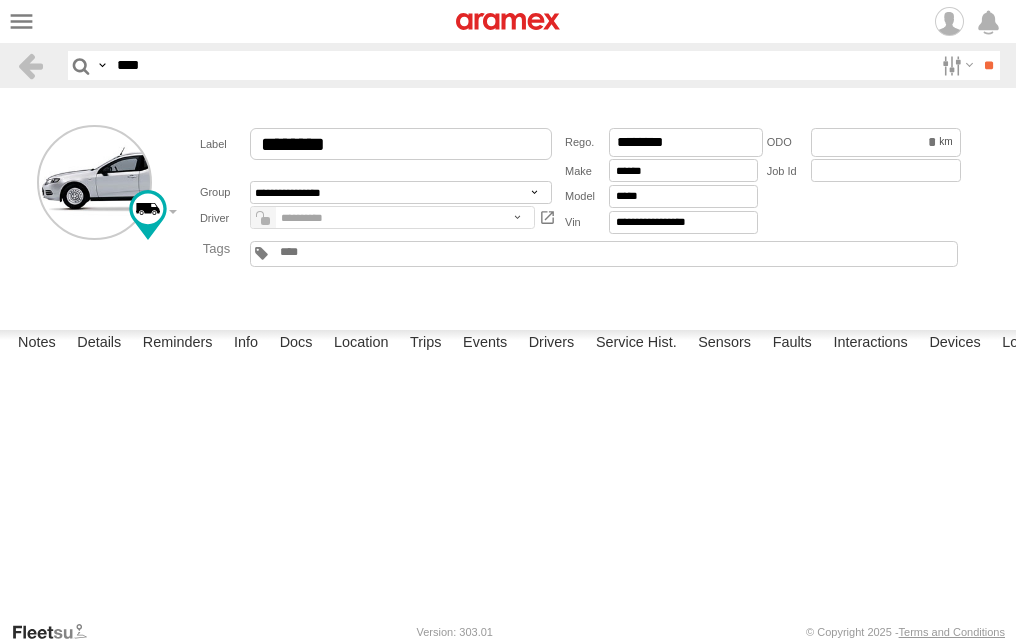 drag, startPoint x: 127, startPoint y: 389, endPoint x: 88, endPoint y: 380, distance: 40.024994 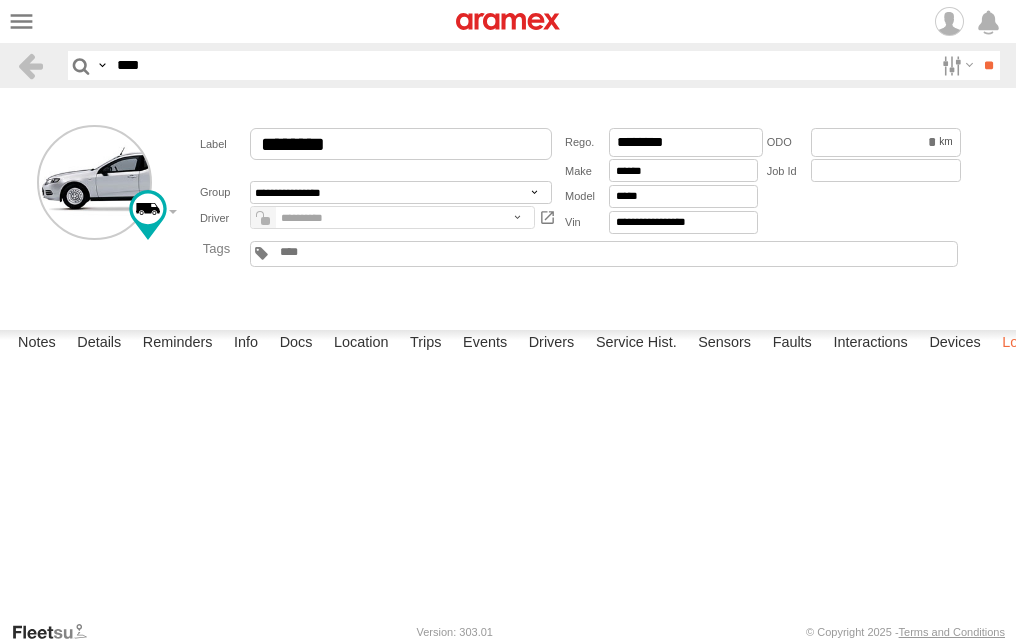 click on "Log" at bounding box center (1014, 344) 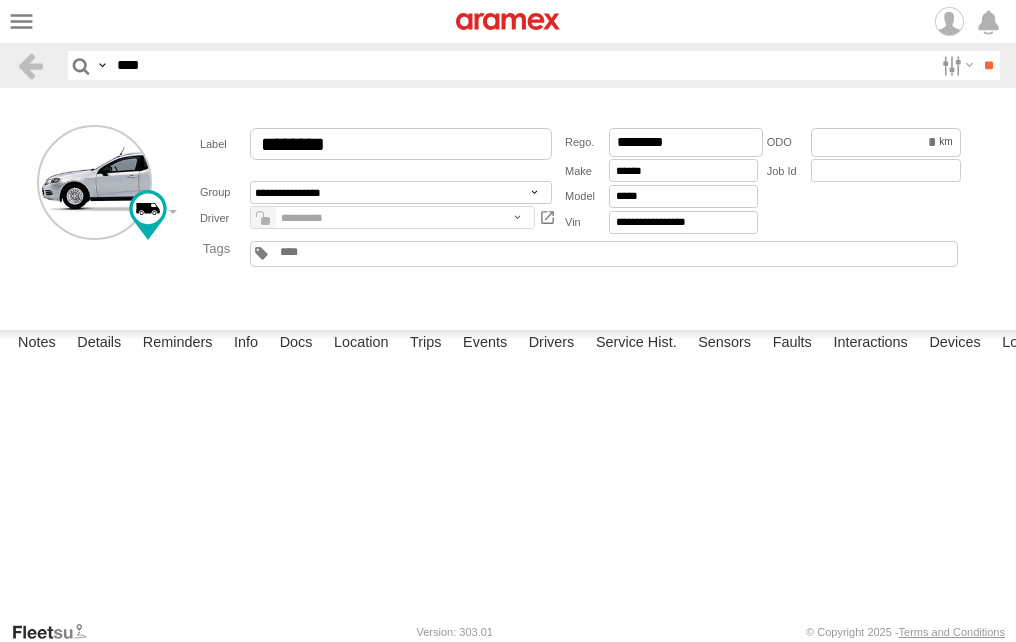 scroll, scrollTop: 1100, scrollLeft: 0, axis: vertical 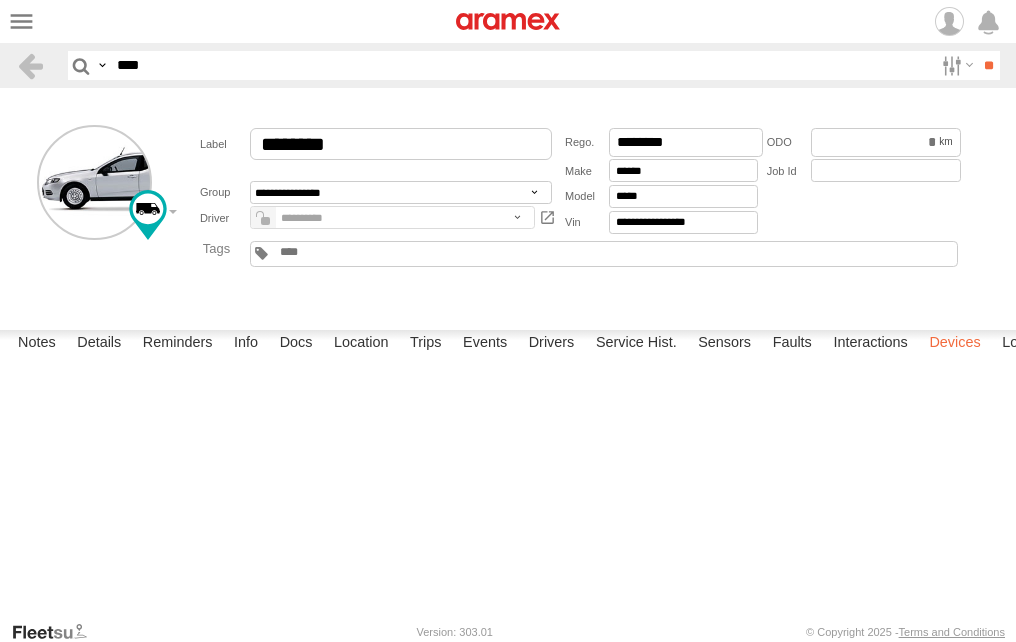 click on "Devices" at bounding box center [954, 344] 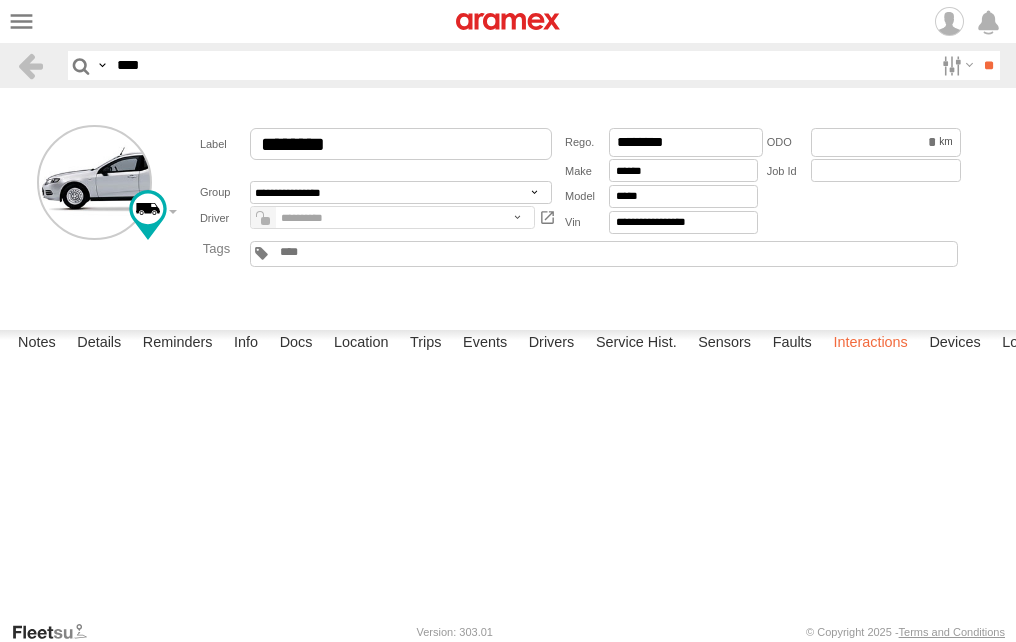 click on "Interactions" at bounding box center [870, 344] 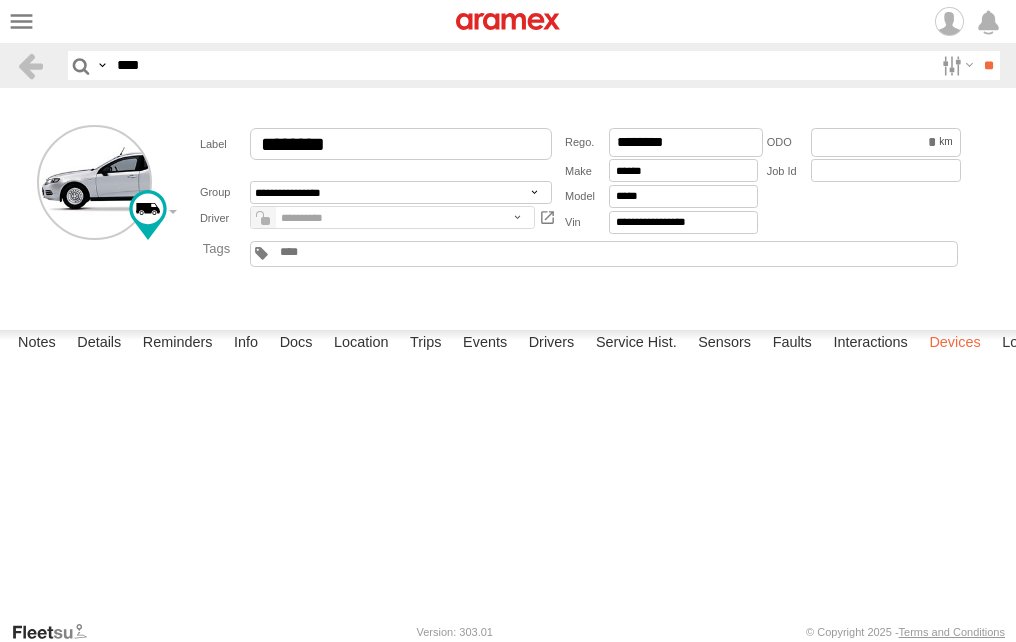 click on "Devices" at bounding box center [954, 344] 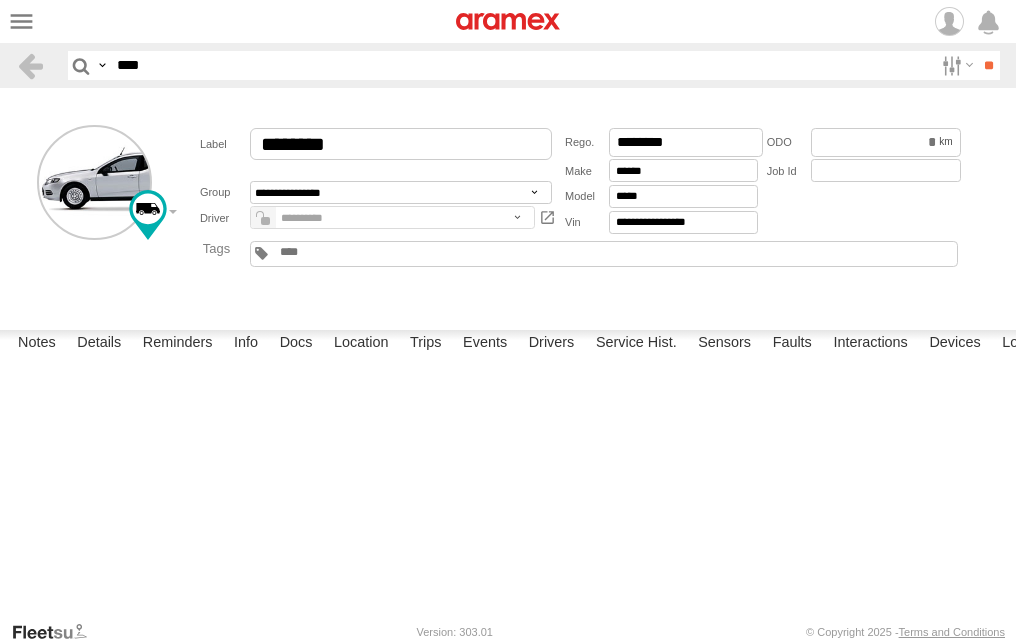 click on "Zia Urrehman
Saudi Arabia (KSA)
?" at bounding box center [0, 0] 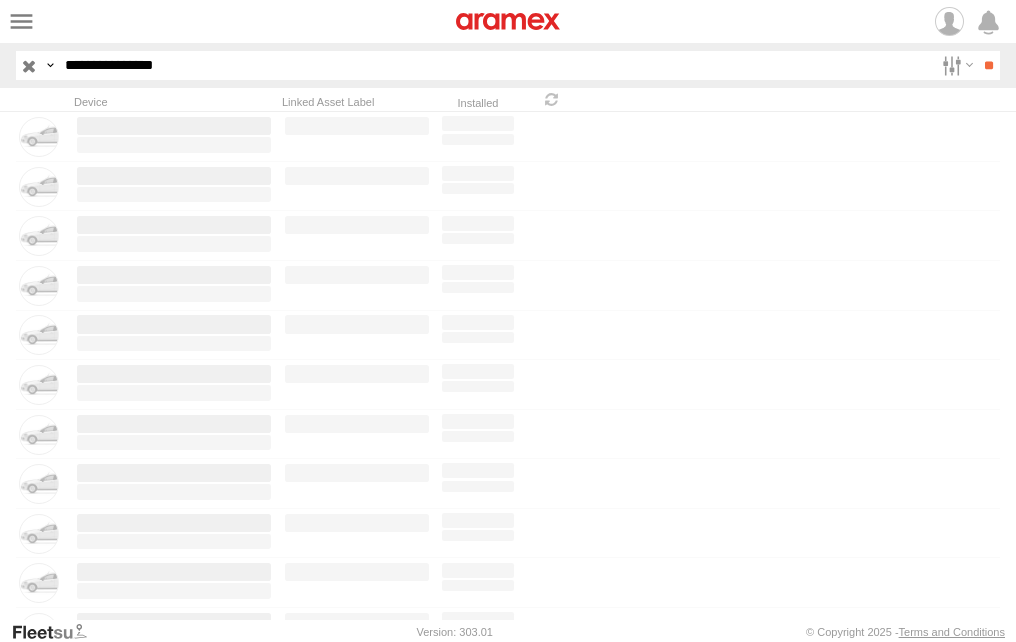 scroll, scrollTop: 0, scrollLeft: 0, axis: both 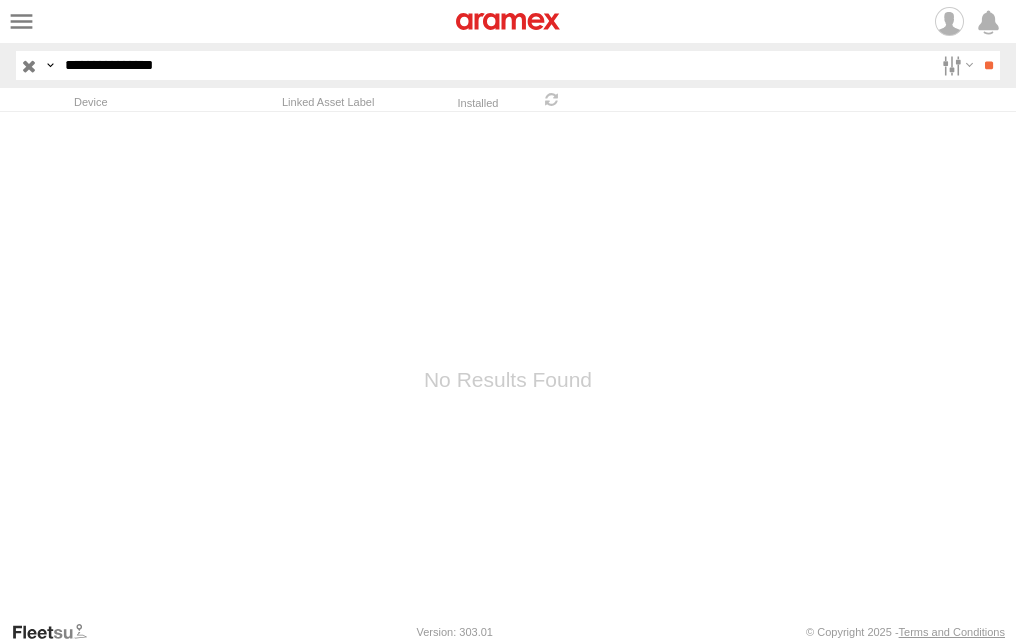 click on "Device
Linked Asset Label
Installed" at bounding box center (508, 99) 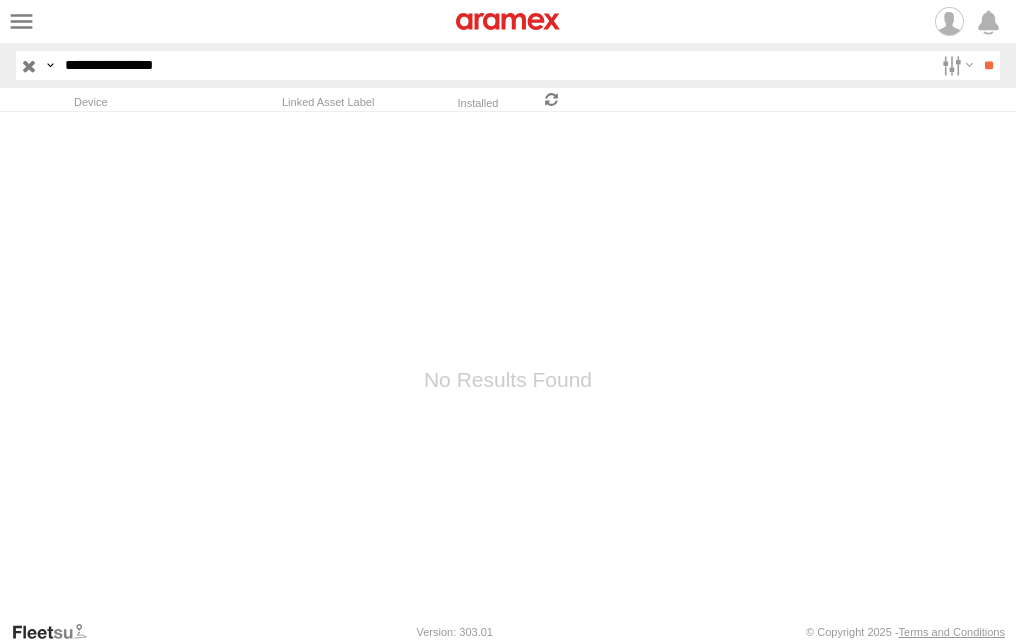 click at bounding box center [552, 99] 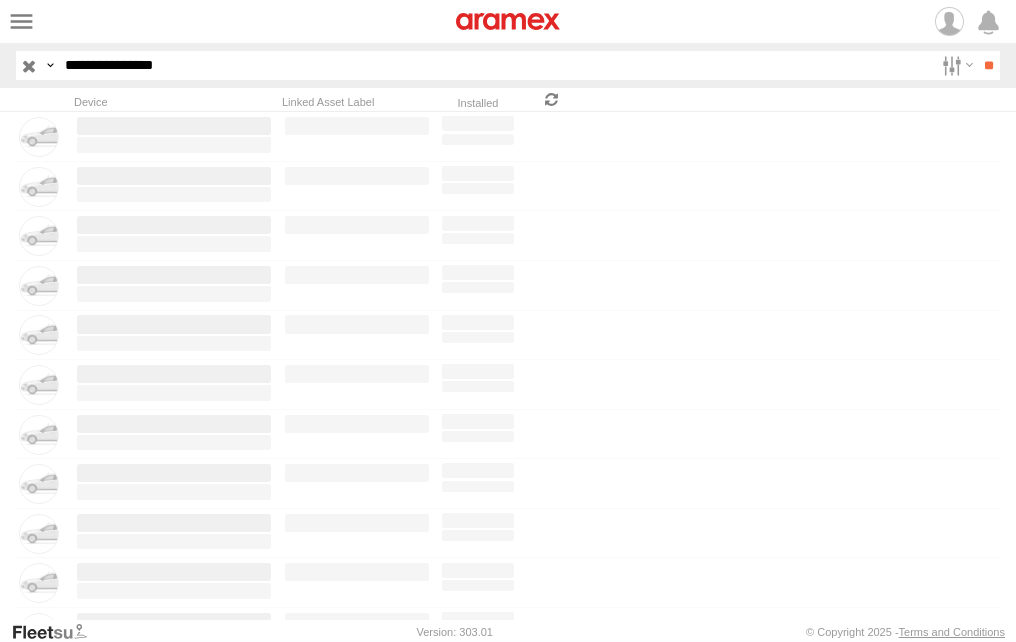 click at bounding box center [552, 99] 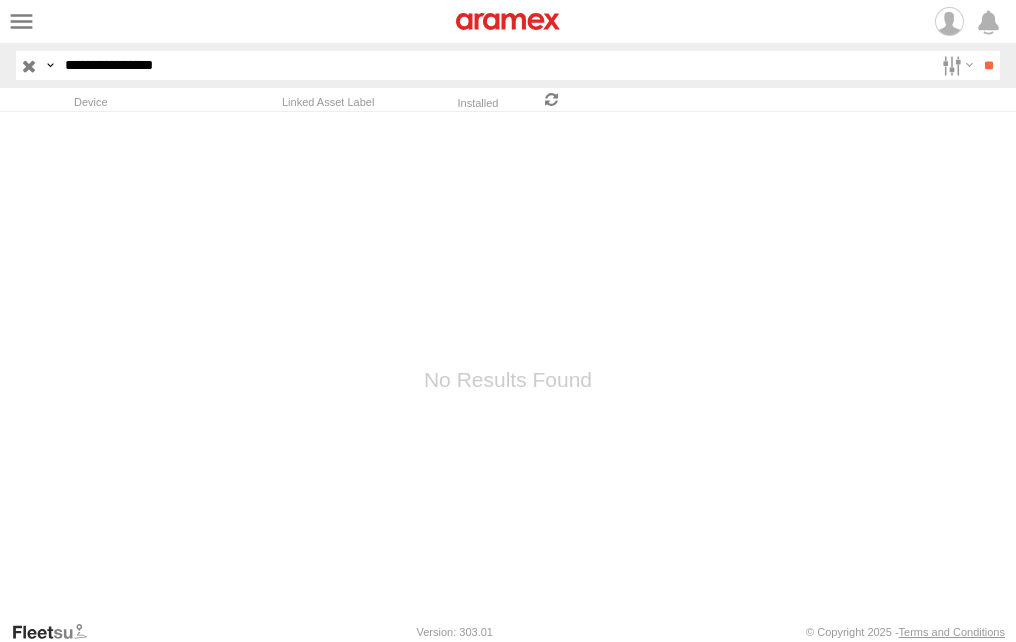 click at bounding box center [552, 99] 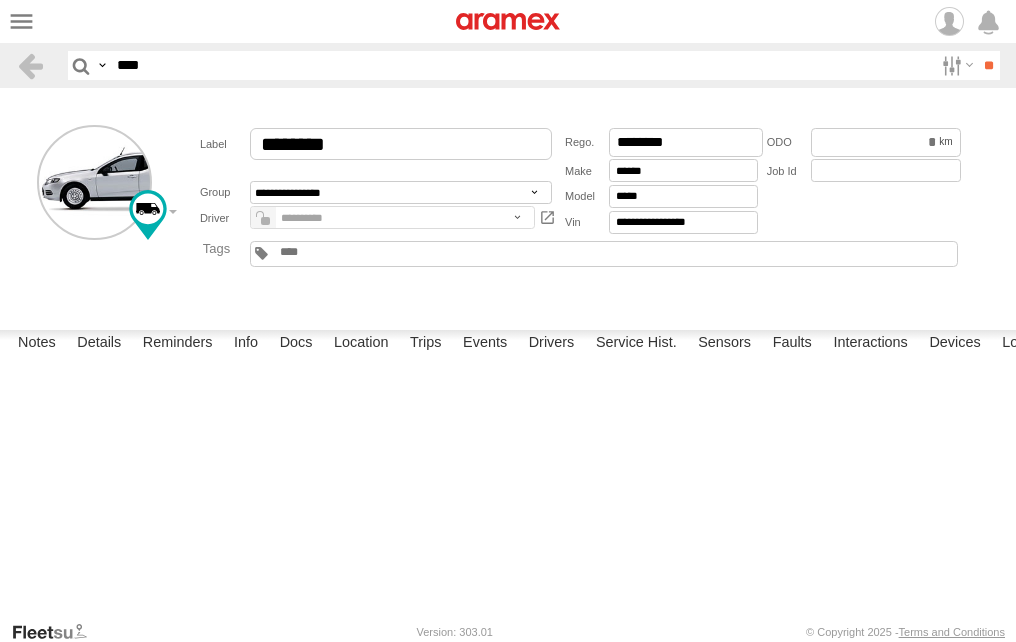 scroll, scrollTop: 0, scrollLeft: 0, axis: both 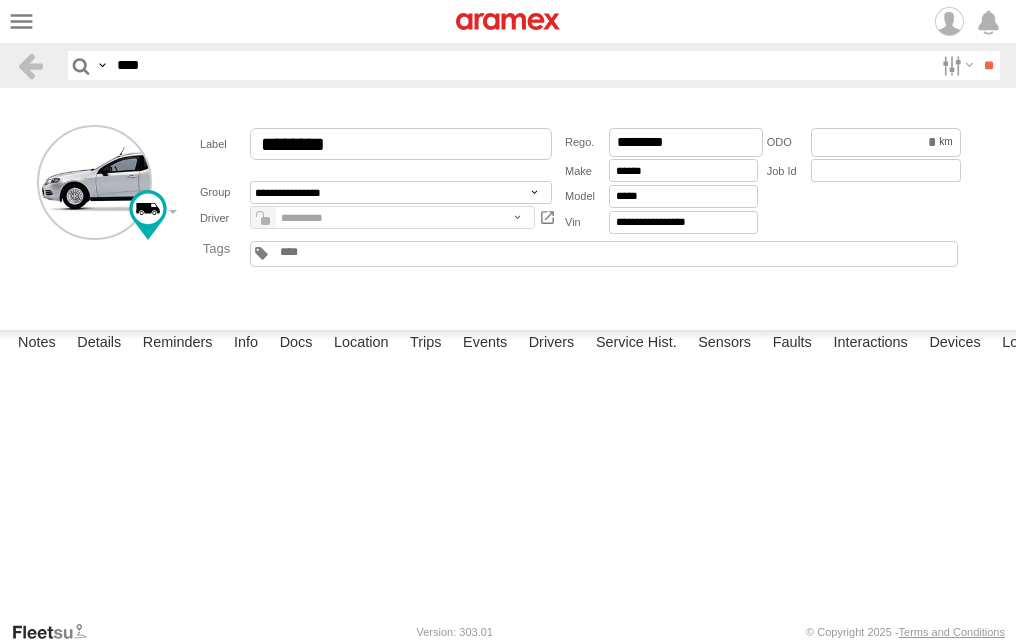 click at bounding box center (0, 0) 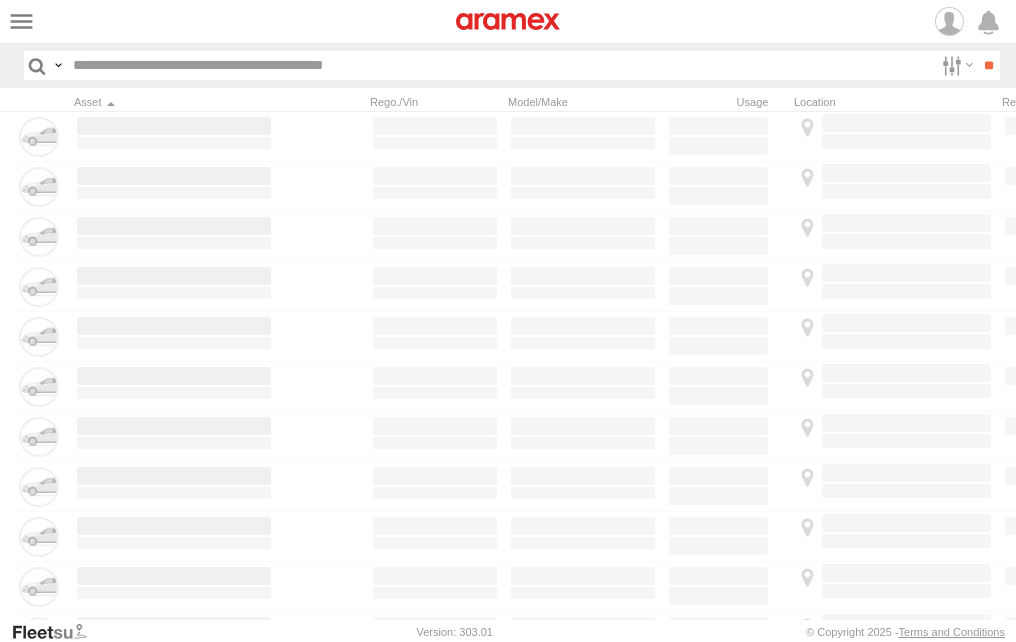 scroll, scrollTop: 0, scrollLeft: 0, axis: both 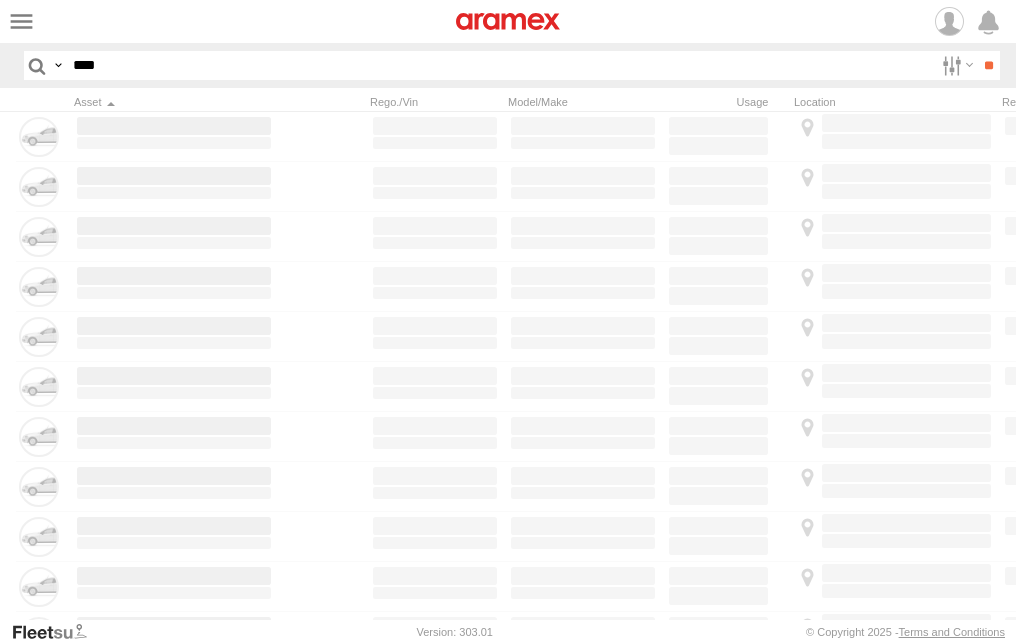 click at bounding box center [0, 0] 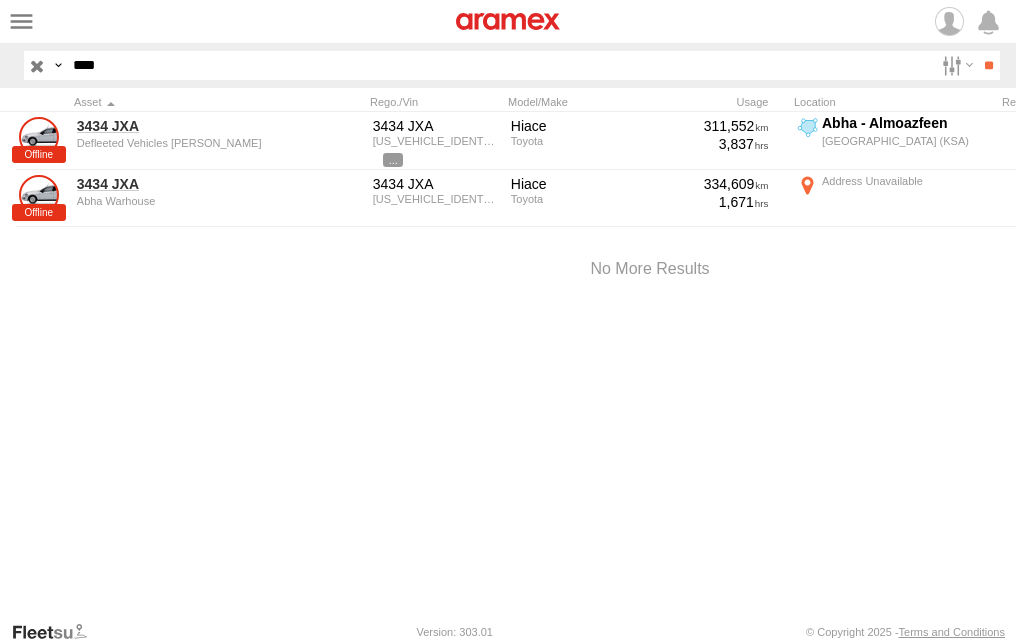 scroll, scrollTop: 326, scrollLeft: 0, axis: vertical 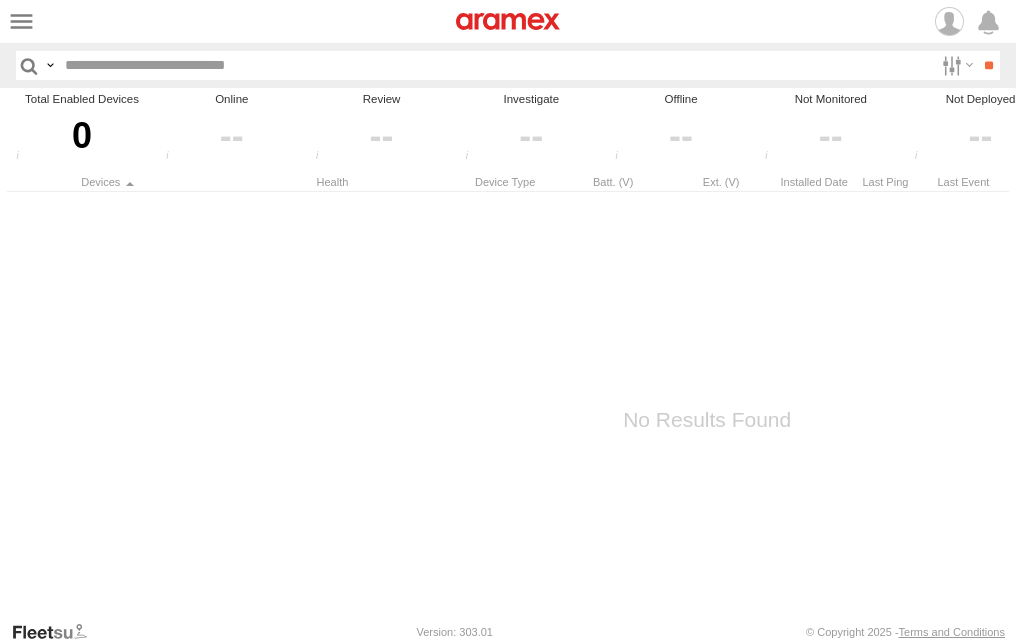 click at bounding box center (495, 65) 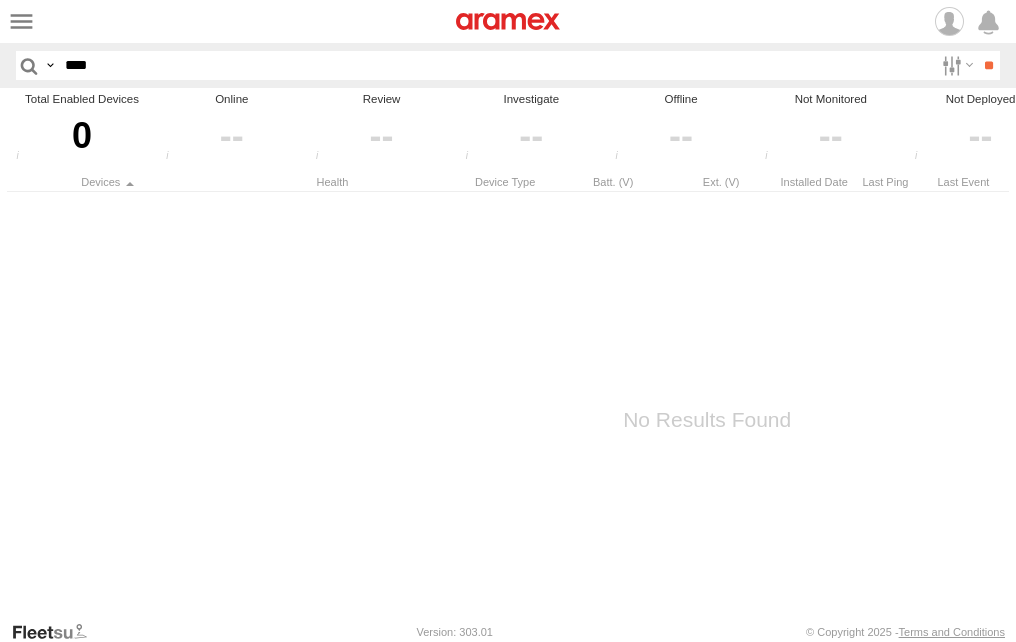 type on "****" 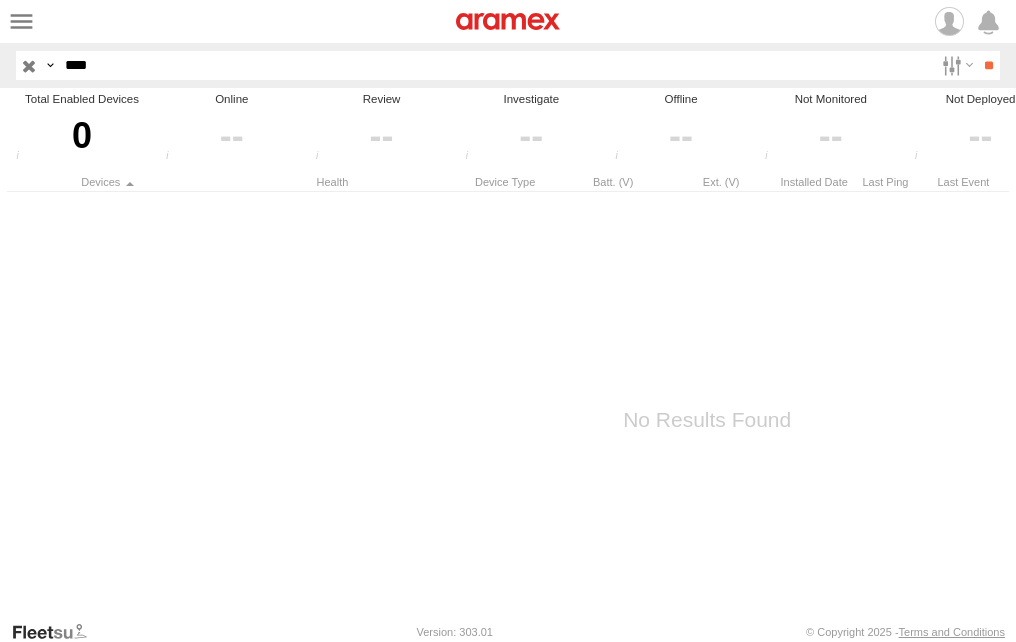 click at bounding box center [0, 0] 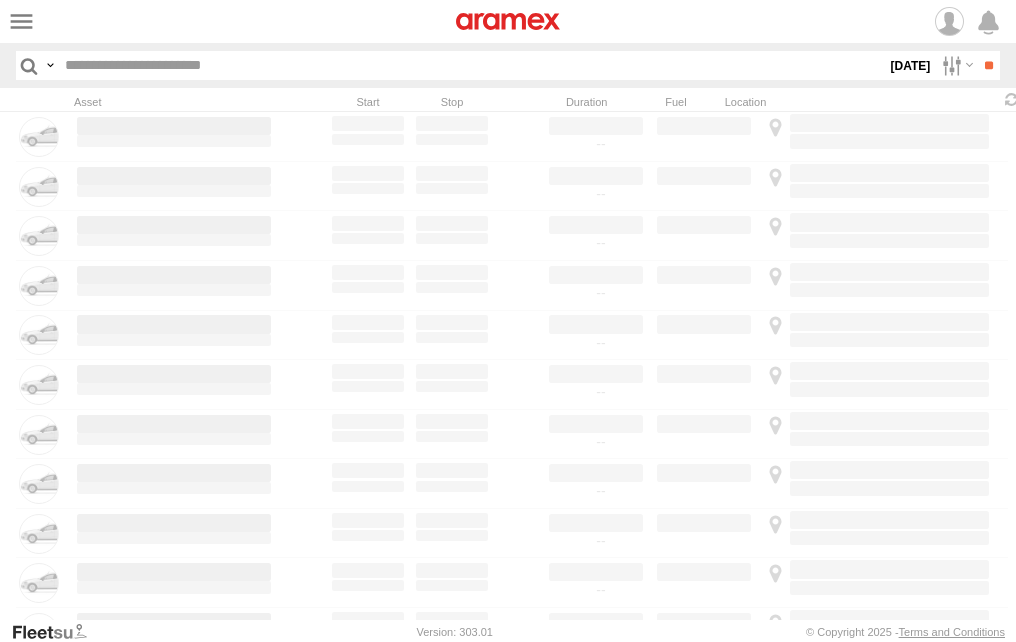 scroll, scrollTop: 0, scrollLeft: 0, axis: both 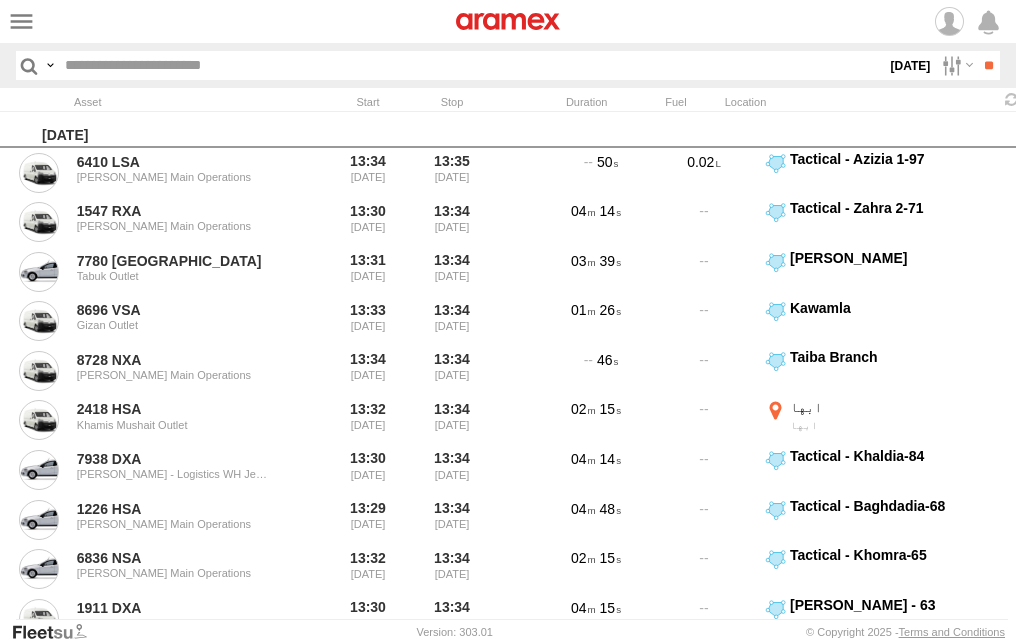 click at bounding box center (471, 65) 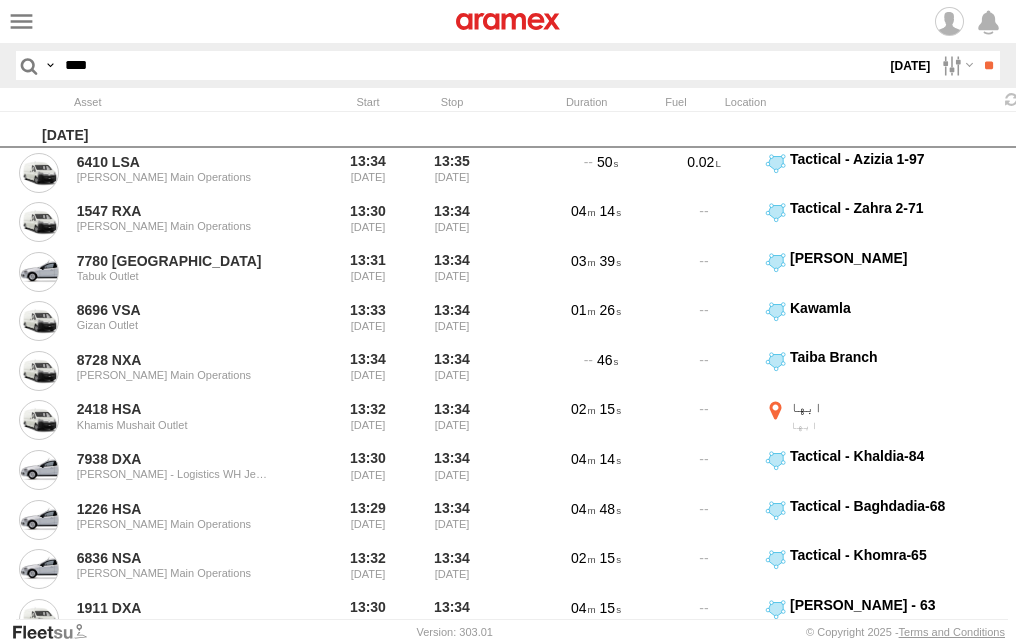 type on "****" 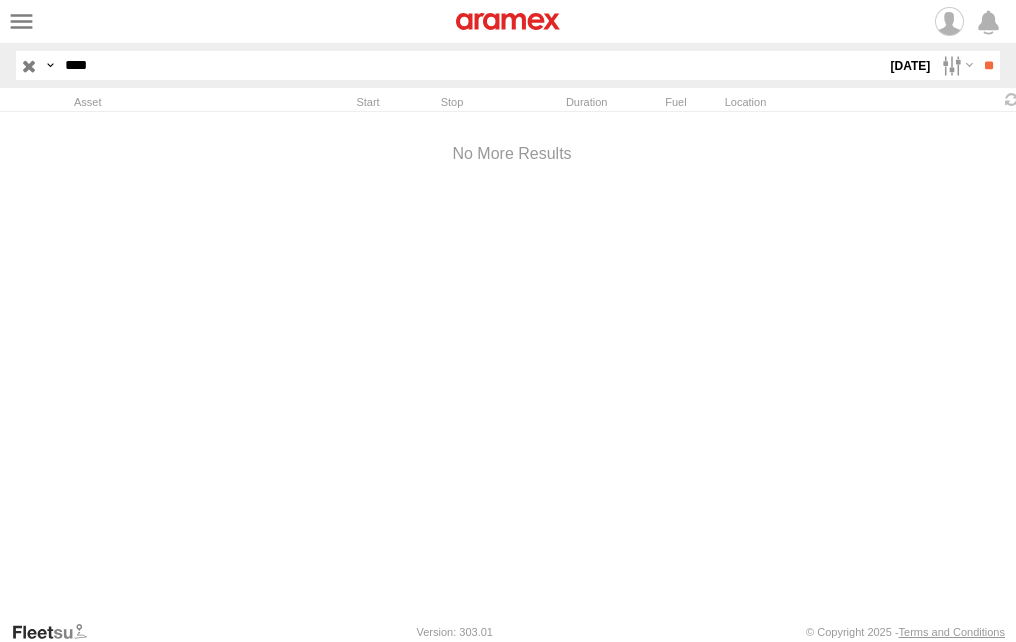 click on "[DATE]" at bounding box center [910, 65] 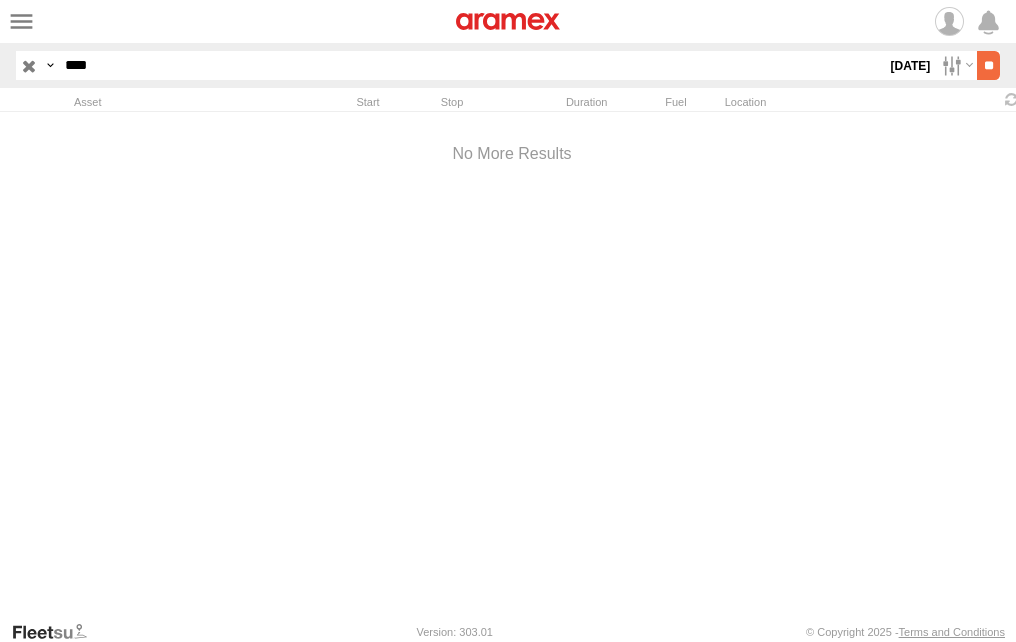 click on "**" at bounding box center (988, 65) 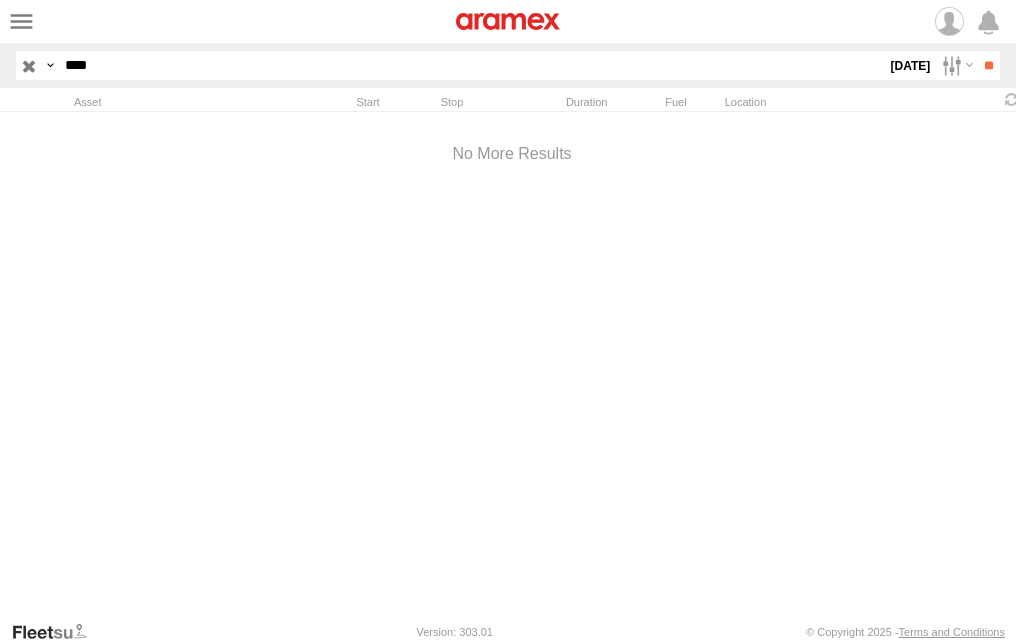 click on "Abha Warhouse" at bounding box center [0, 0] 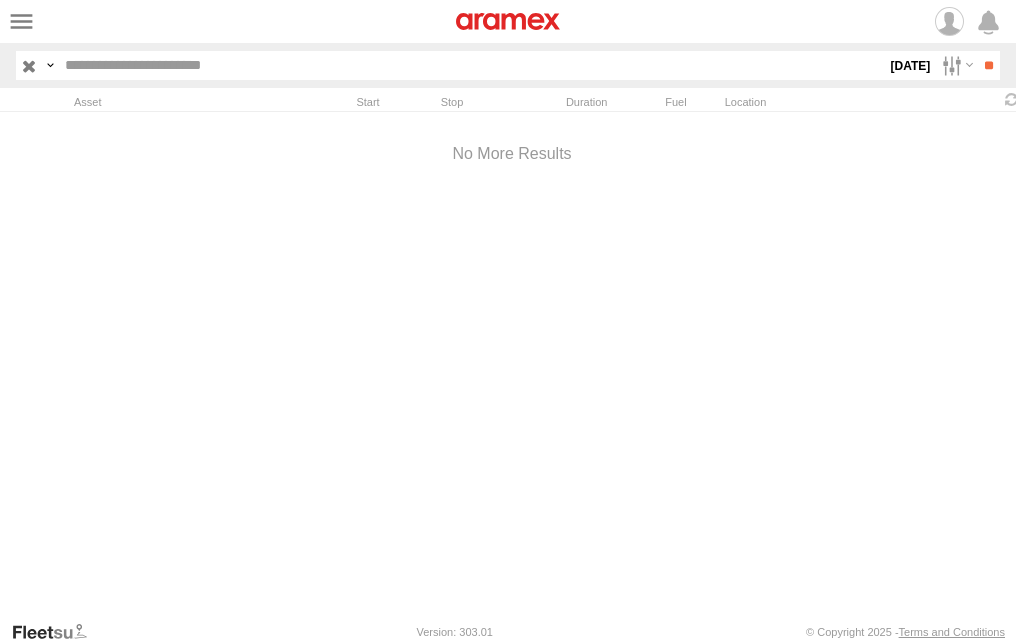 type 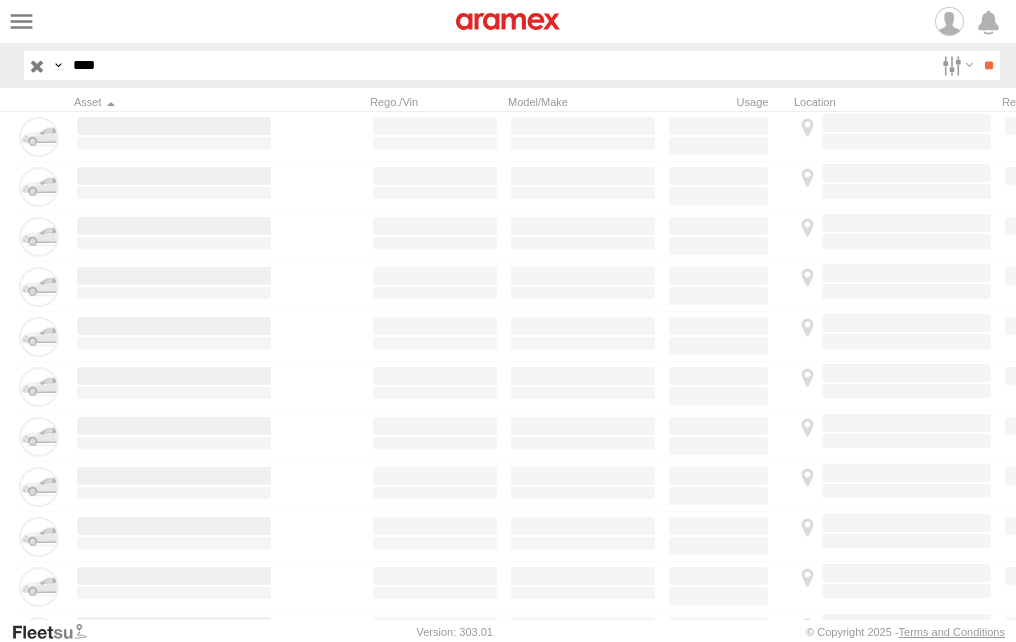 scroll, scrollTop: 0, scrollLeft: 0, axis: both 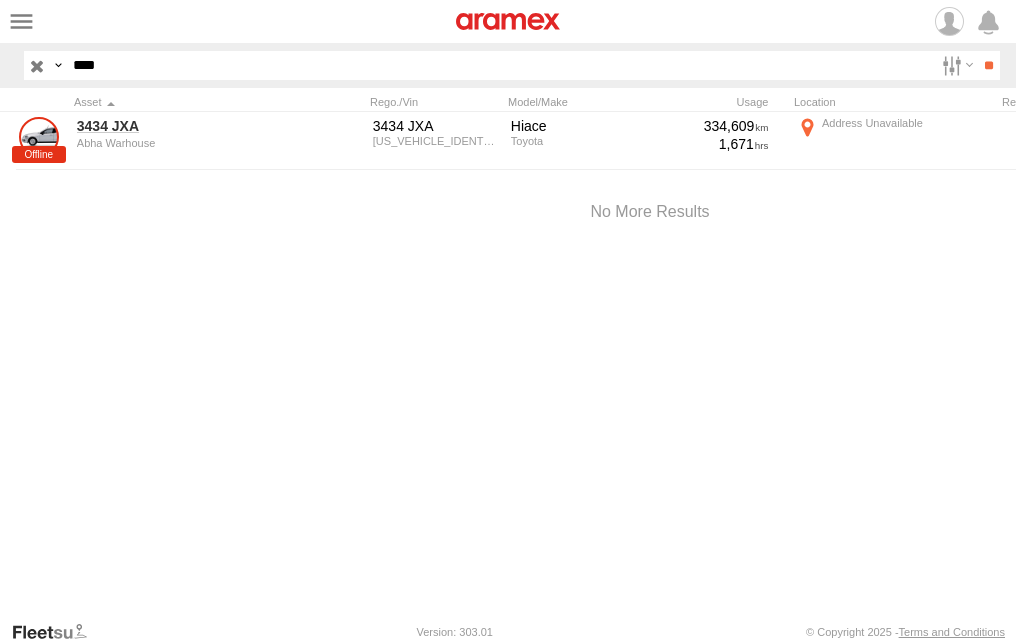 drag, startPoint x: 118, startPoint y: 62, endPoint x: 126, endPoint y: 70, distance: 11.313708 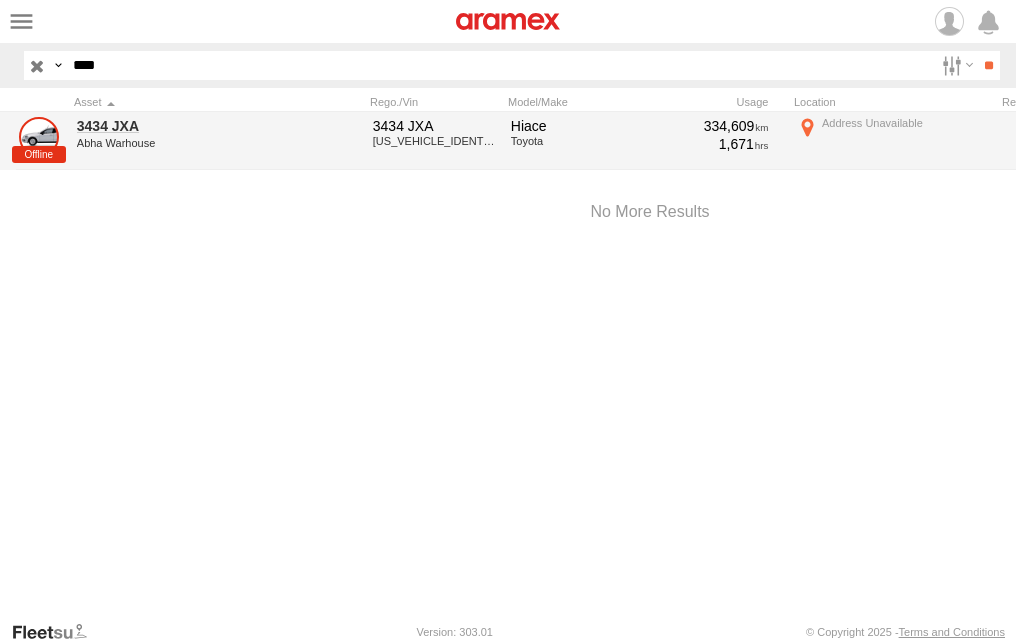 click on "**" at bounding box center (988, 65) 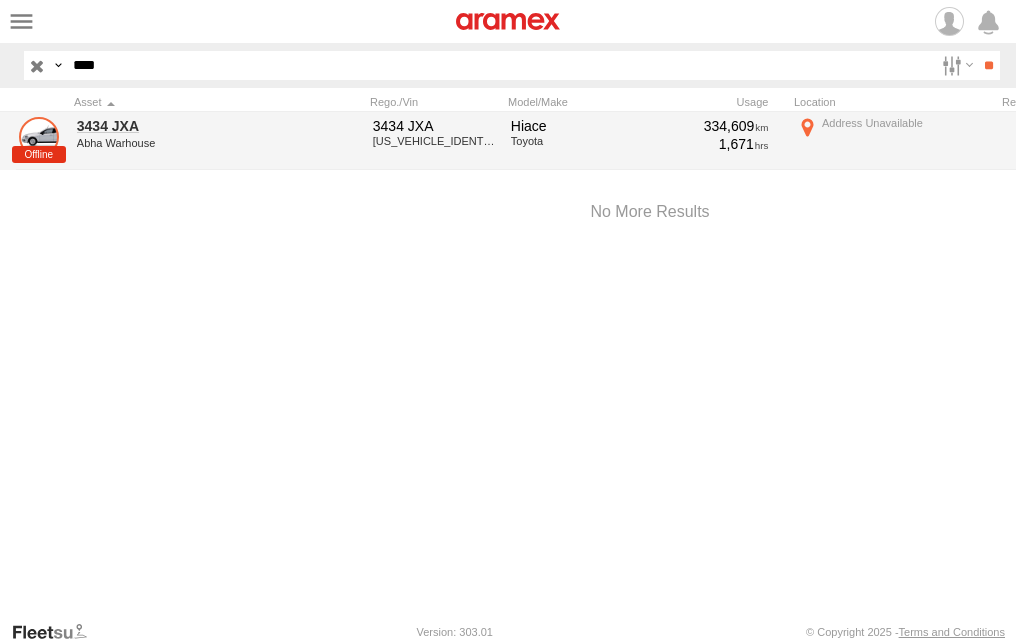 click at bounding box center [39, 137] 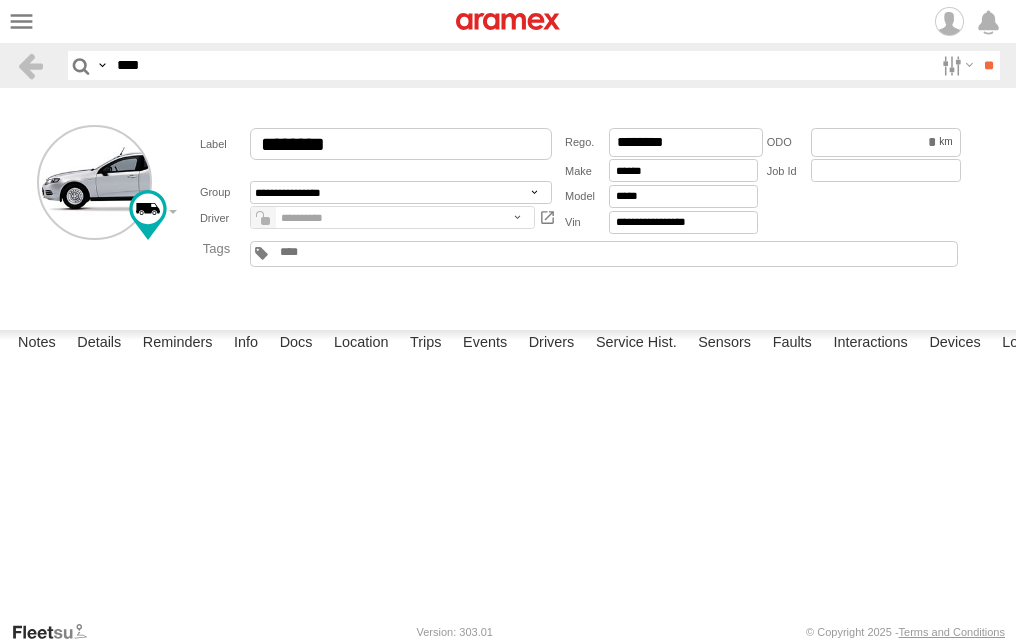 scroll, scrollTop: 0, scrollLeft: 0, axis: both 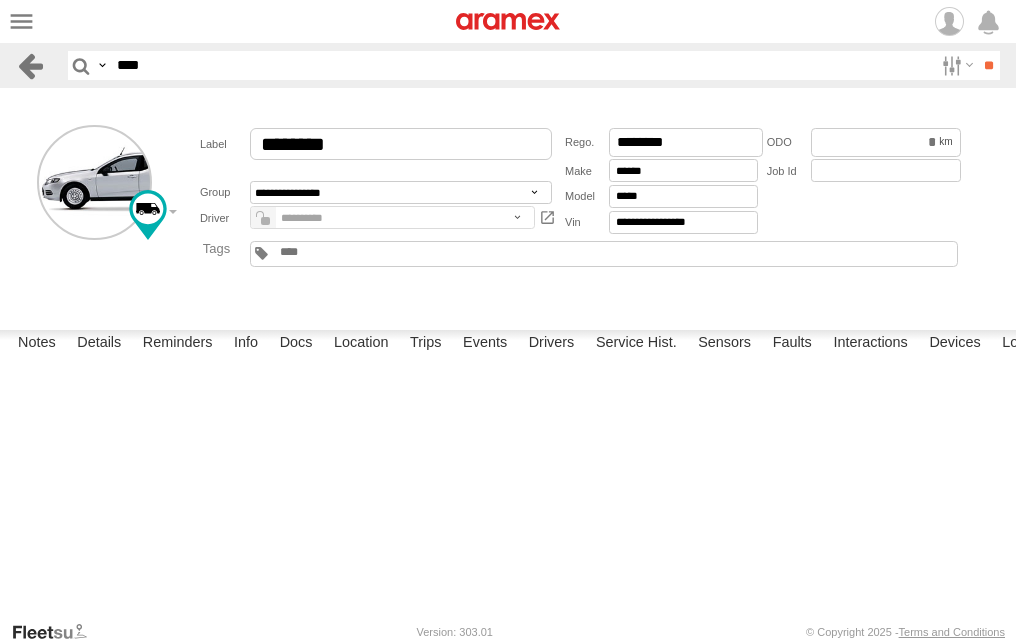 click at bounding box center (30, 65) 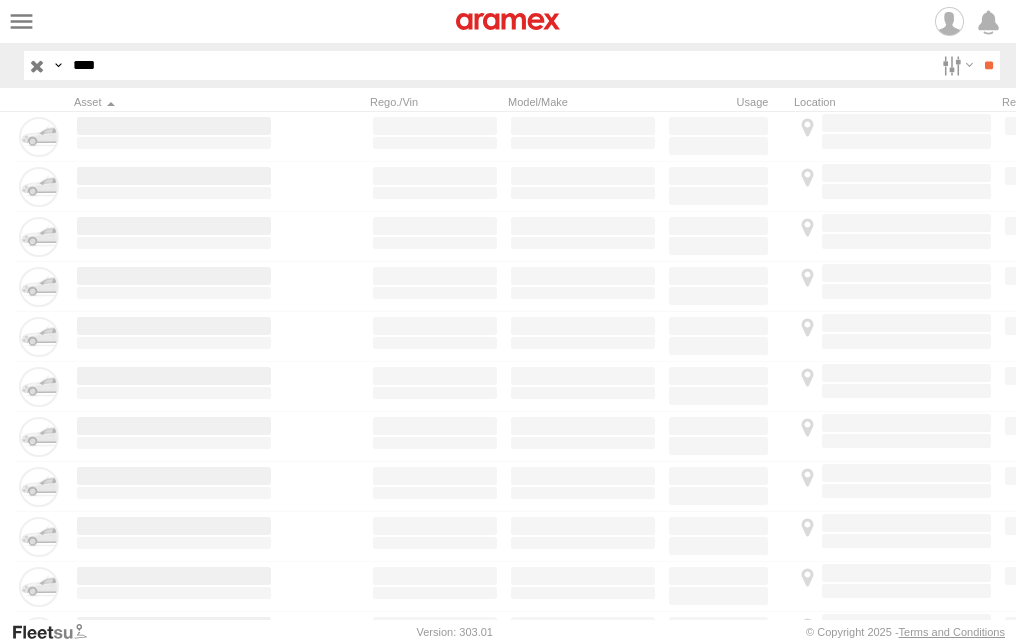 scroll, scrollTop: 0, scrollLeft: 0, axis: both 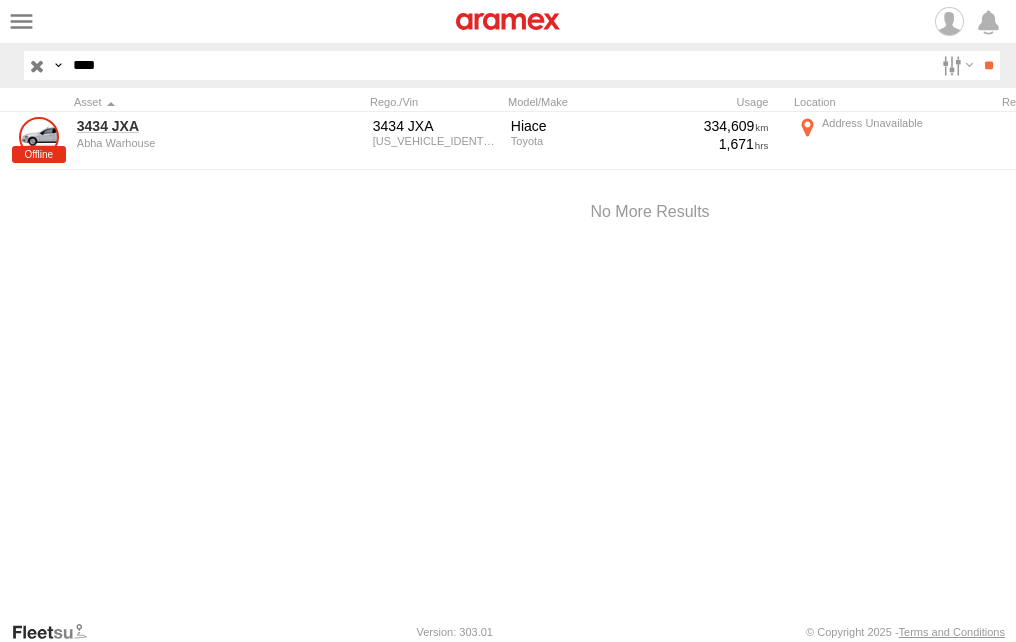 click on "****" at bounding box center [499, 65] 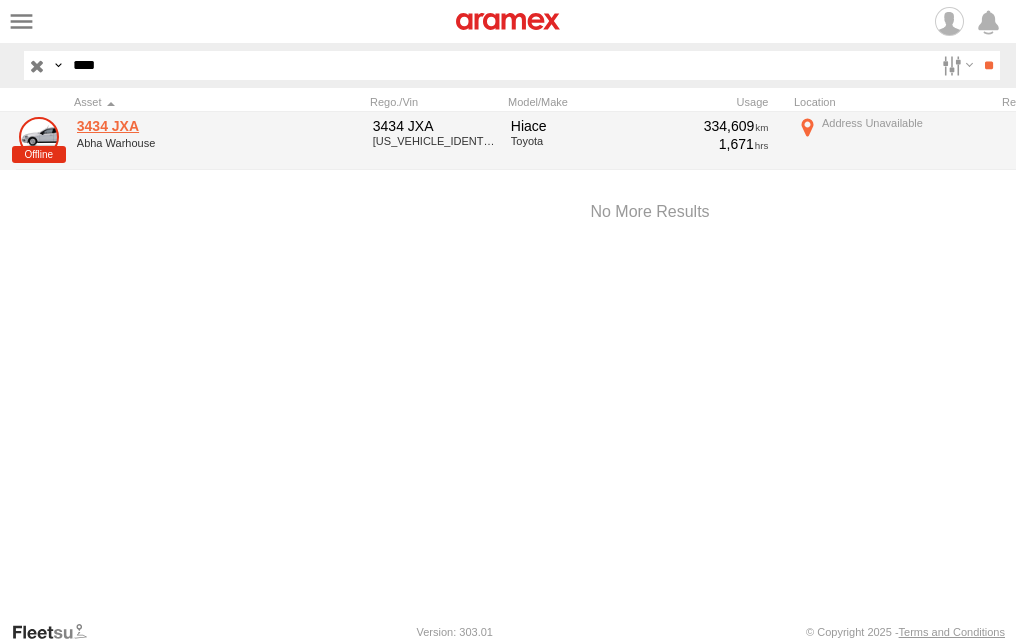 click on "3434 JXA" at bounding box center (174, 126) 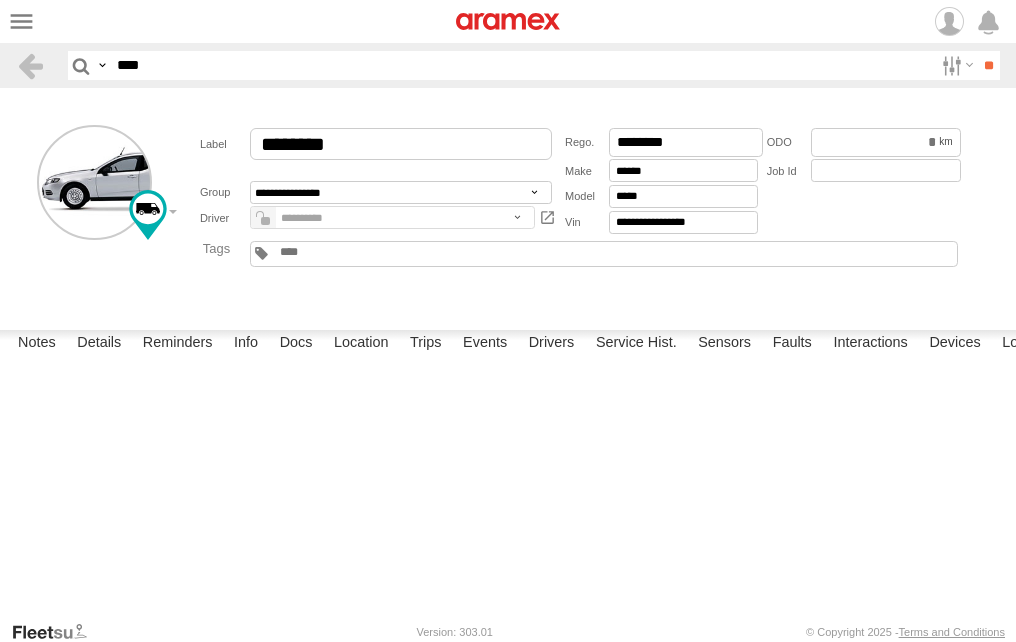 scroll, scrollTop: 0, scrollLeft: 0, axis: both 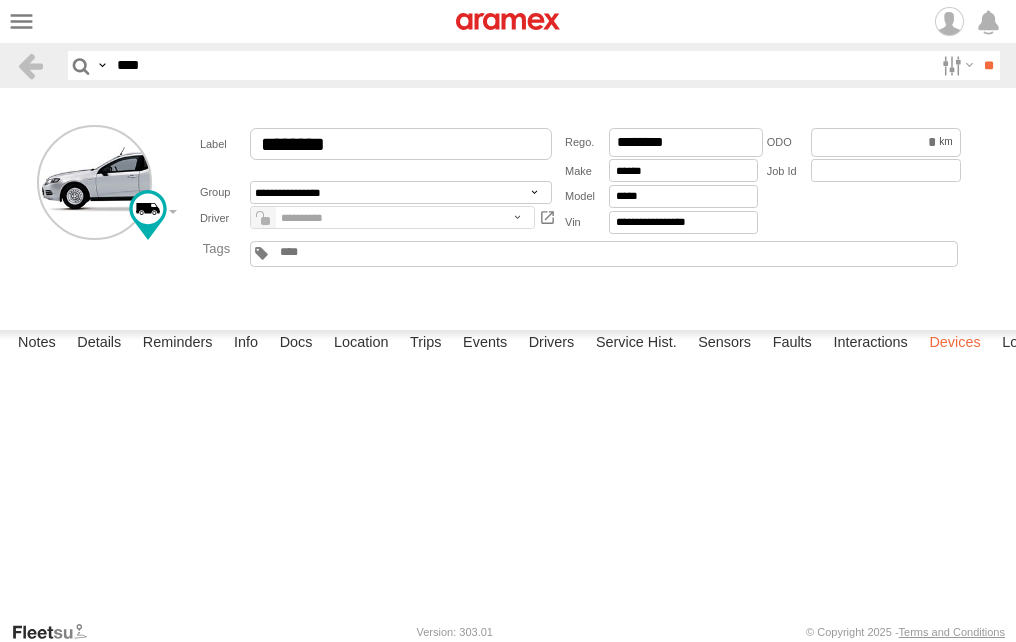 click on "Devices" at bounding box center [954, 344] 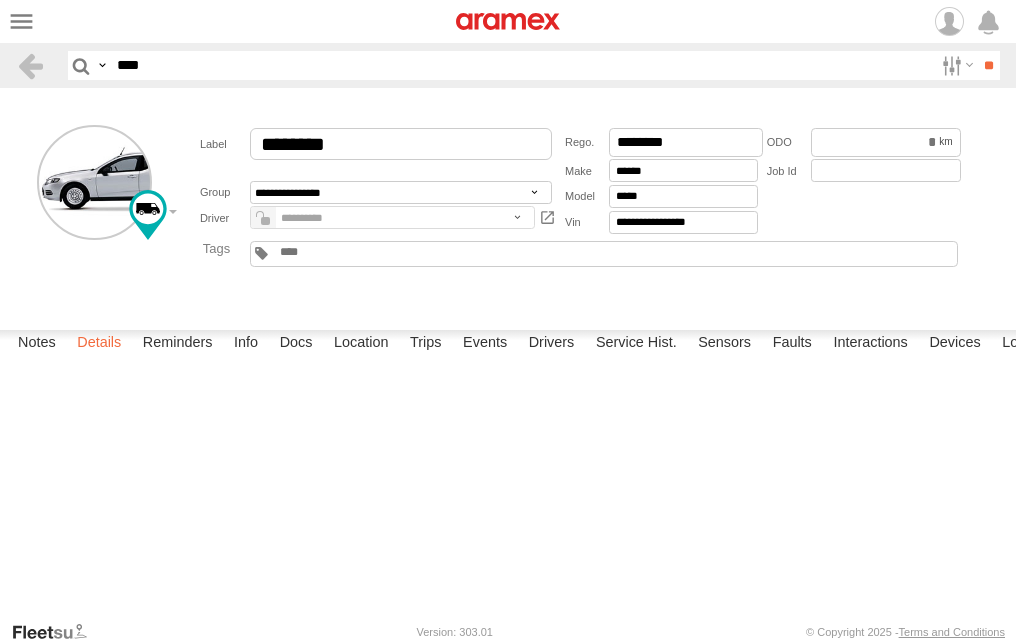 click on "Details" at bounding box center [99, 344] 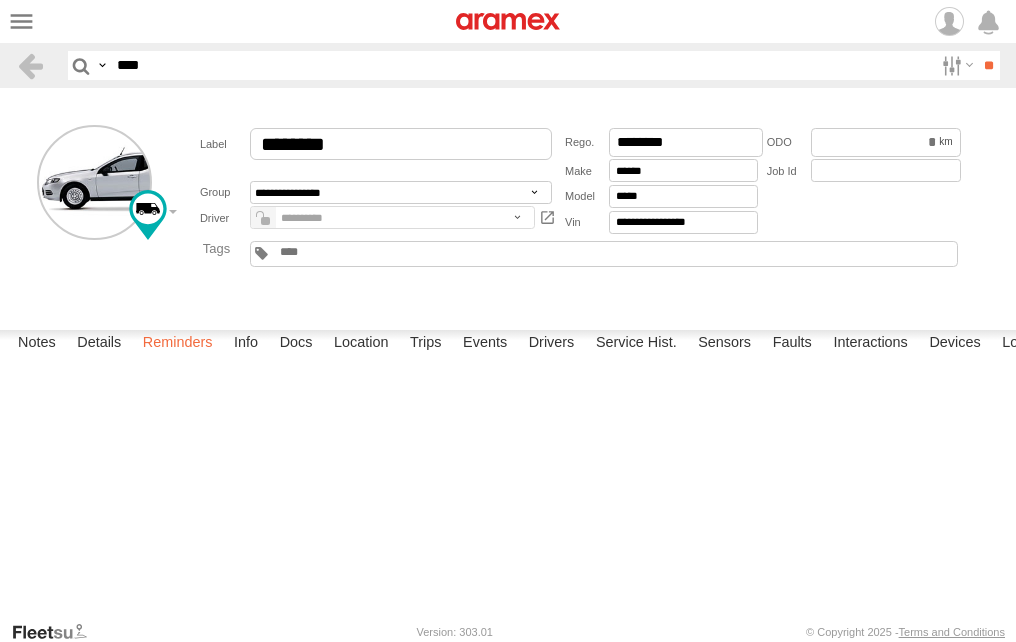 click on "Reminders" at bounding box center [178, 344] 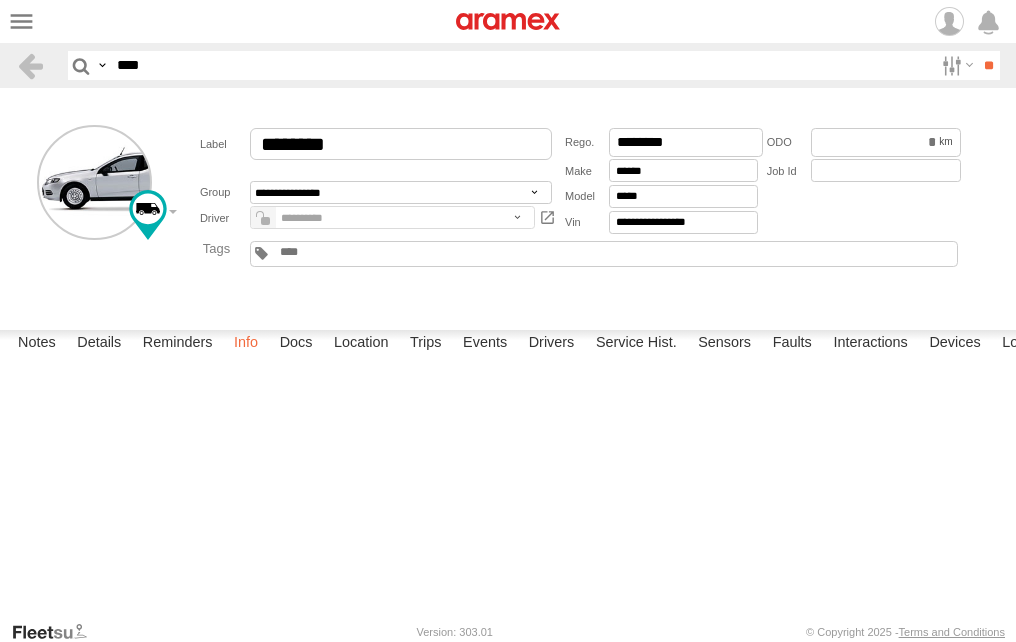 click on "Info" at bounding box center [246, 344] 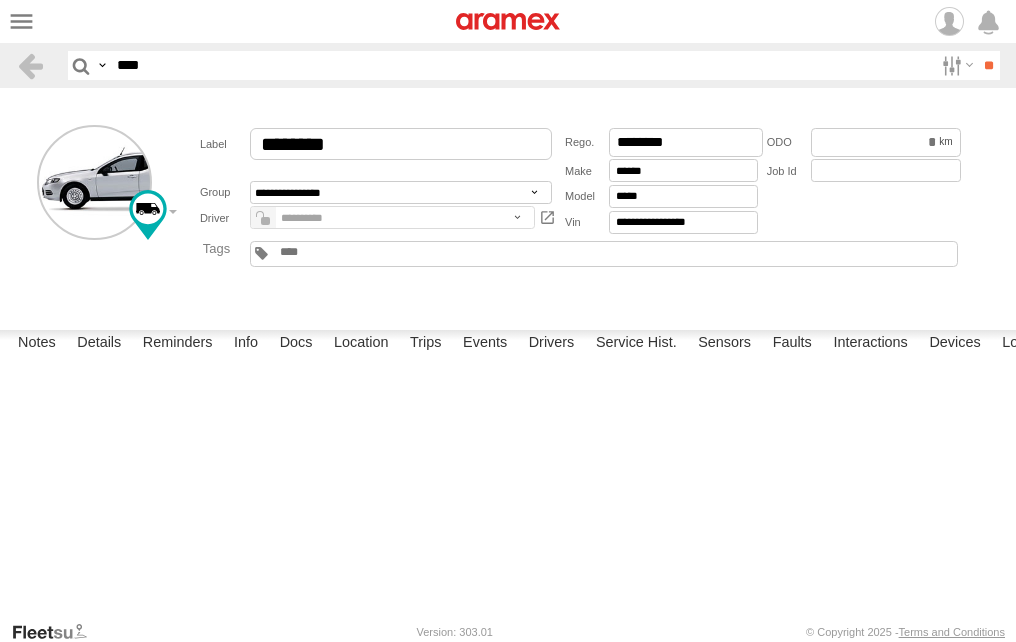 scroll, scrollTop: 0, scrollLeft: 0, axis: both 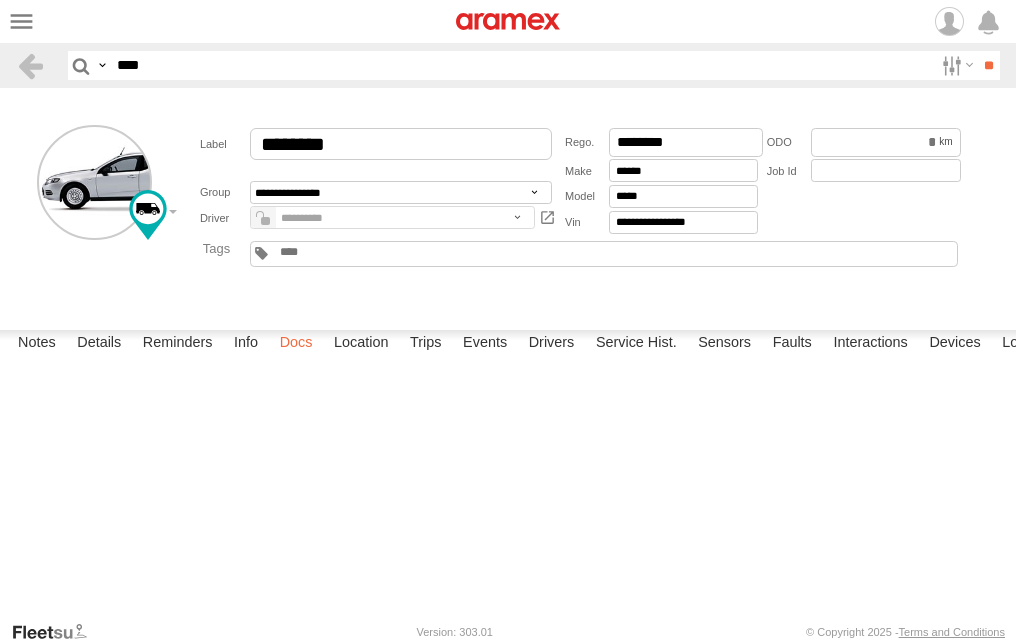 click on "Docs" at bounding box center (296, 344) 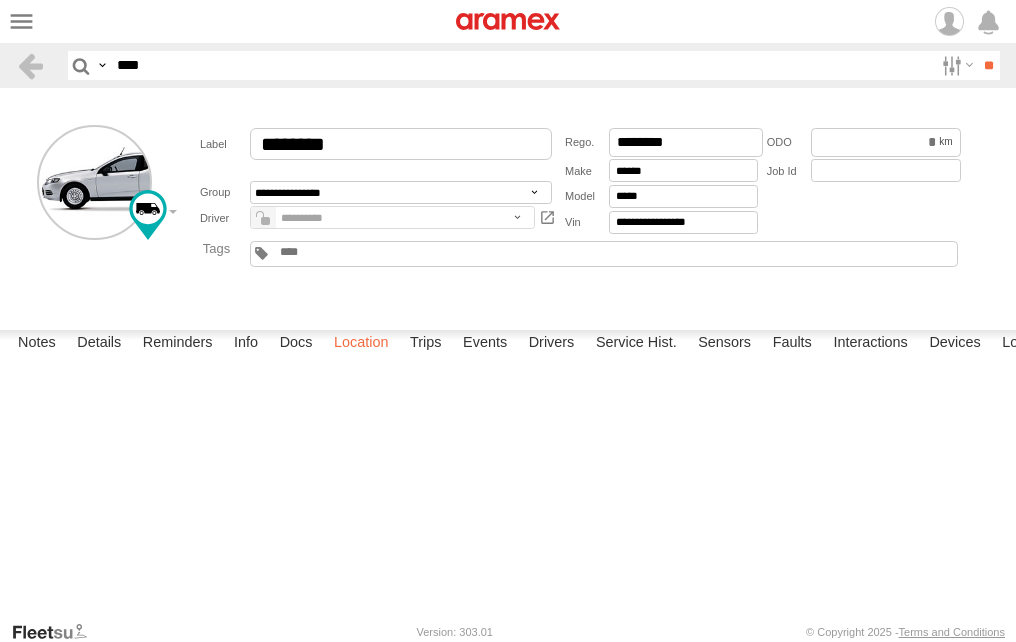 click on "Location" at bounding box center (361, 344) 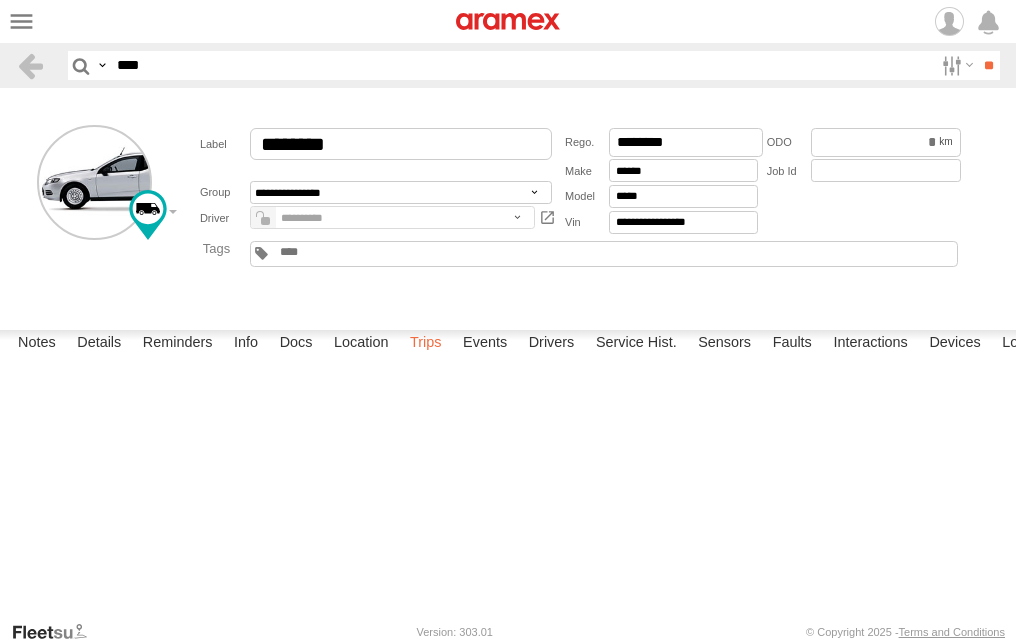 click on "Trips" at bounding box center [426, 344] 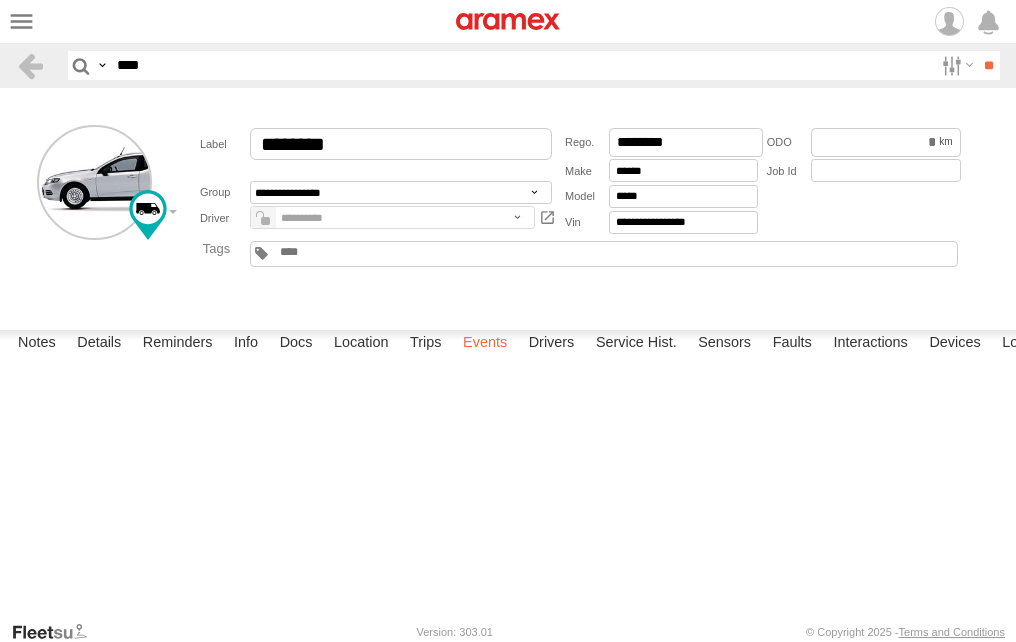 click on "Events" at bounding box center (485, 344) 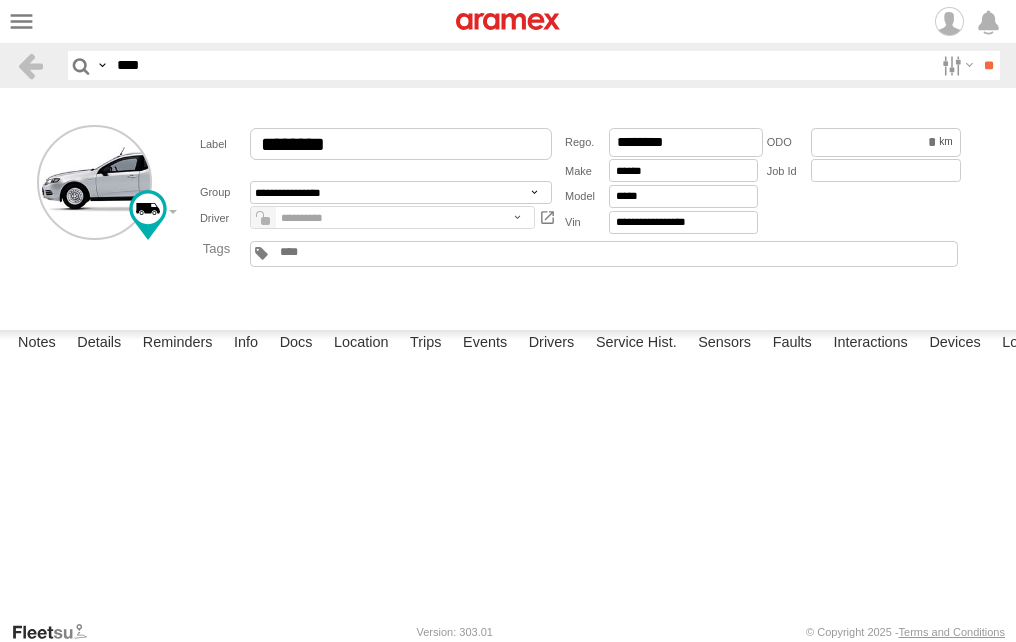 scroll, scrollTop: 0, scrollLeft: 0, axis: both 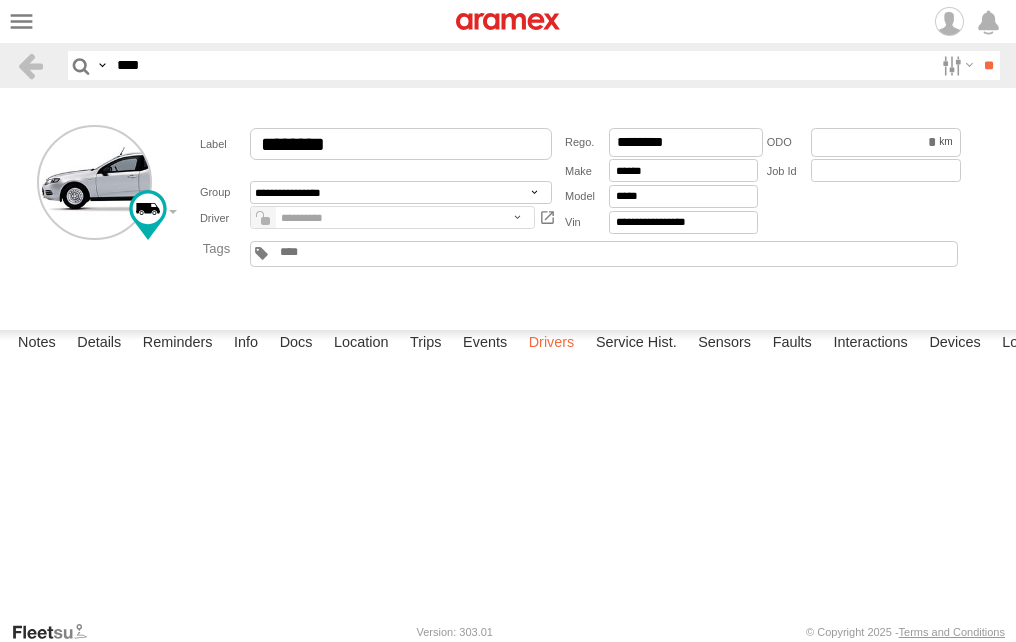 click on "Drivers" at bounding box center [552, 344] 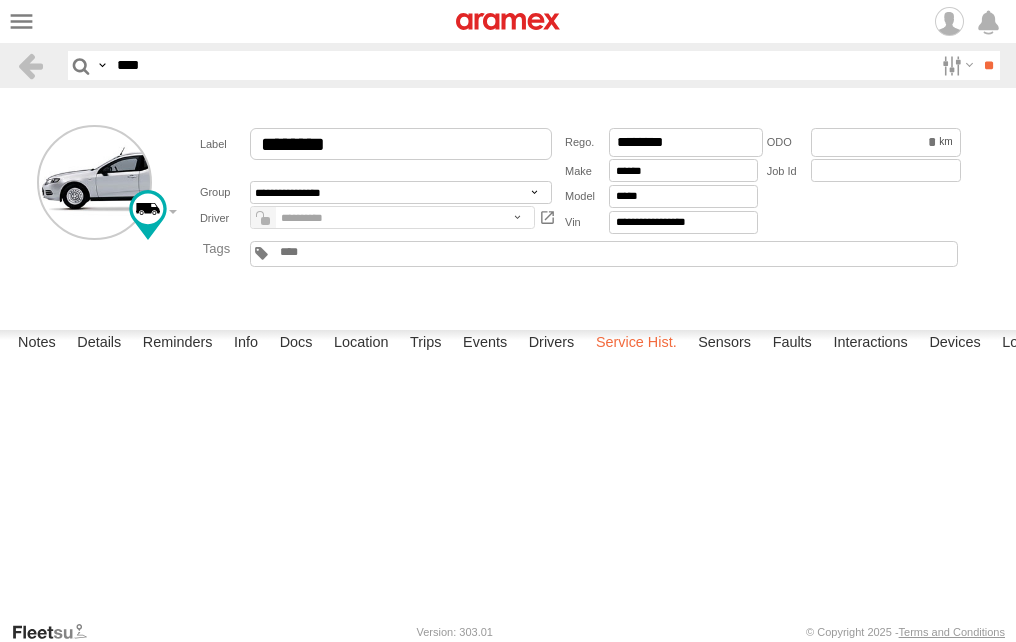 click on "Service Hist." at bounding box center [636, 344] 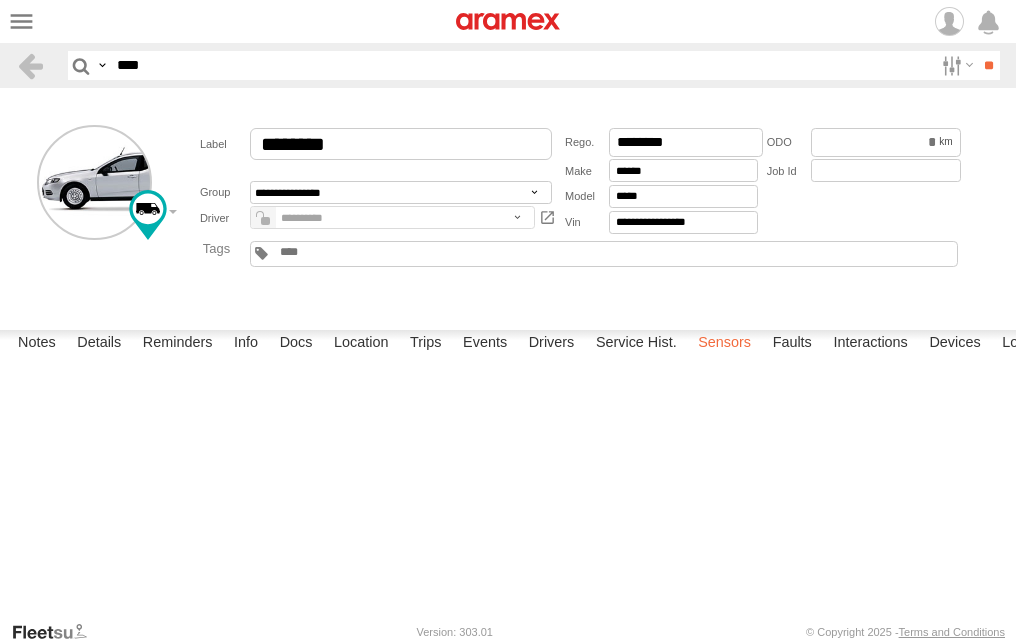 click on "Sensors" at bounding box center (724, 344) 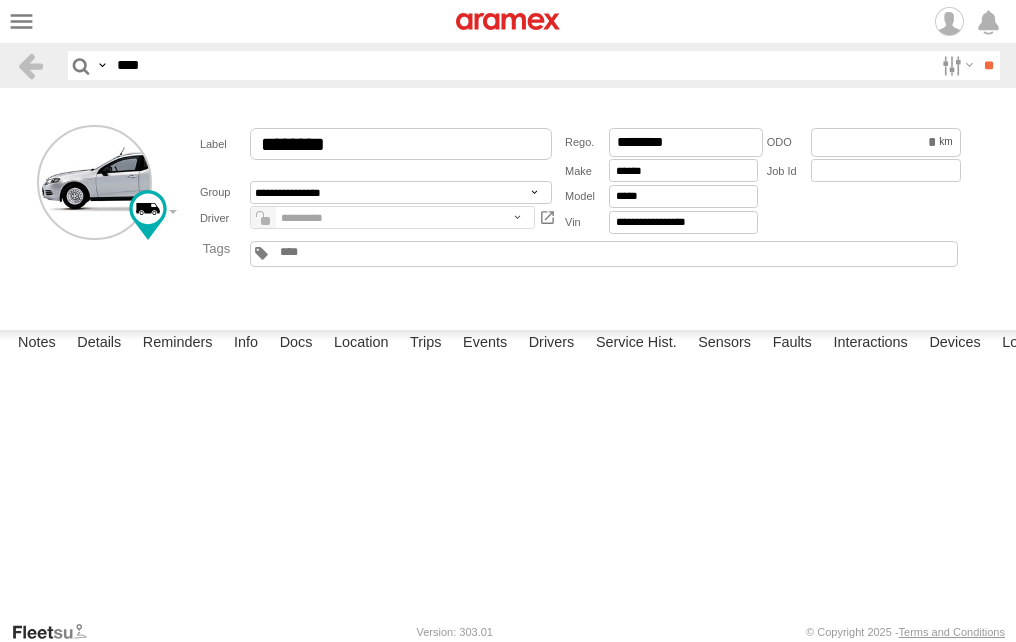 scroll, scrollTop: 0, scrollLeft: 0, axis: both 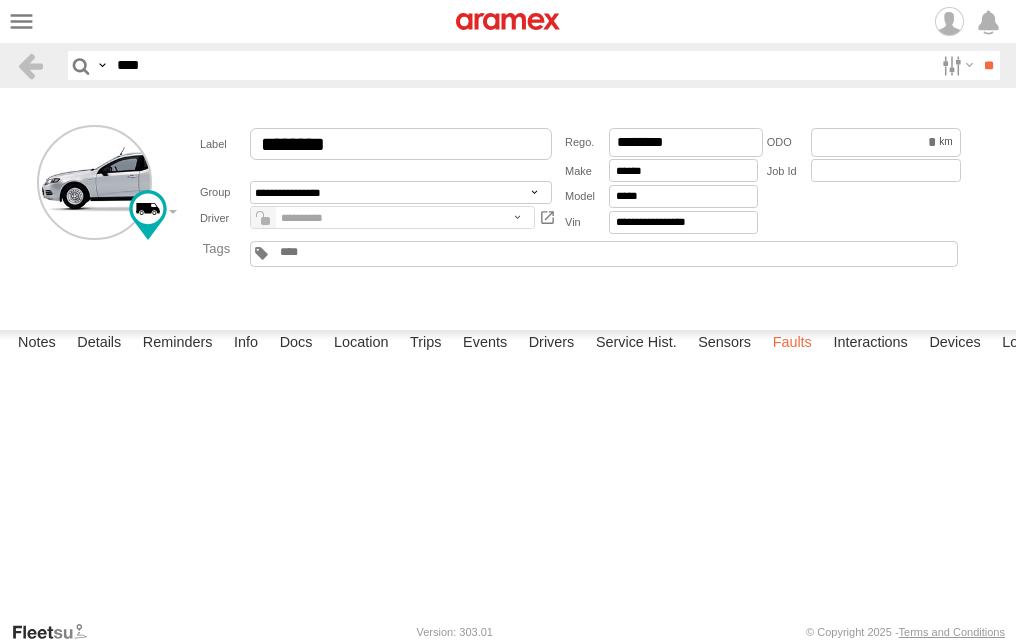 click on "Faults" at bounding box center (792, 344) 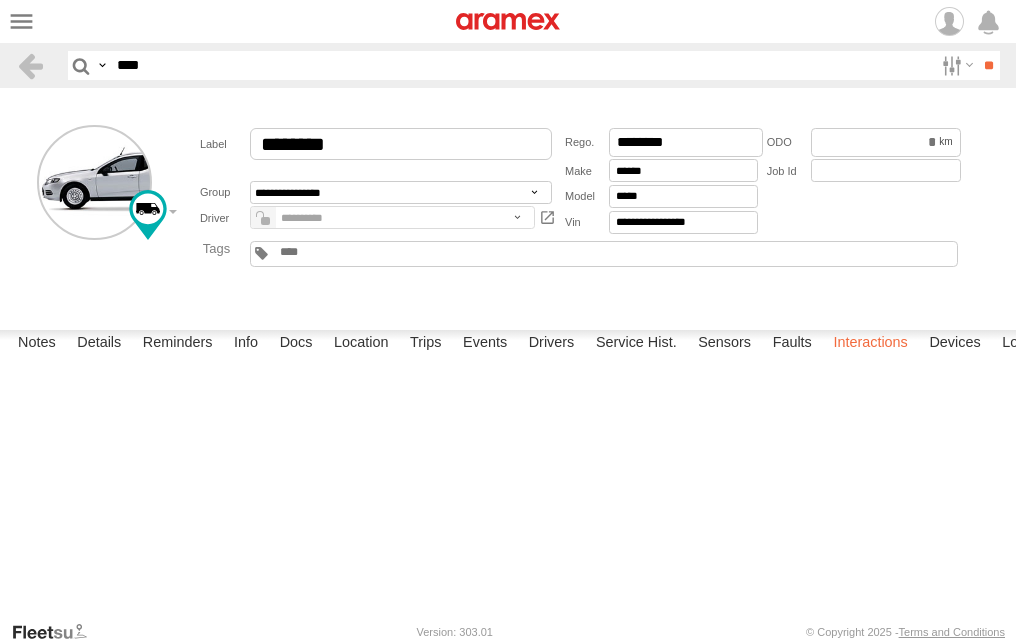 click on "Interactions" at bounding box center [870, 344] 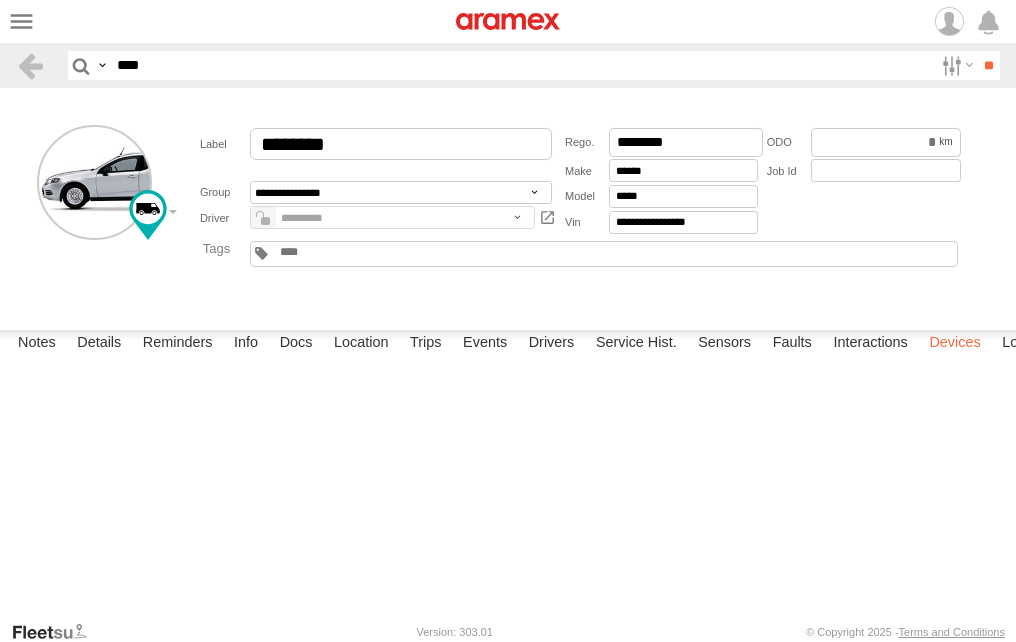 click on "Devices" at bounding box center (954, 344) 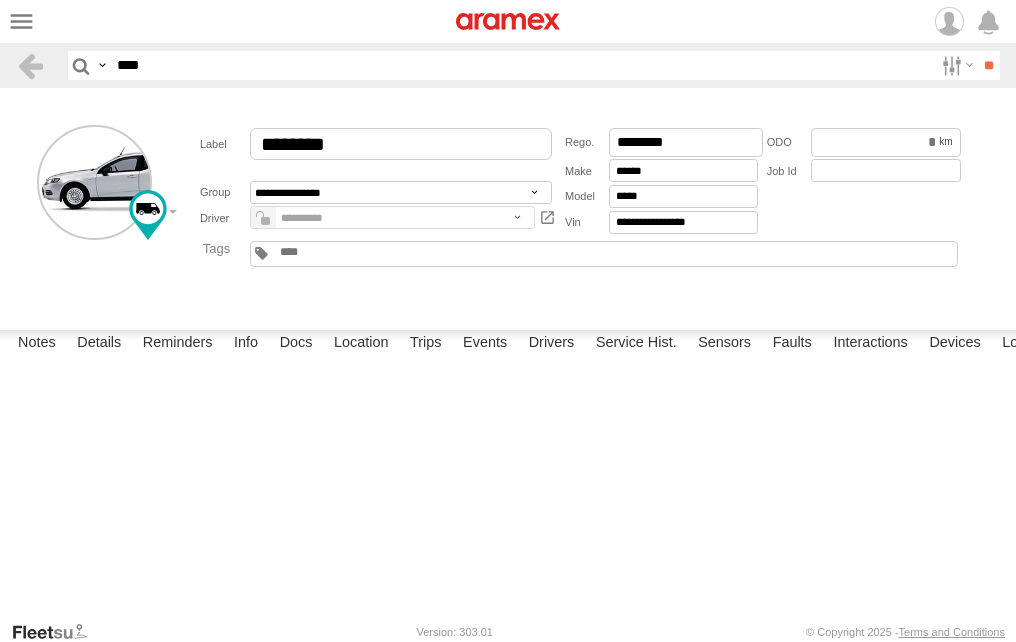 scroll, scrollTop: 0, scrollLeft: 264, axis: horizontal 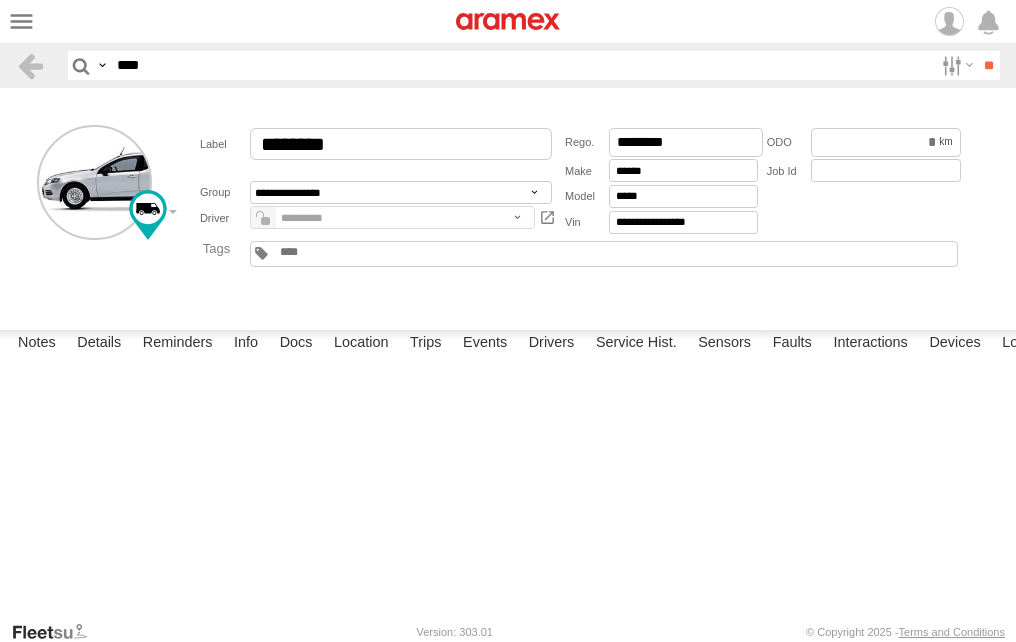 click on "Installed" at bounding box center [0, 0] 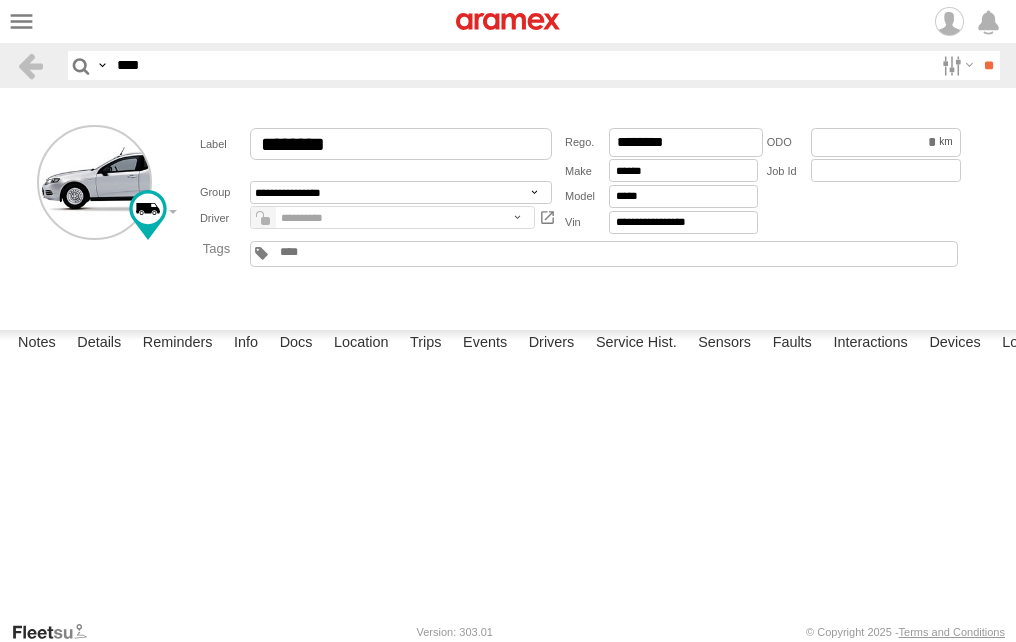 click on "Provisioned" at bounding box center [0, 0] 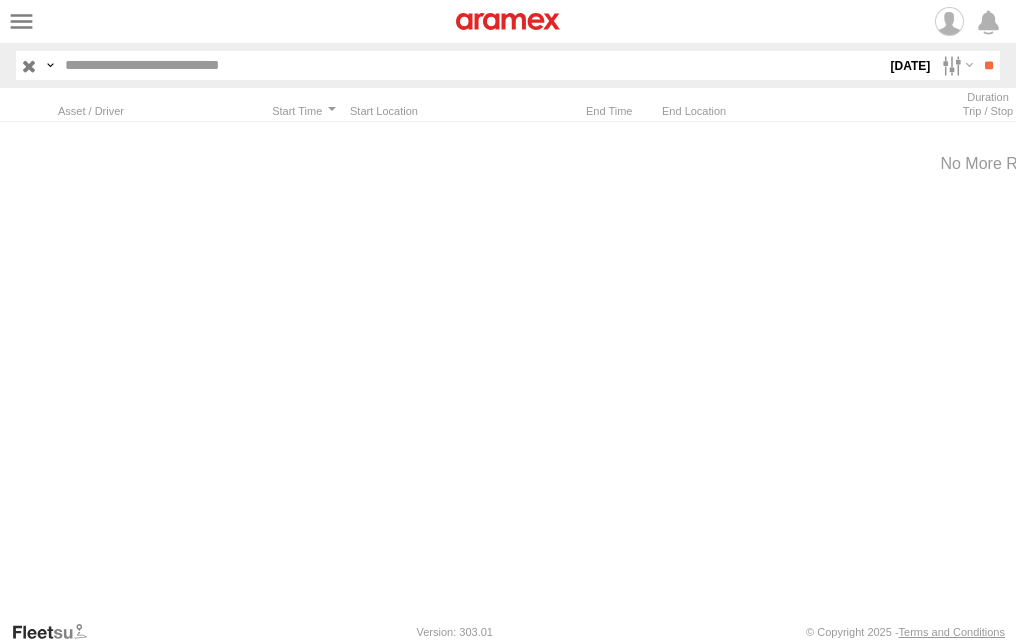 scroll, scrollTop: 0, scrollLeft: 0, axis: both 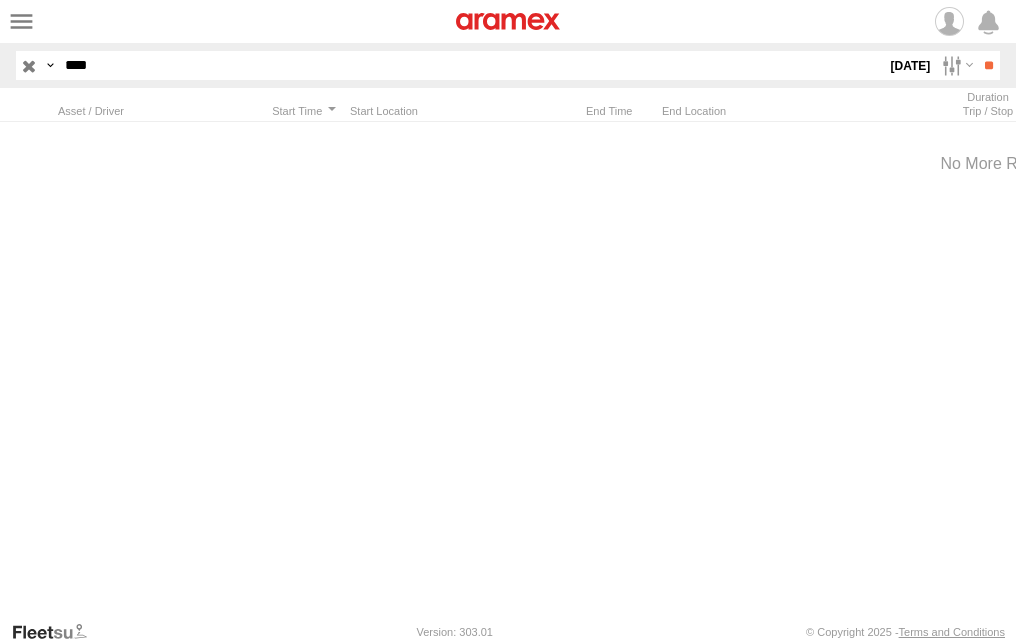 type on "****" 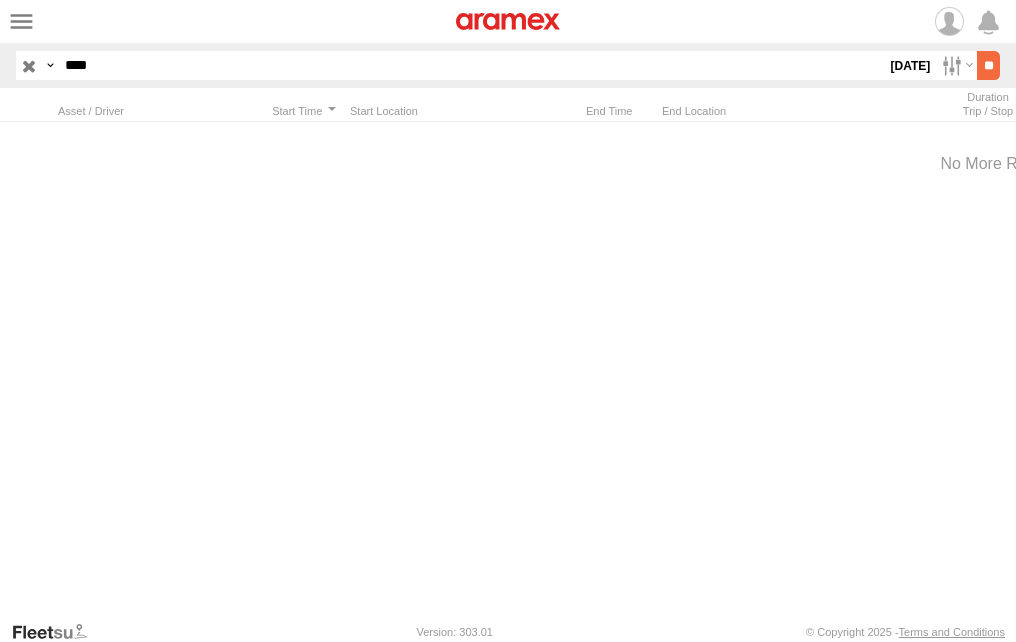 click on "**" at bounding box center (988, 65) 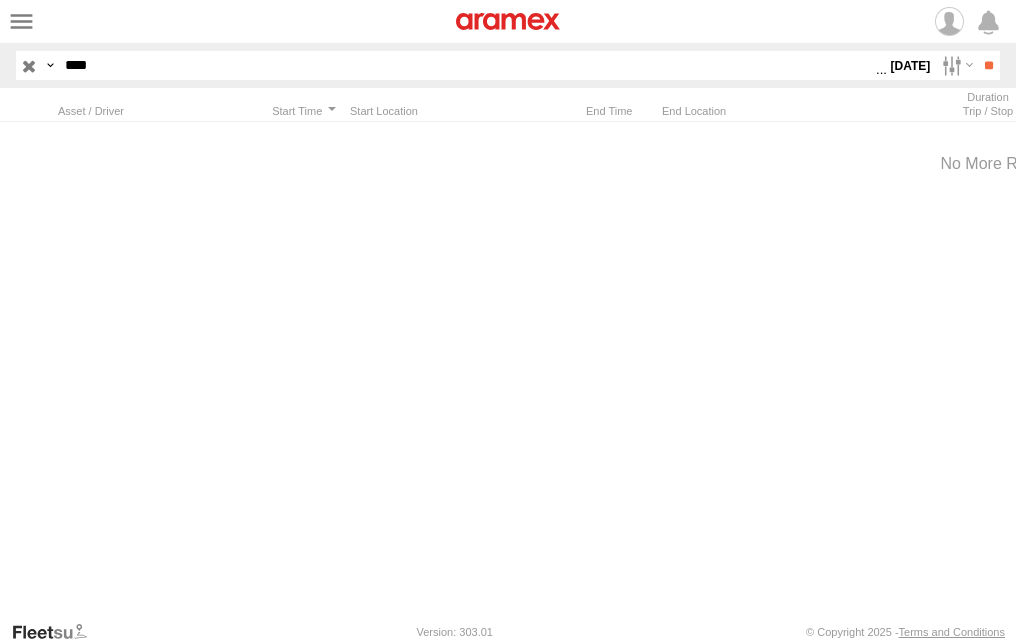 click at bounding box center (0, 0) 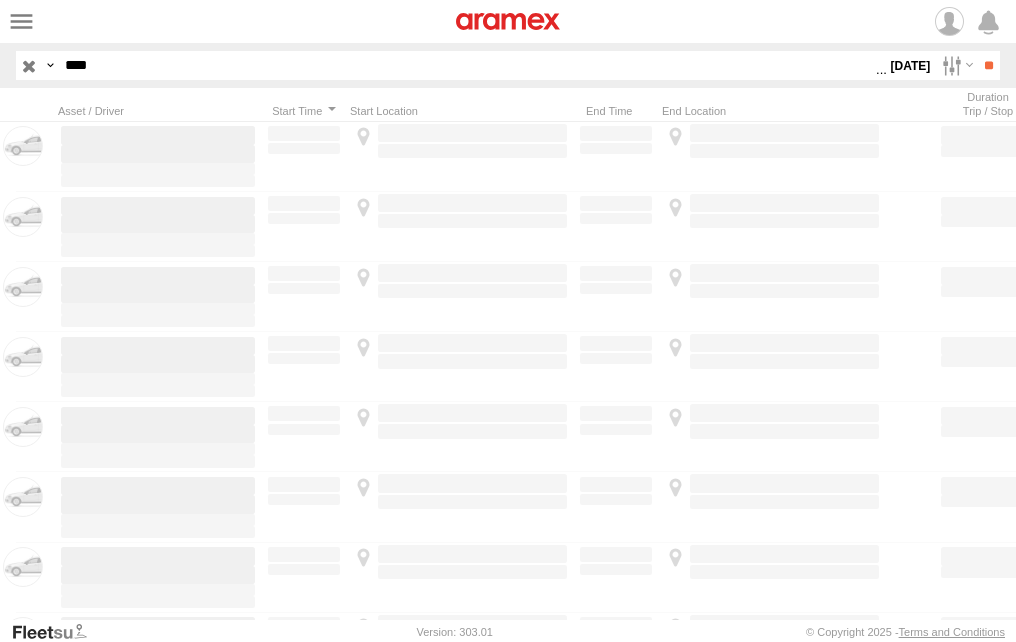 scroll, scrollTop: 0, scrollLeft: 0, axis: both 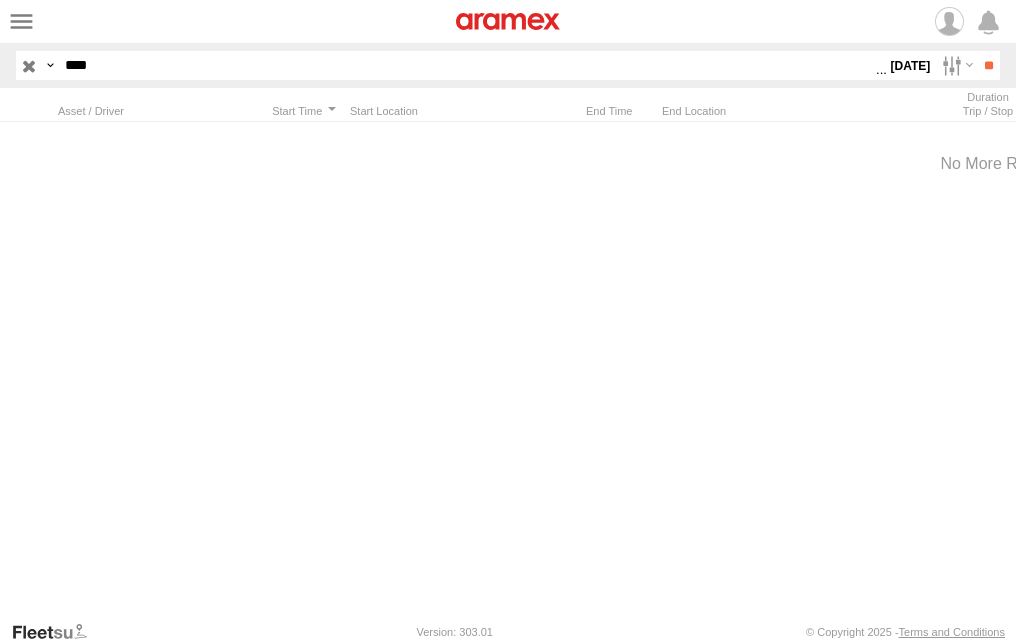 click at bounding box center [0, 0] 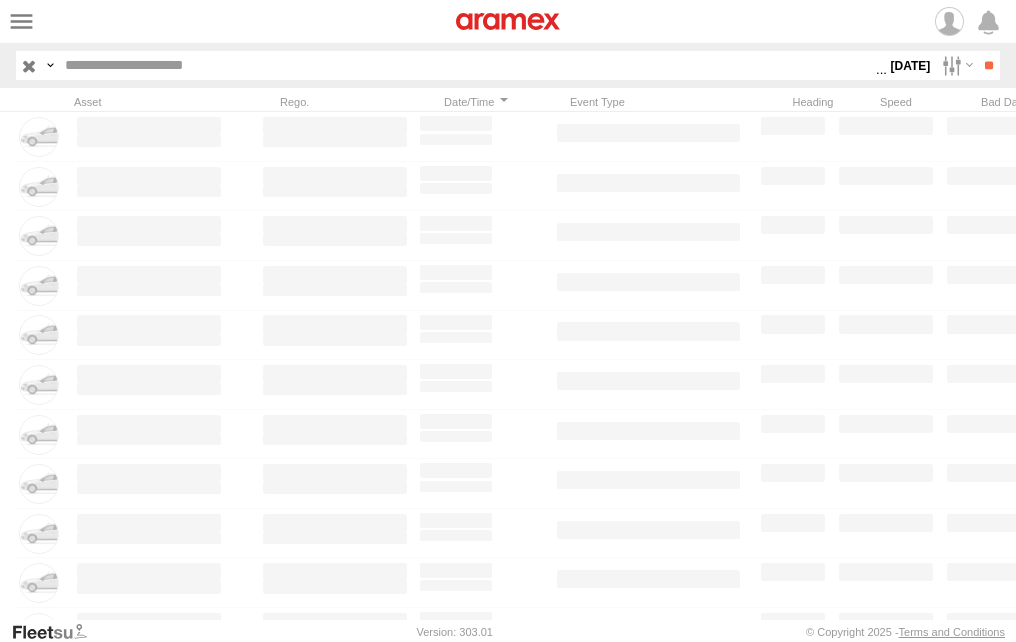 scroll, scrollTop: 0, scrollLeft: 0, axis: both 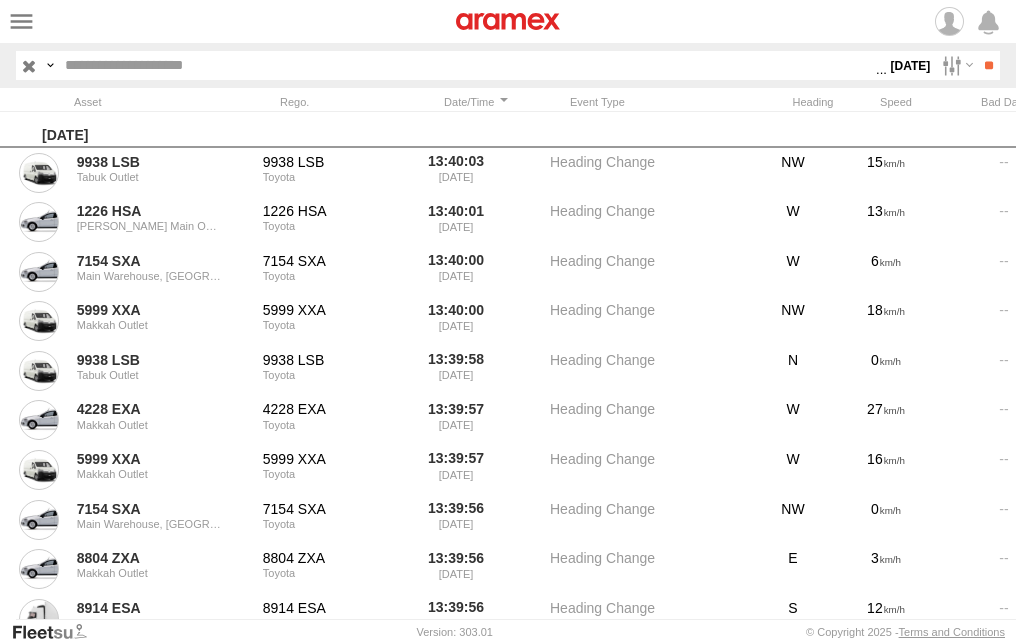 click at bounding box center [466, 65] 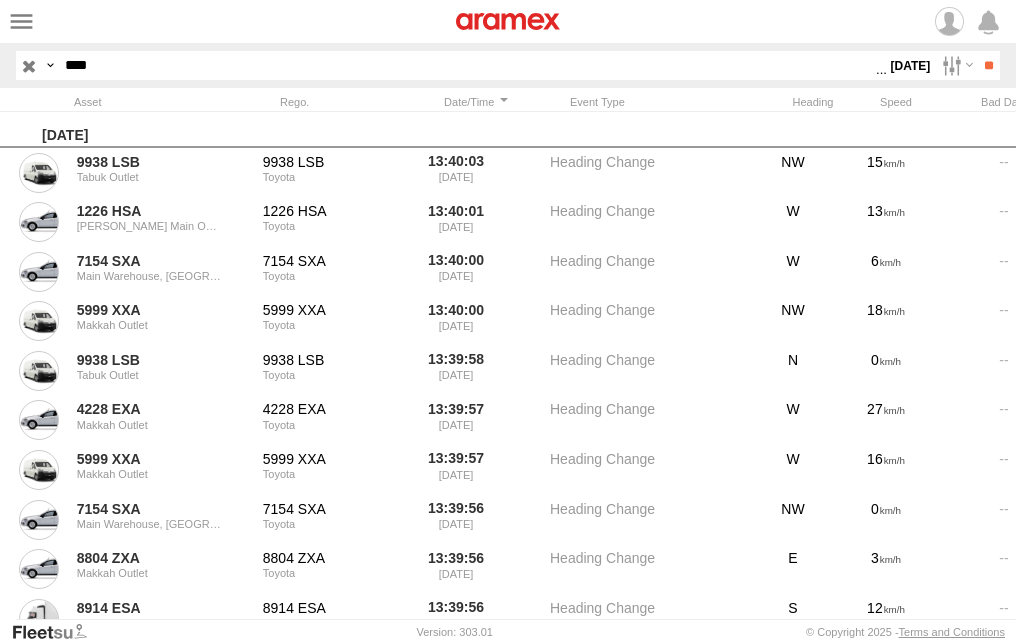 type on "****" 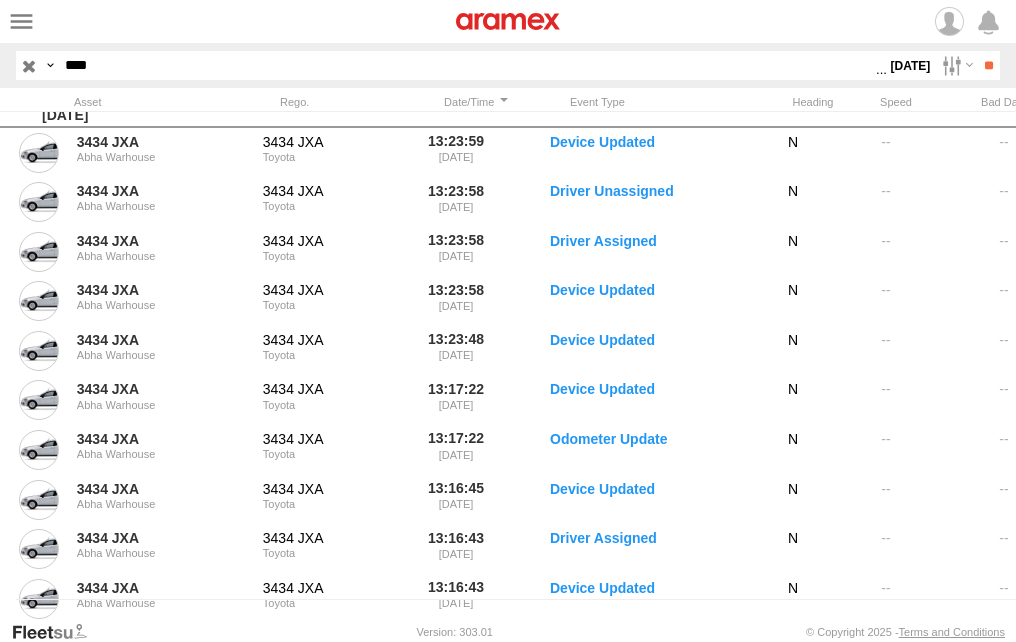 scroll, scrollTop: 0, scrollLeft: 0, axis: both 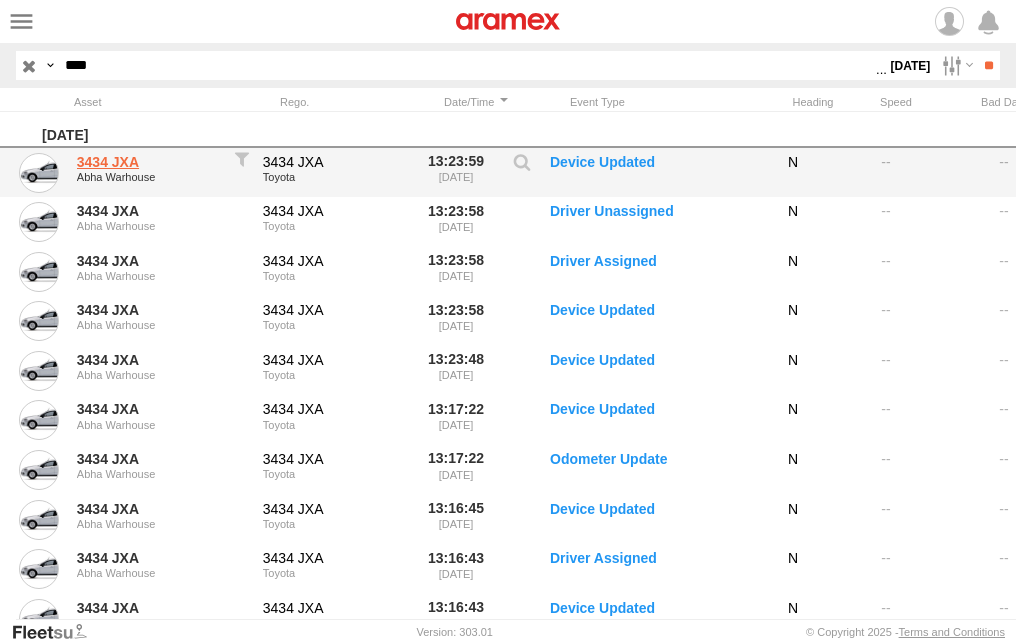 click on "3434 JXA" at bounding box center (149, 162) 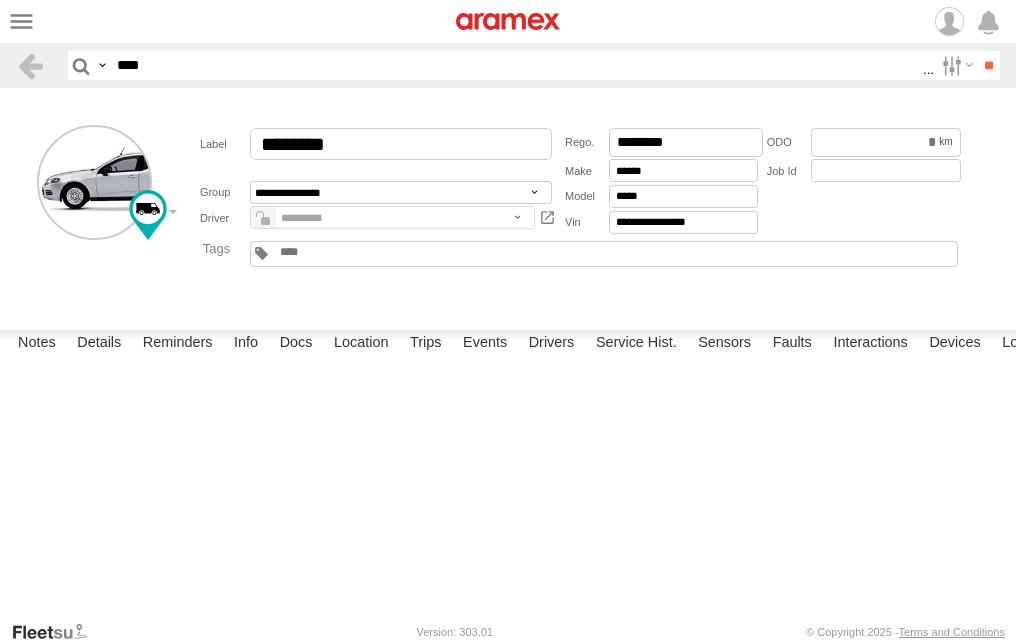 scroll, scrollTop: 0, scrollLeft: 0, axis: both 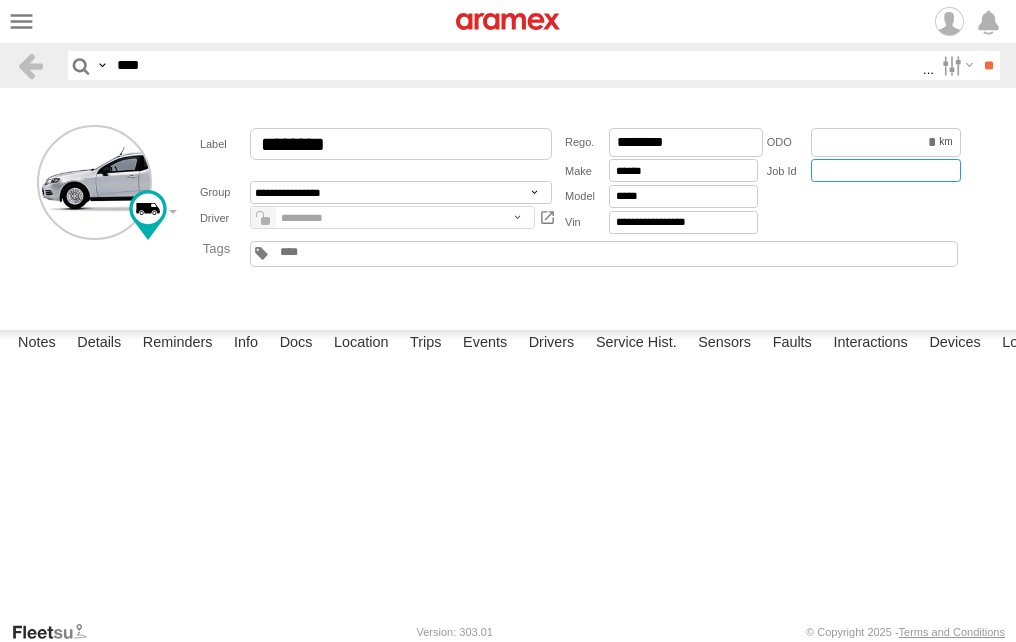 click at bounding box center (886, 170) 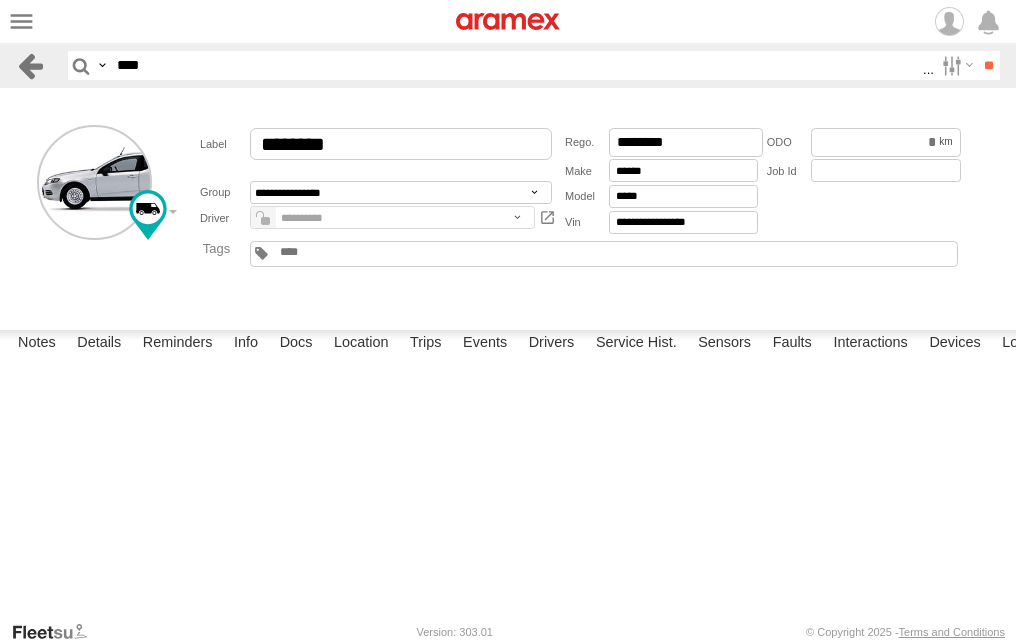 click at bounding box center (30, 65) 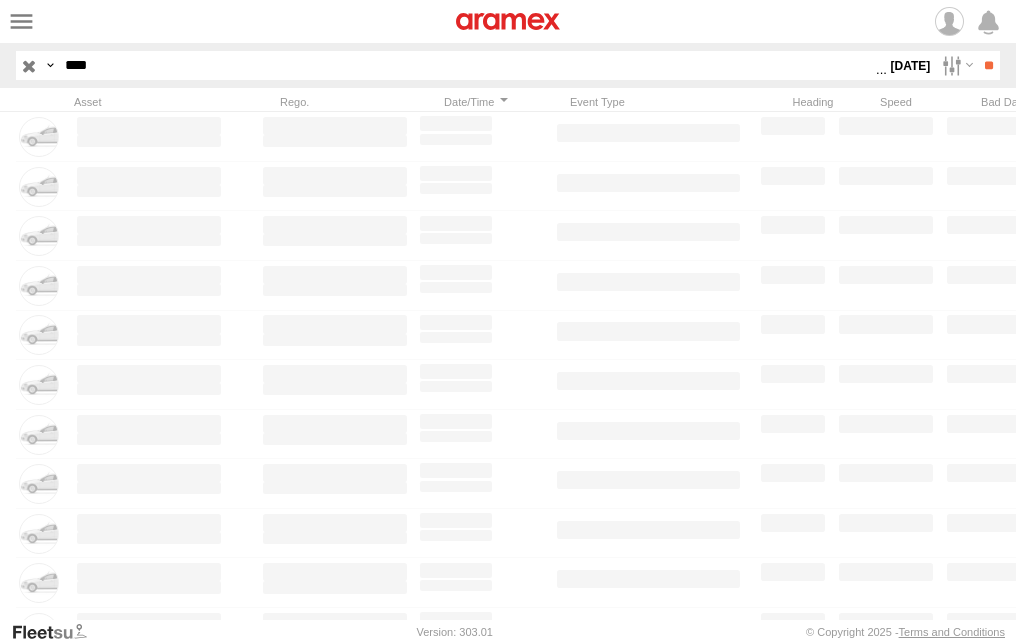 scroll, scrollTop: 0, scrollLeft: 0, axis: both 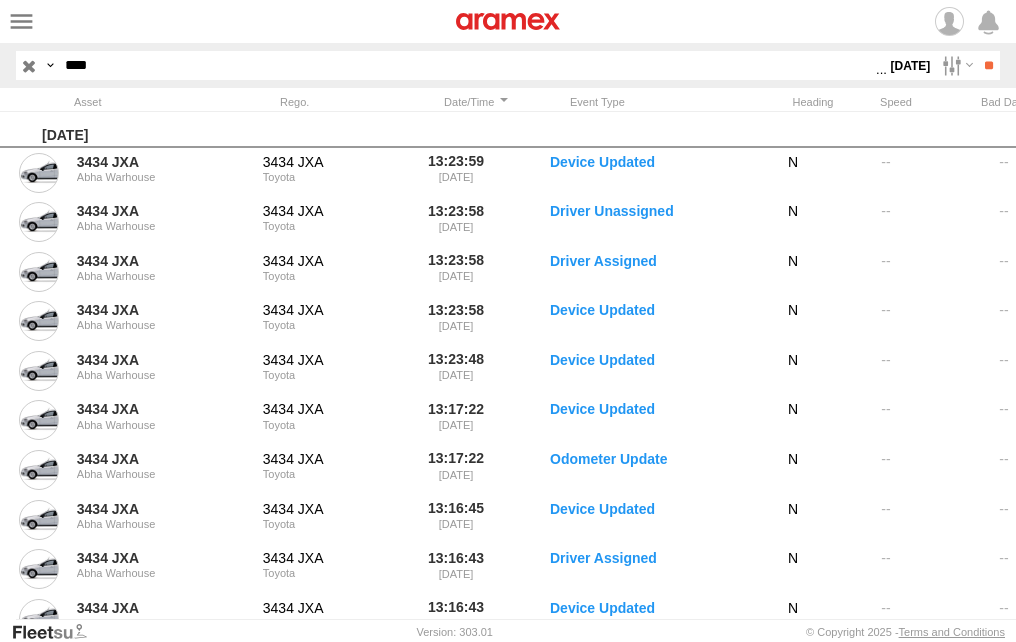 click at bounding box center [0, 0] 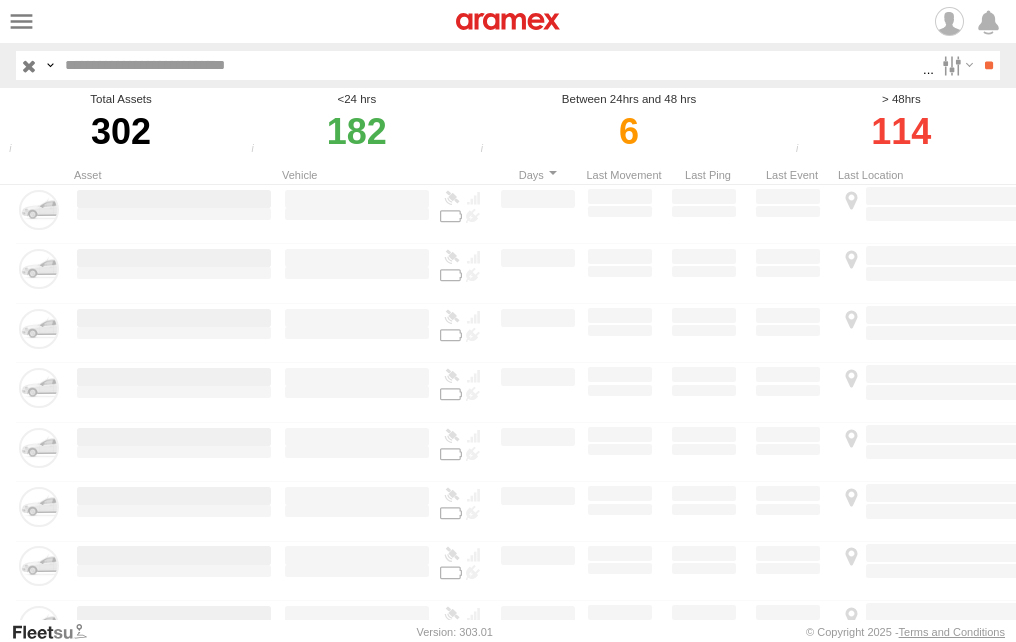 scroll, scrollTop: 0, scrollLeft: 0, axis: both 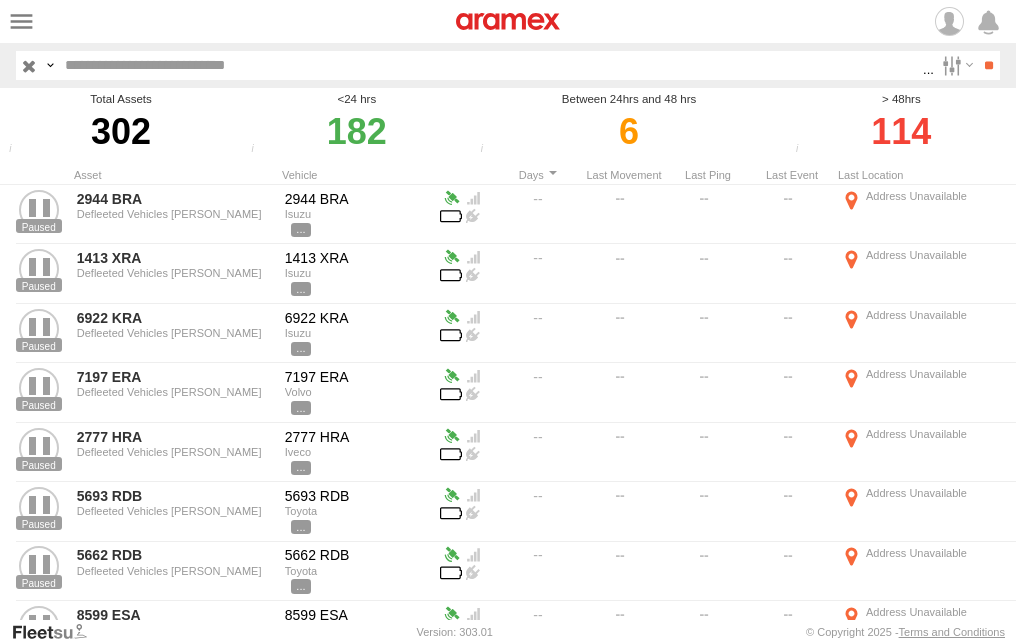 click at bounding box center [490, 65] 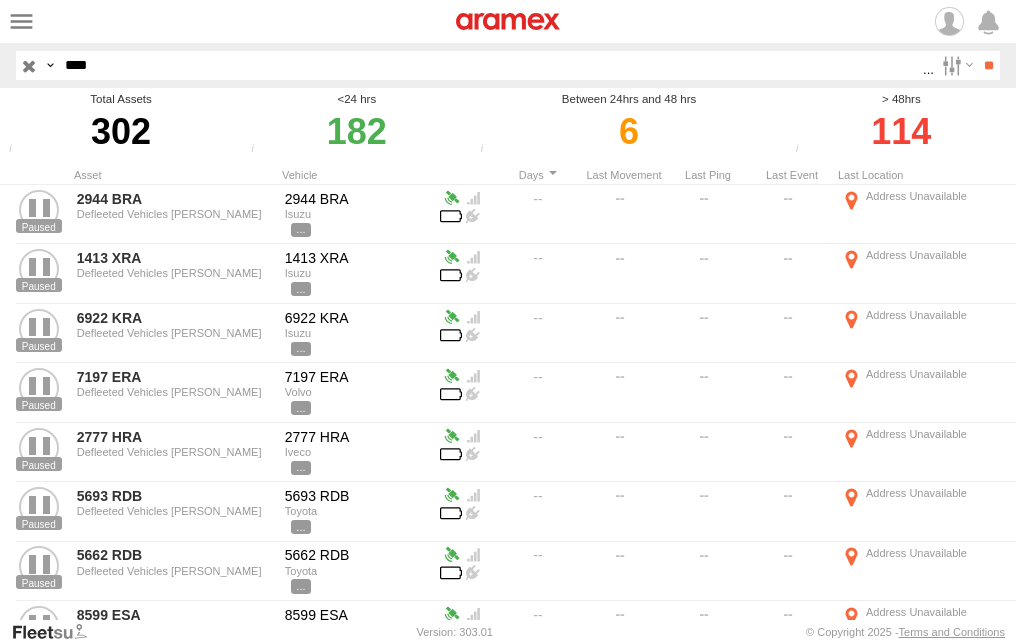 type on "****" 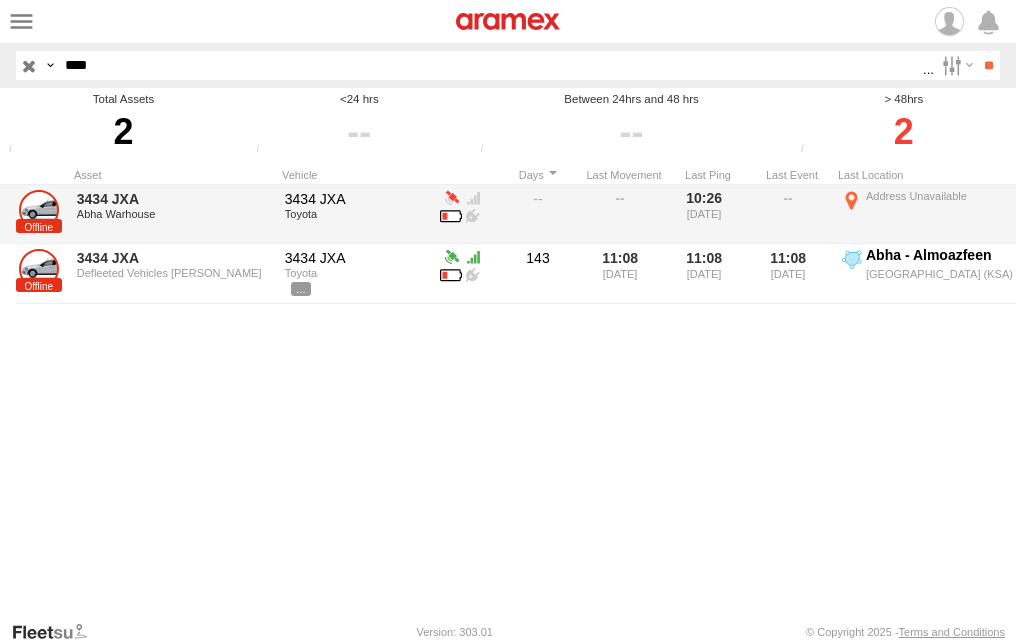 click on "3434 JXA
Toyota" at bounding box center [357, 214] 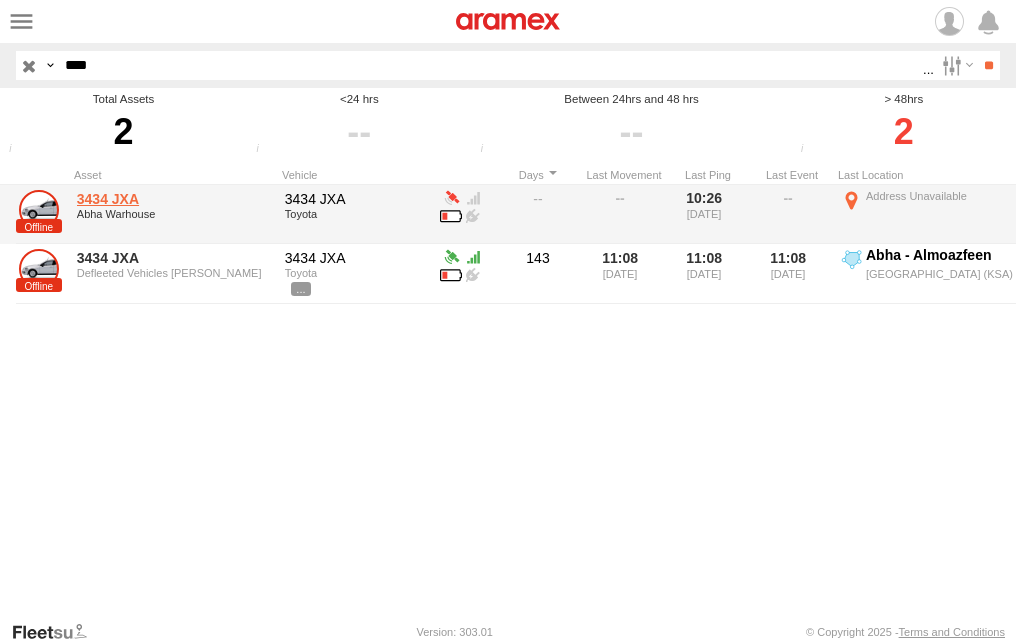 click on "3434 JXA" at bounding box center [174, 199] 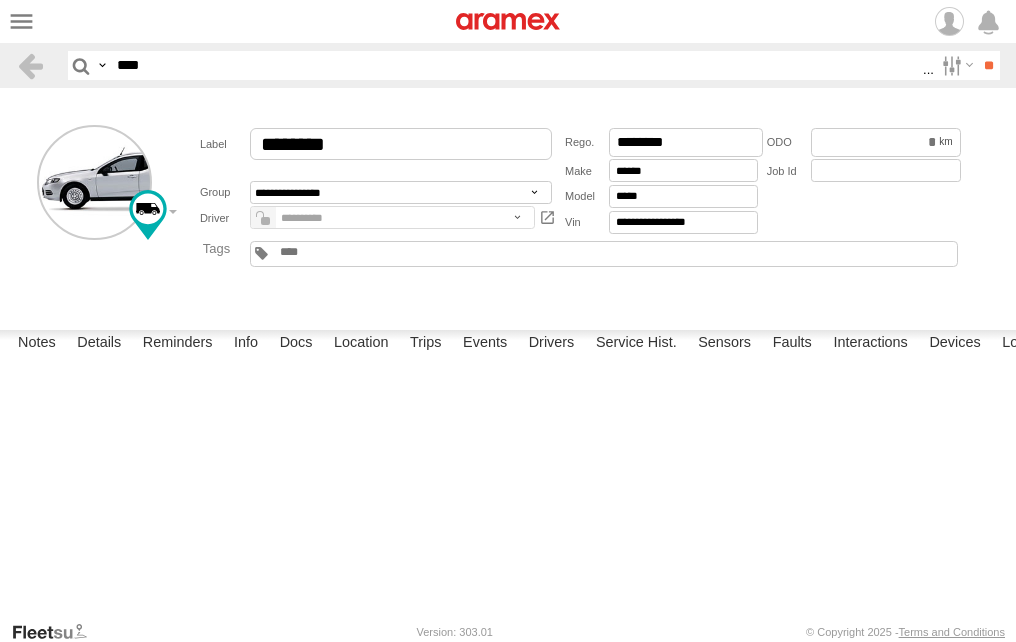 scroll, scrollTop: 0, scrollLeft: 0, axis: both 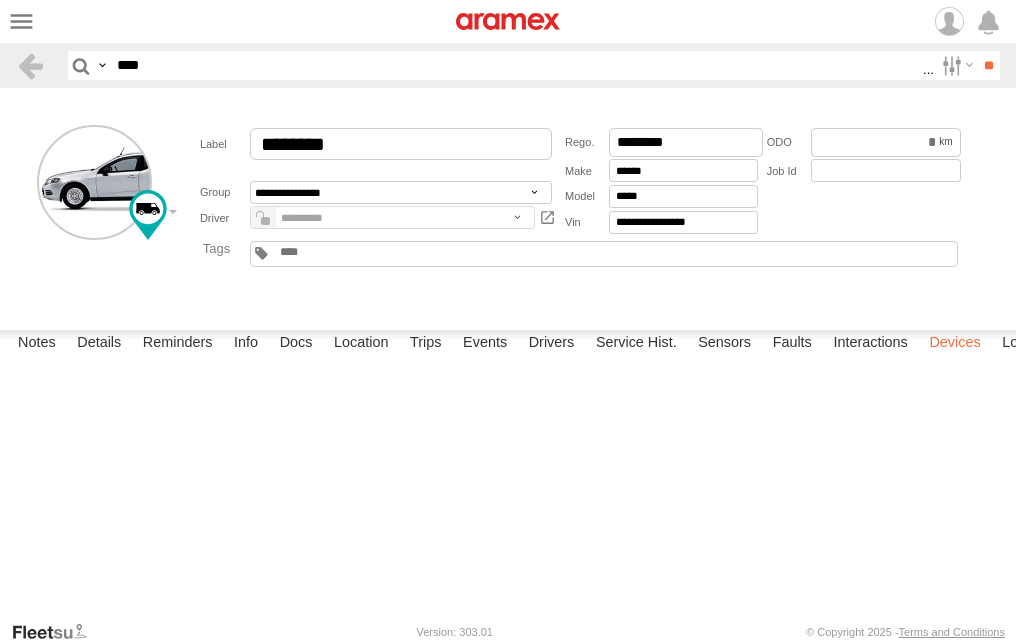 click on "Devices" at bounding box center (954, 344) 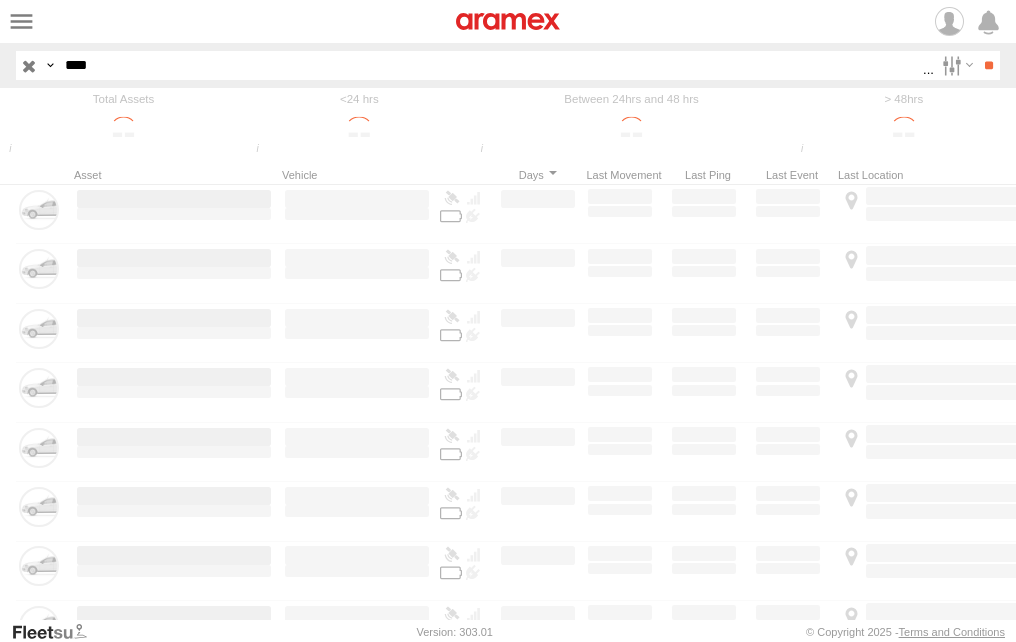 scroll, scrollTop: 0, scrollLeft: 0, axis: both 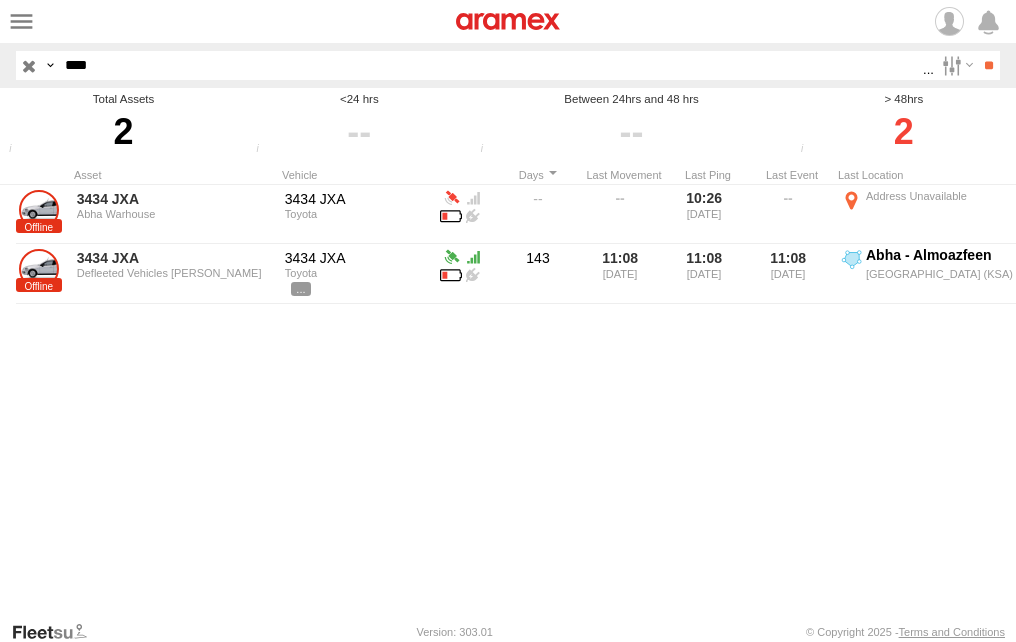 drag, startPoint x: 45, startPoint y: 205, endPoint x: 638, endPoint y: 464, distance: 647.0935 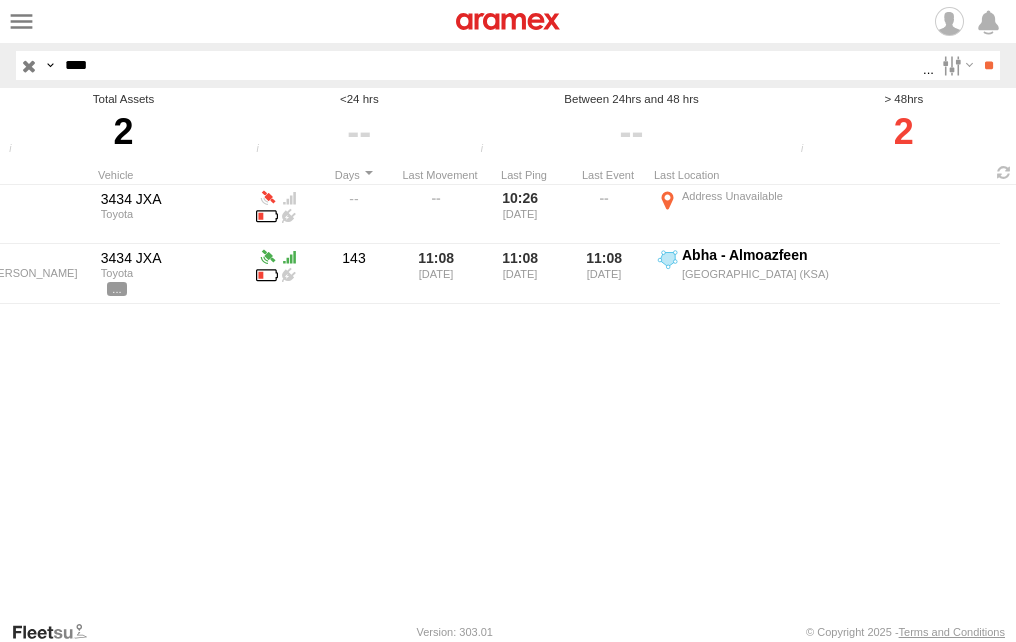 scroll, scrollTop: 0, scrollLeft: 0, axis: both 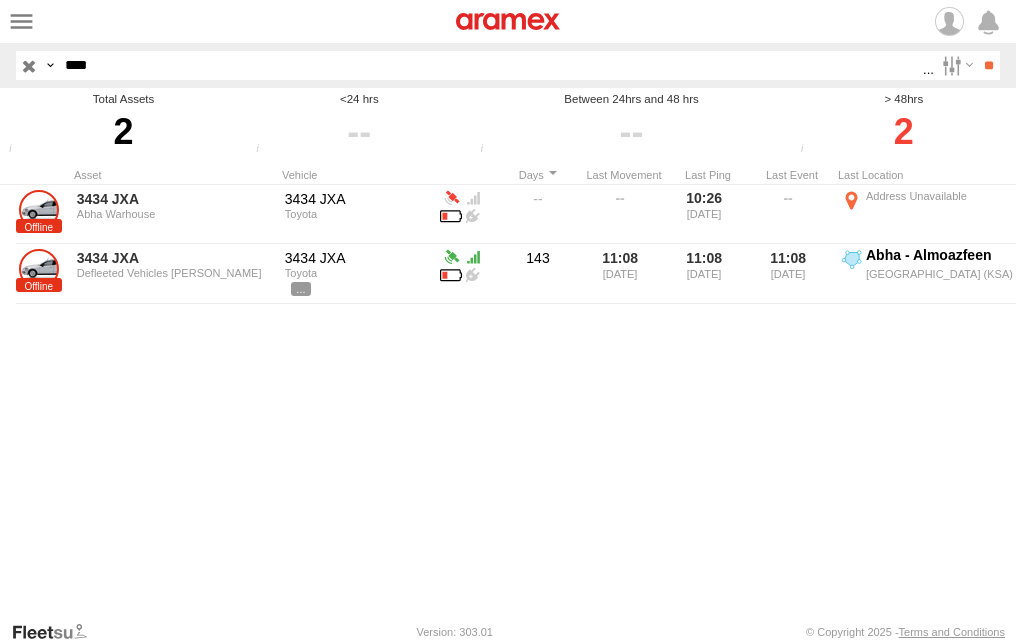 click at bounding box center (0, 0) 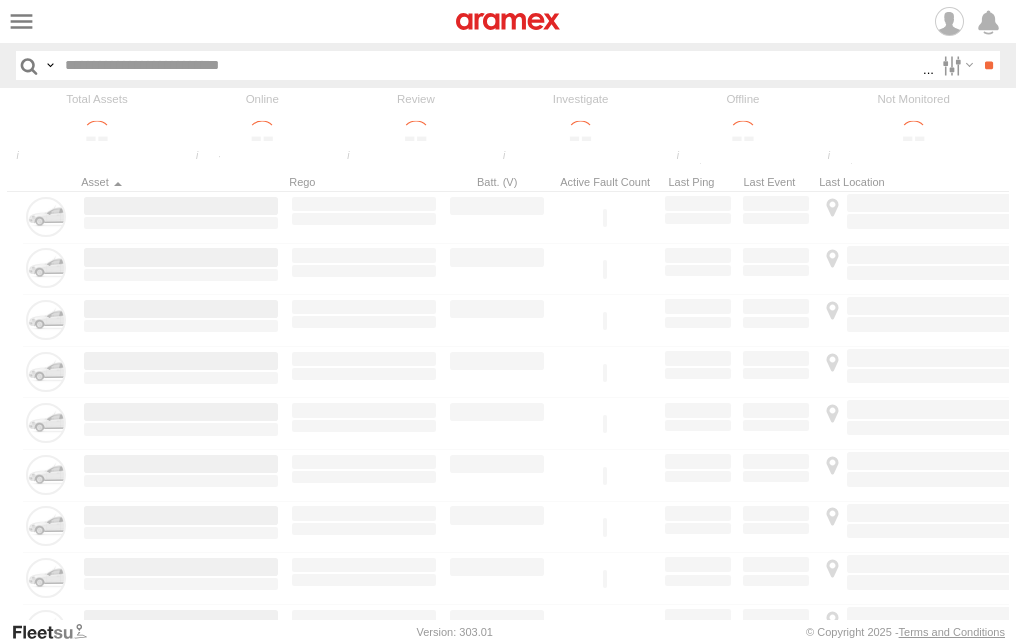 scroll, scrollTop: 0, scrollLeft: 0, axis: both 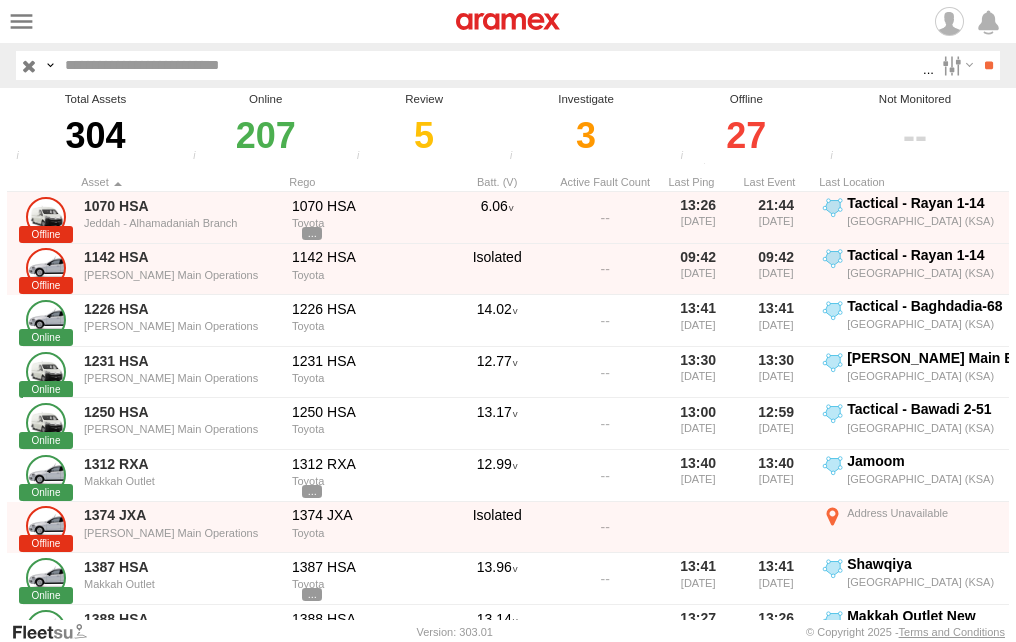 click at bounding box center [490, 65] 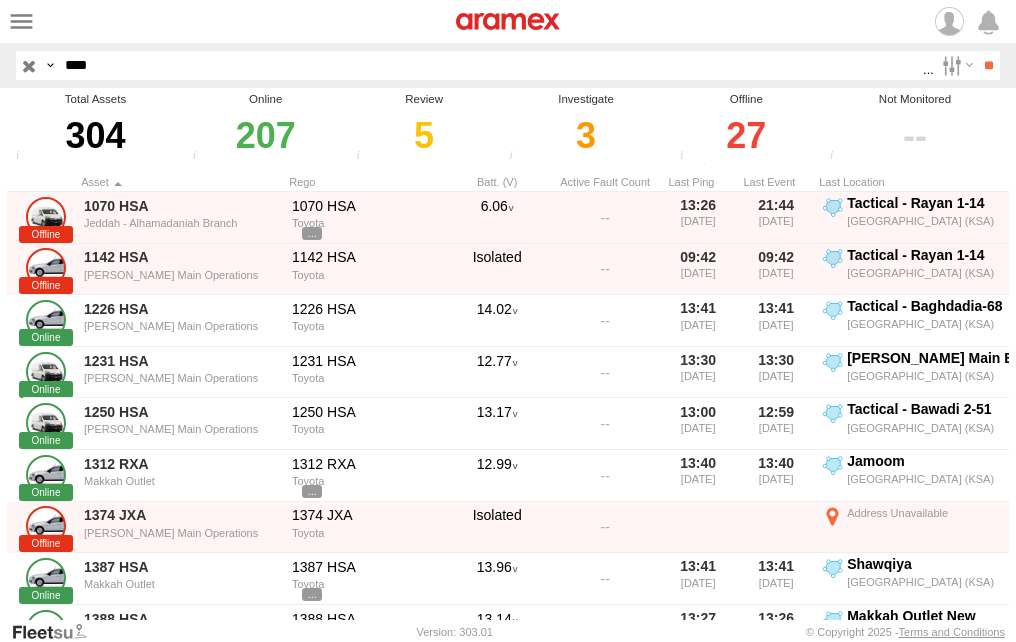 type on "****" 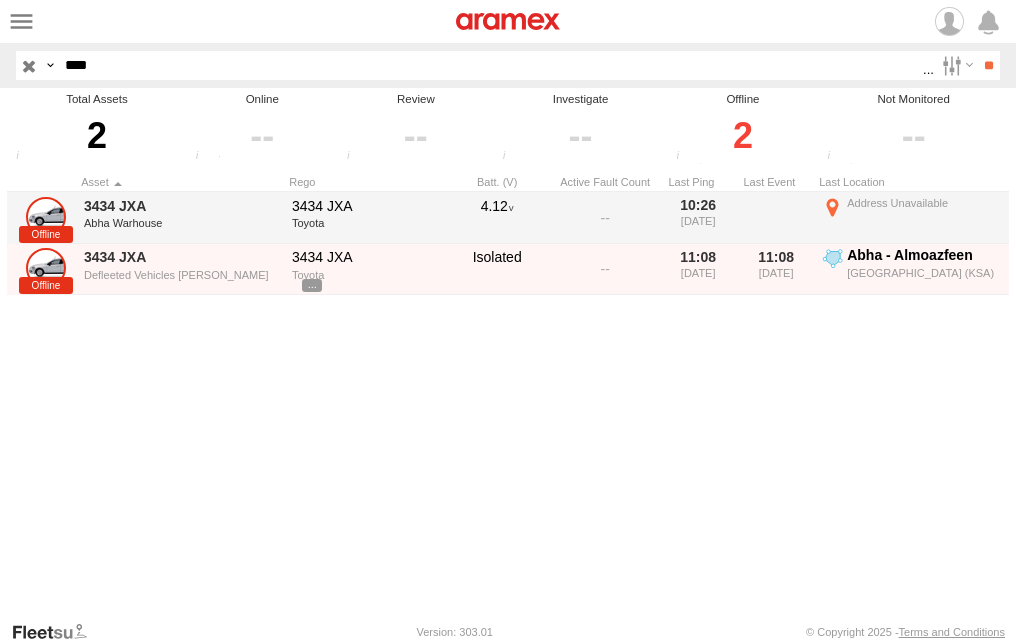 click on "10:26 19/06/2025" at bounding box center [698, 218] 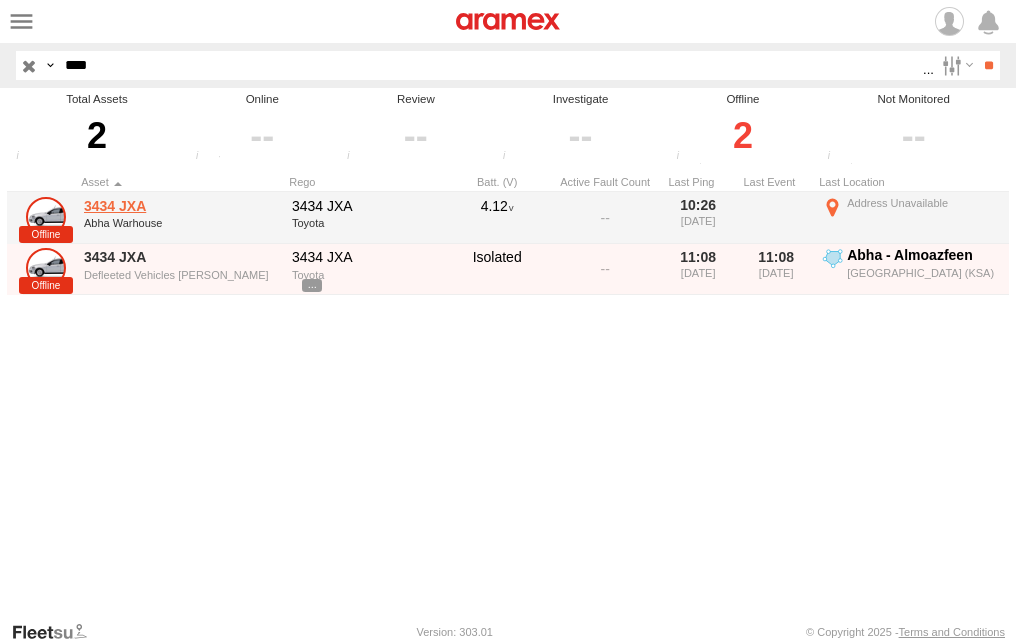 click on "3434 JXA" at bounding box center (181, 206) 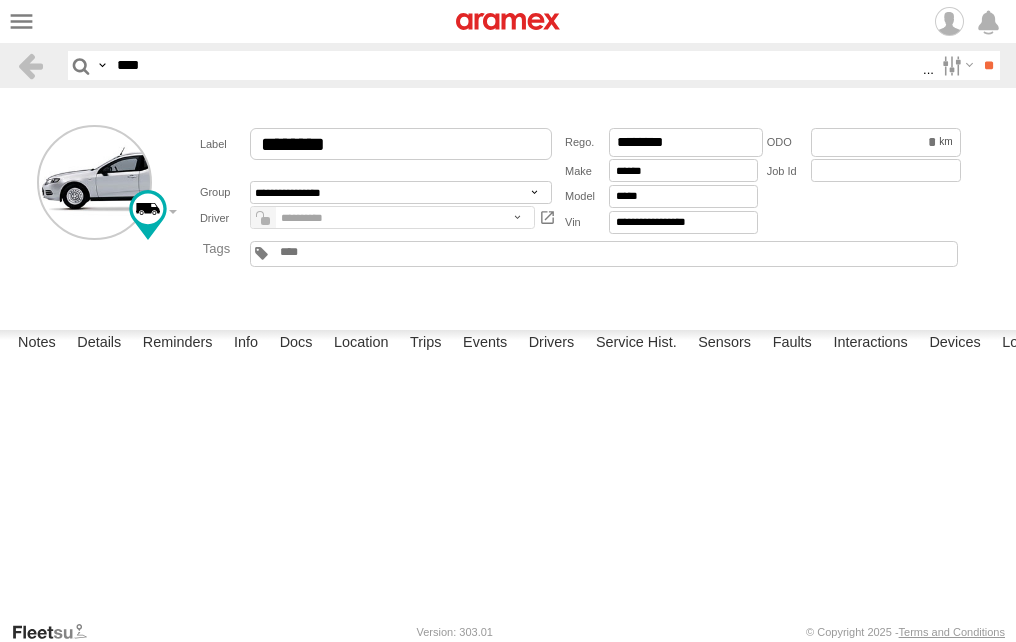 scroll, scrollTop: 0, scrollLeft: 0, axis: both 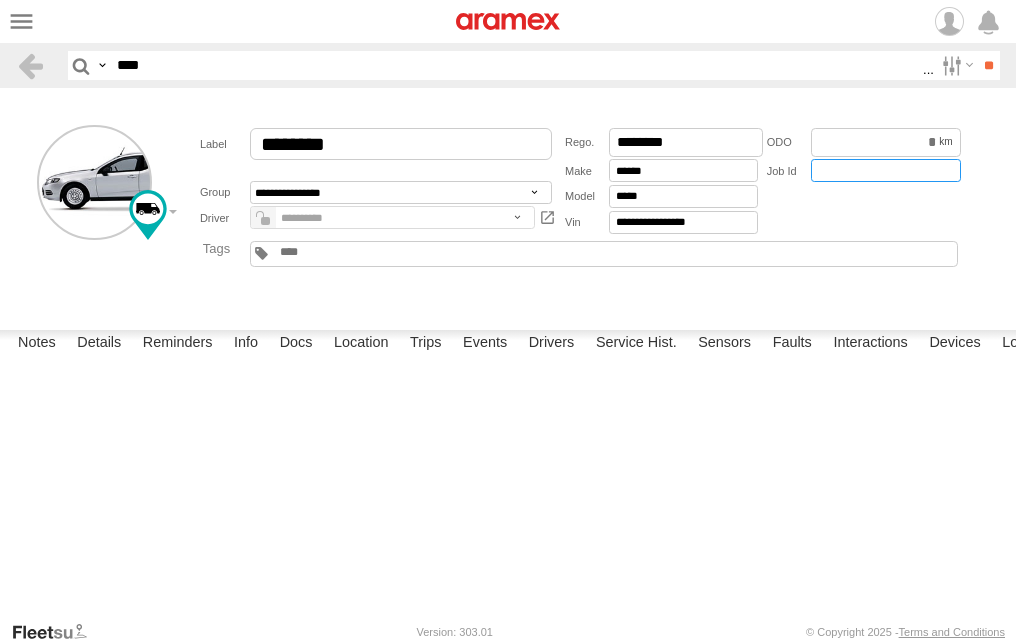 click at bounding box center (886, 170) 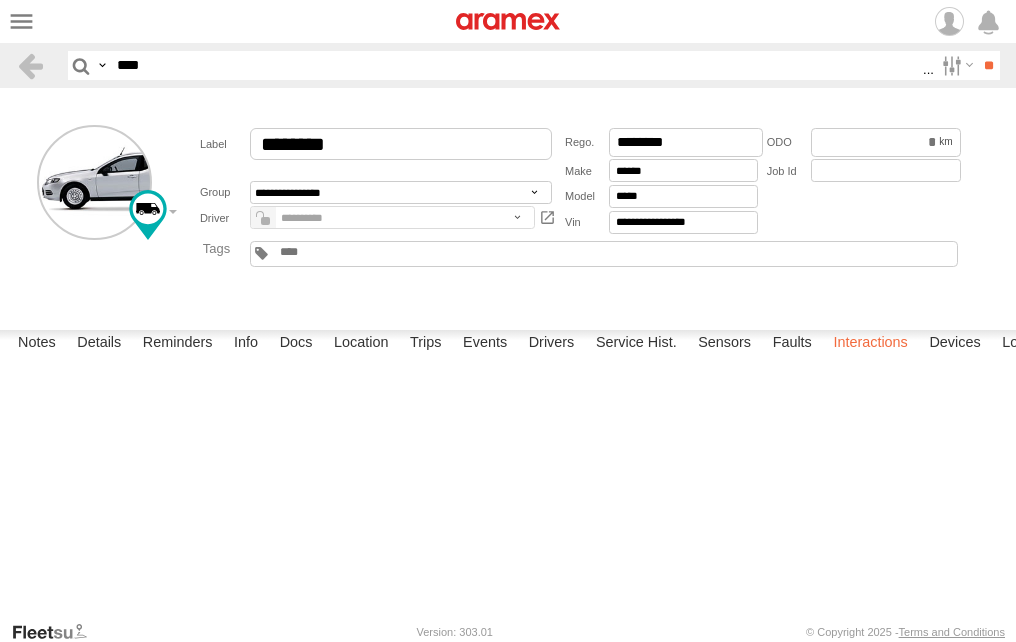 drag, startPoint x: 867, startPoint y: 594, endPoint x: 883, endPoint y: 590, distance: 16.492422 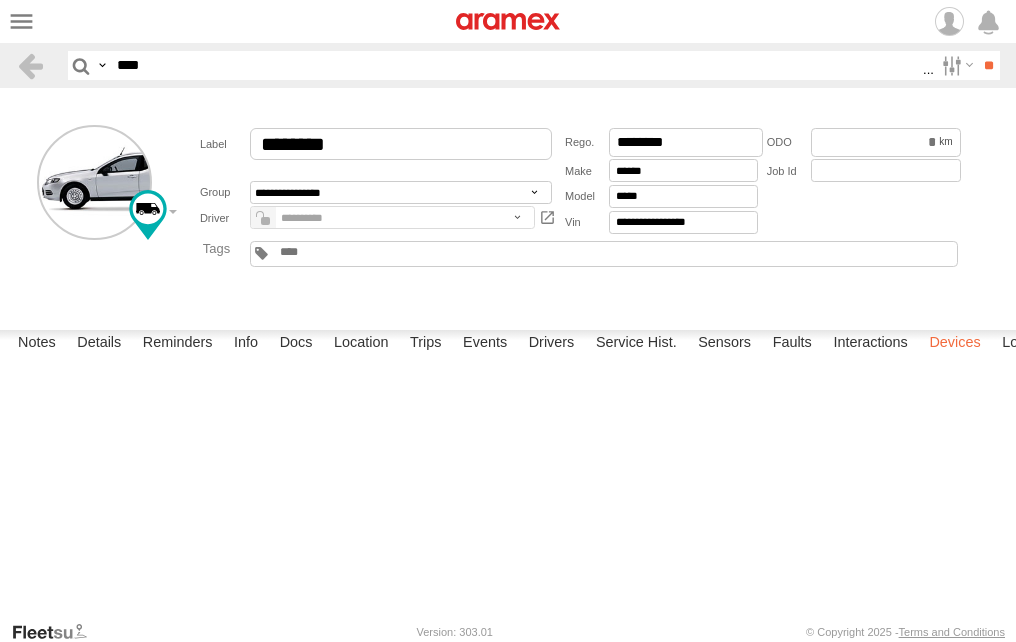 click on "Devices" at bounding box center (954, 344) 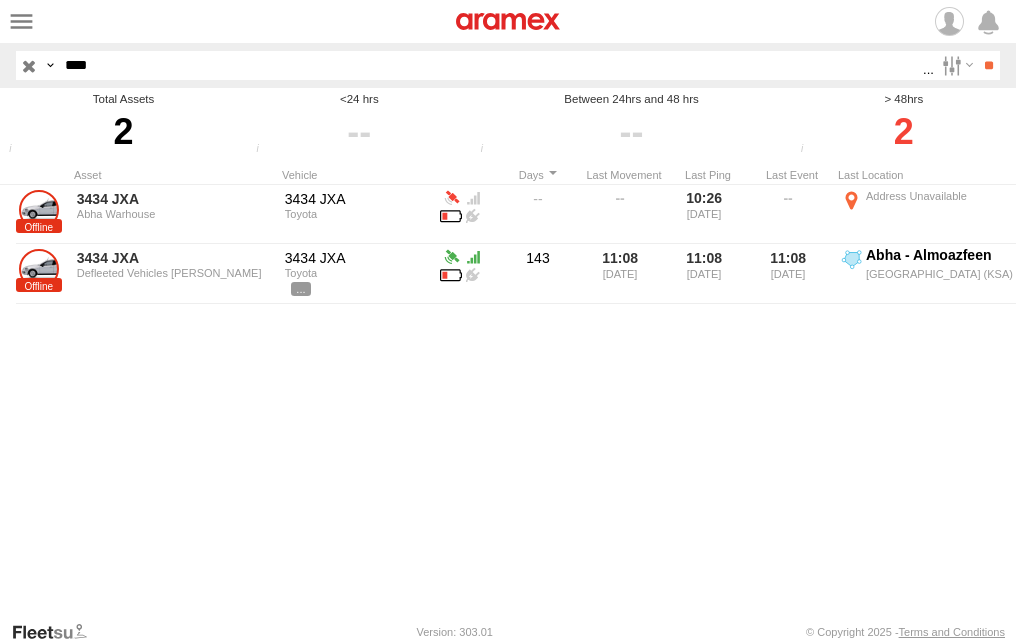 scroll, scrollTop: 0, scrollLeft: 0, axis: both 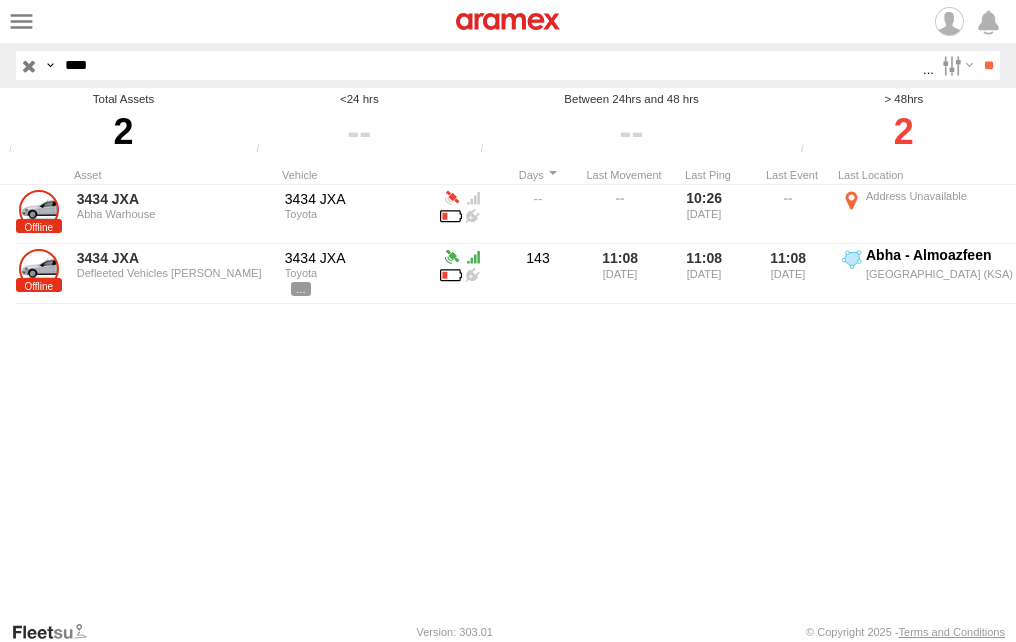 drag, startPoint x: 111, startPoint y: 68, endPoint x: 0, endPoint y: 67, distance: 111.0045 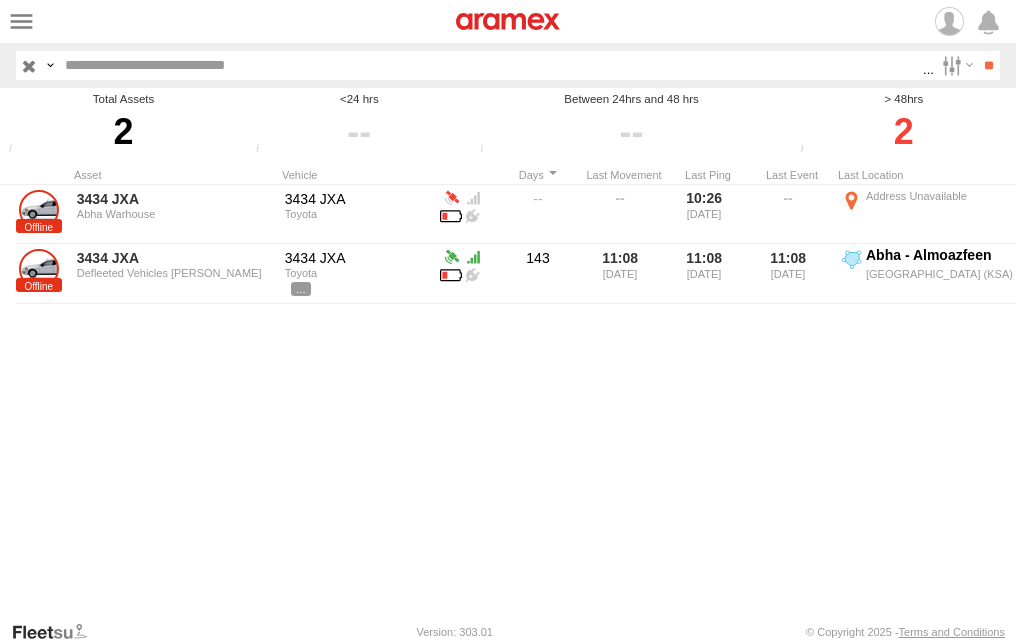 paste on "**********" 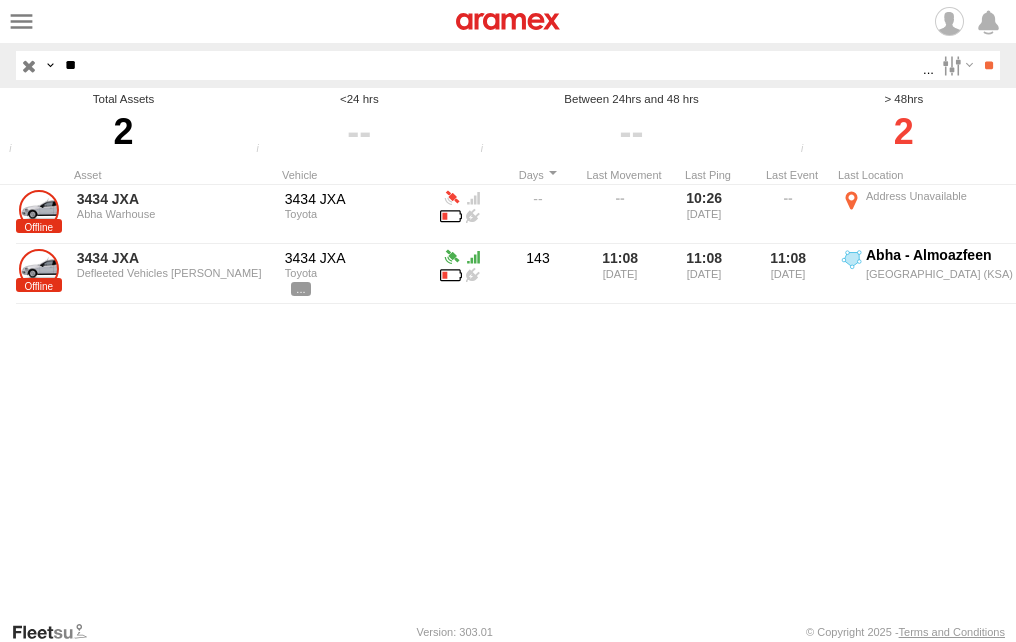 type on "*" 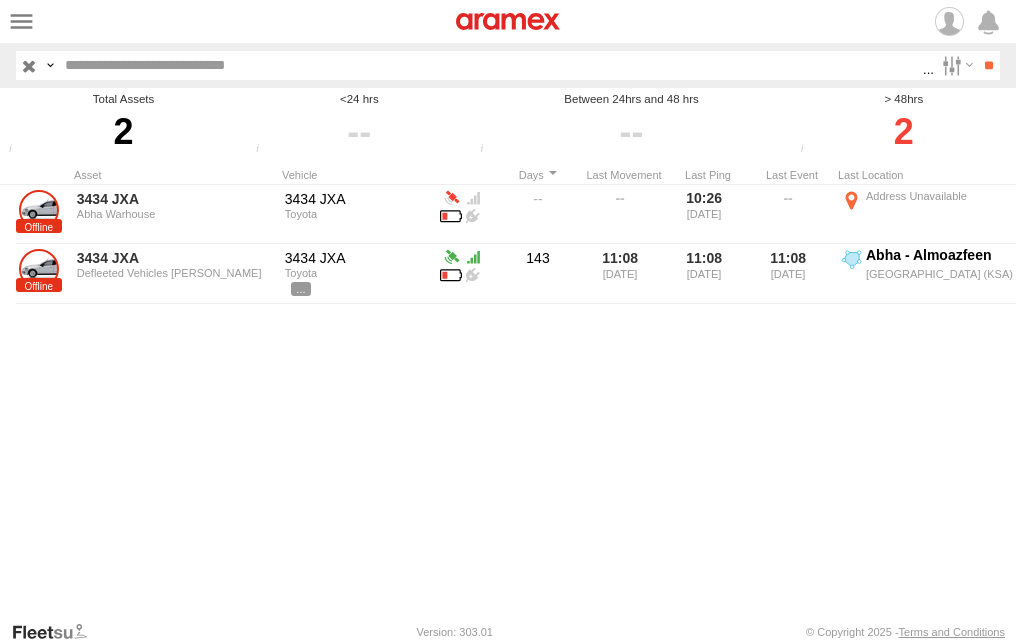click at bounding box center [490, 65] 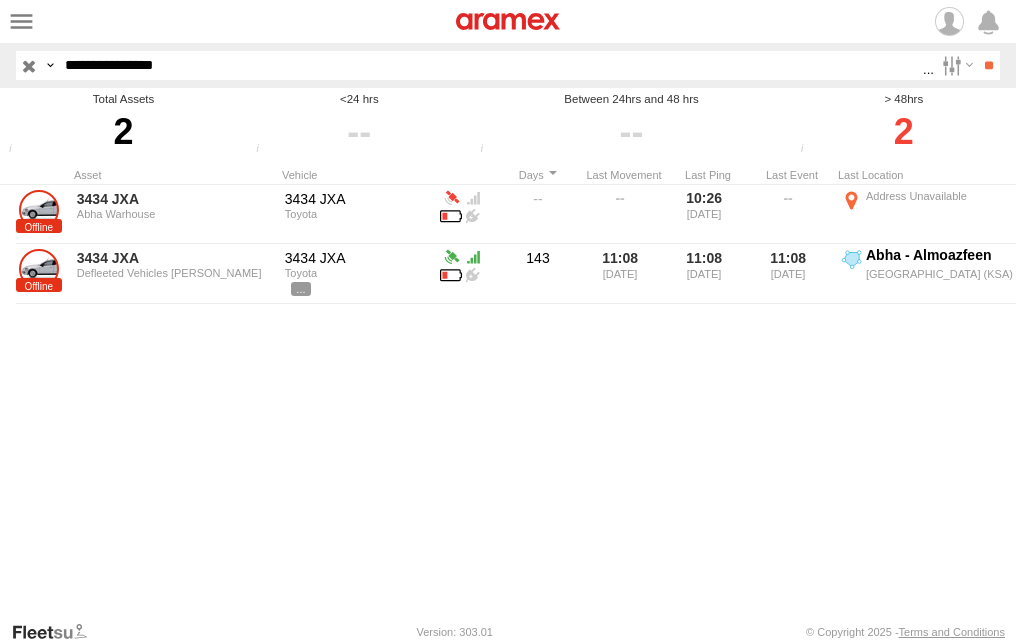 type on "**********" 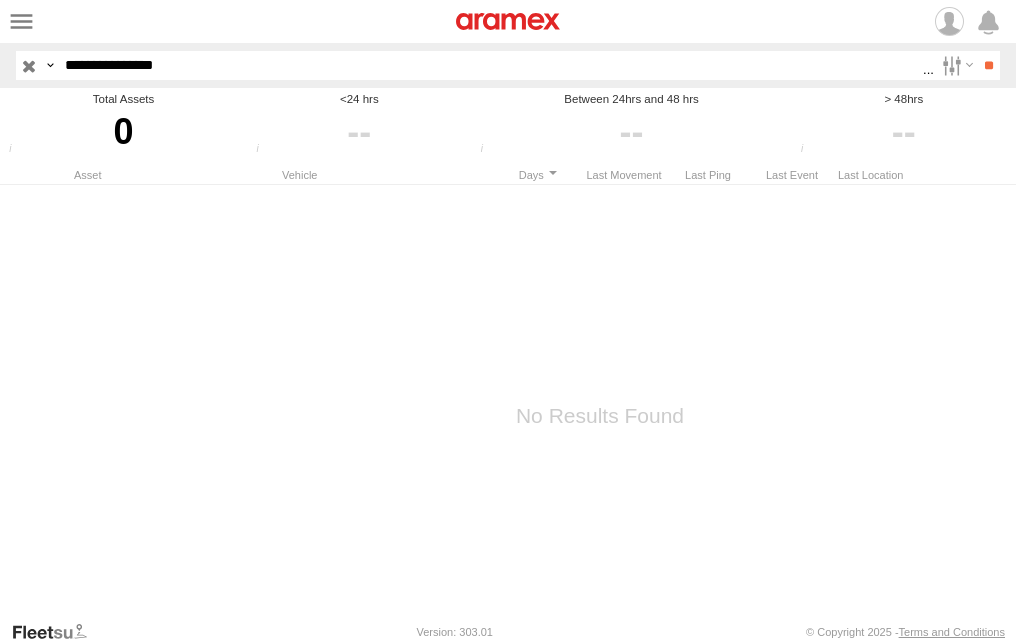 click on "[PERSON_NAME] - Jeddah" at bounding box center (0, 0) 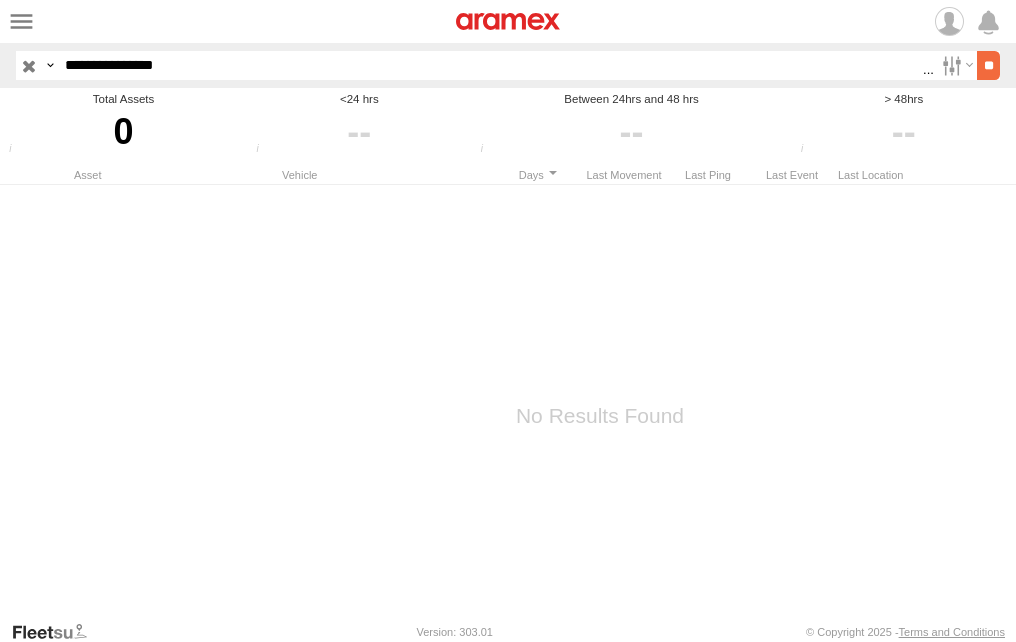 click on "**" at bounding box center [988, 65] 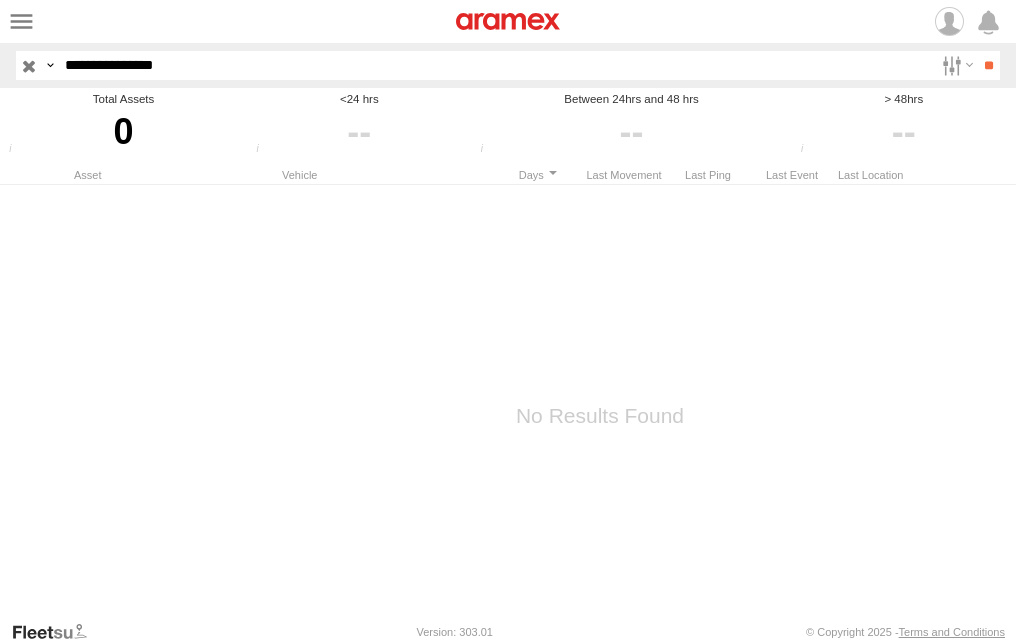 click at bounding box center [50, 65] 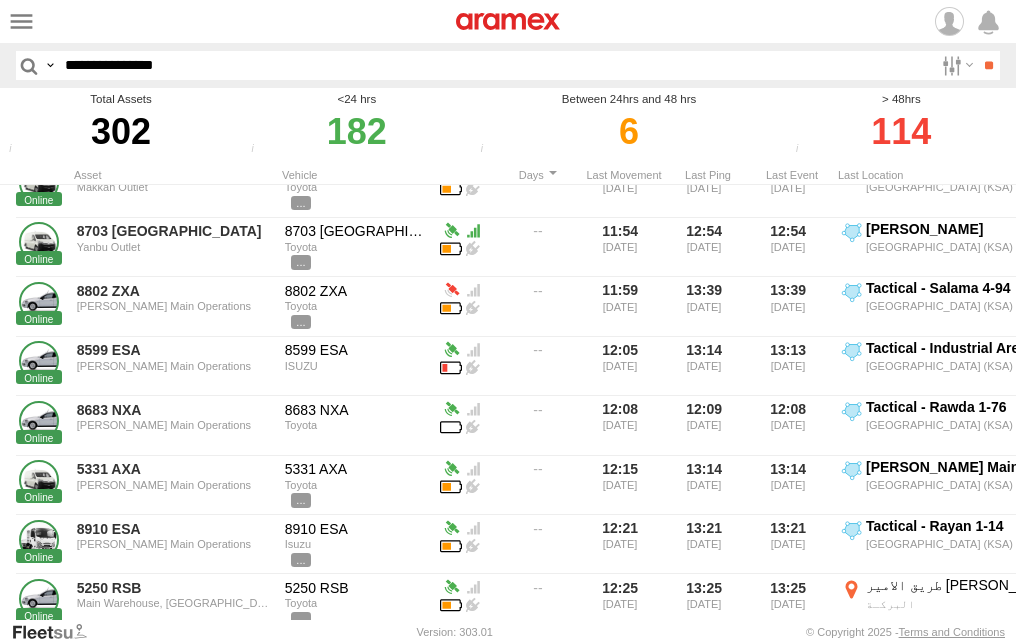 scroll, scrollTop: 9700, scrollLeft: 0, axis: vertical 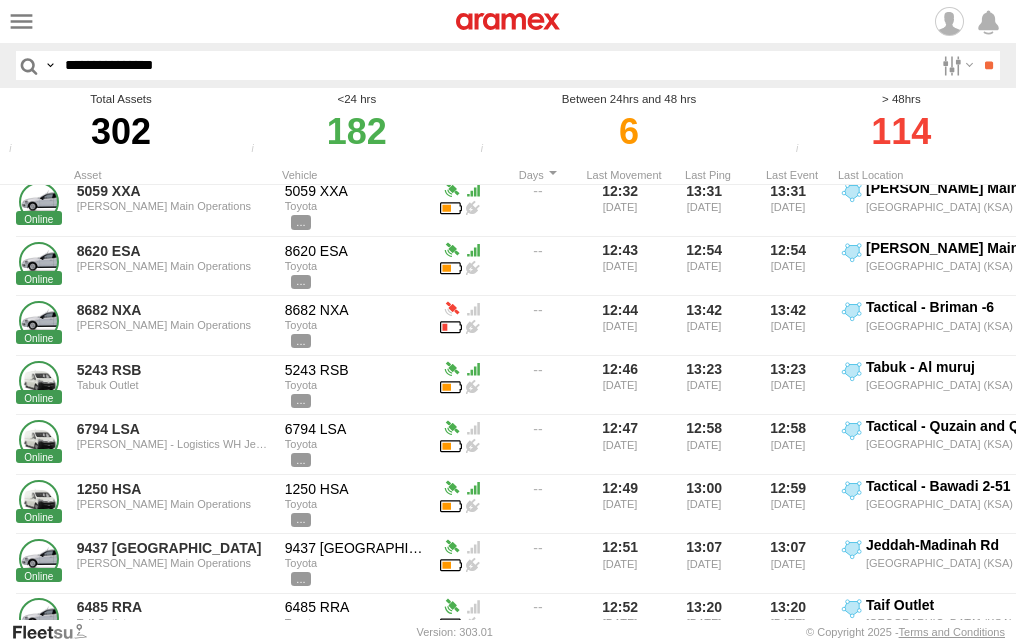 click at bounding box center [0, 0] 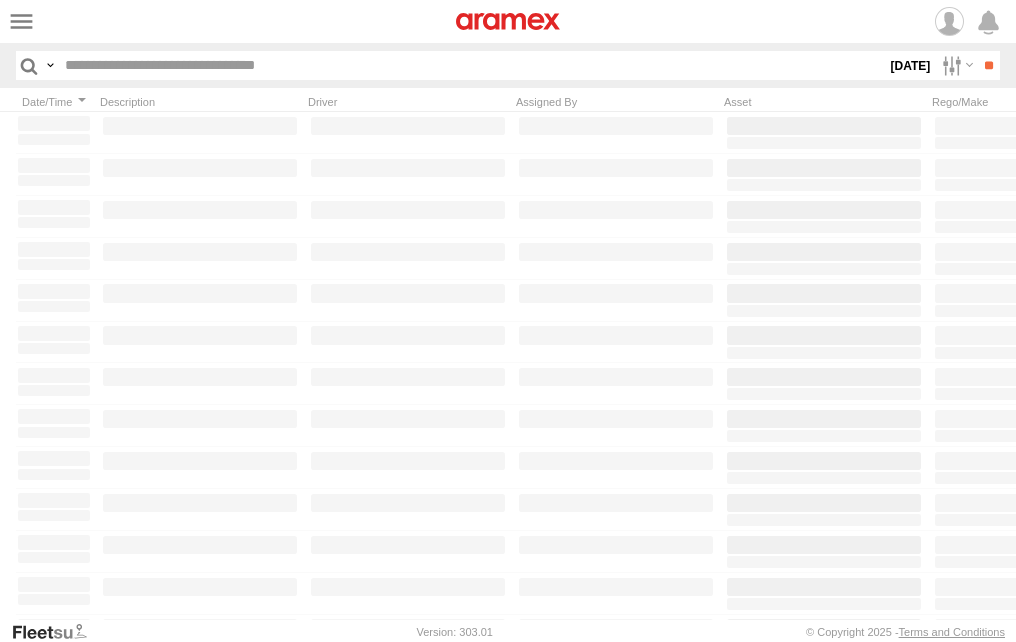 scroll, scrollTop: 0, scrollLeft: 0, axis: both 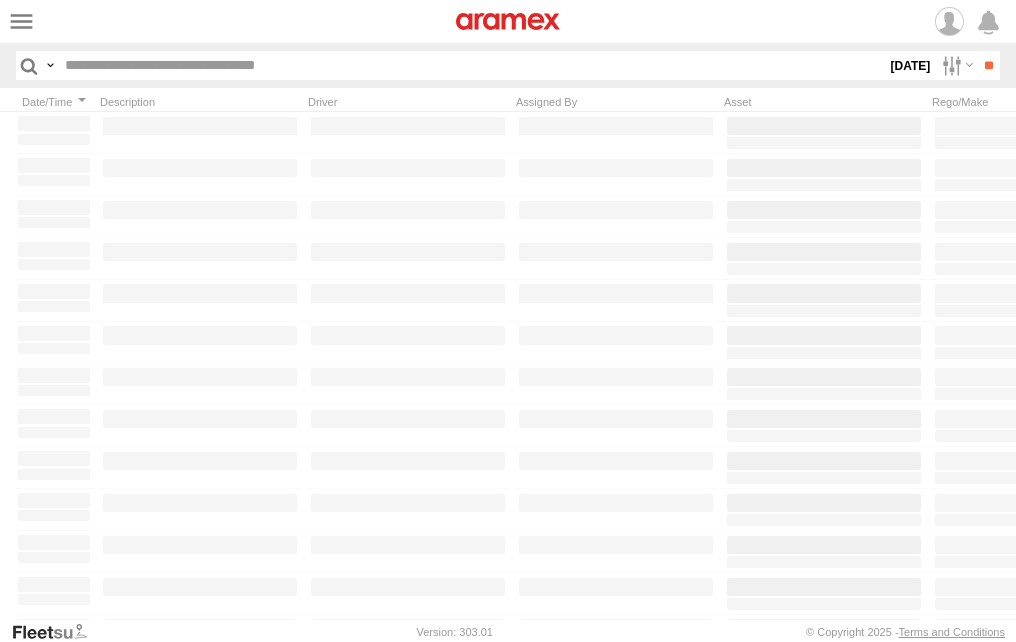 click at bounding box center [0, 0] 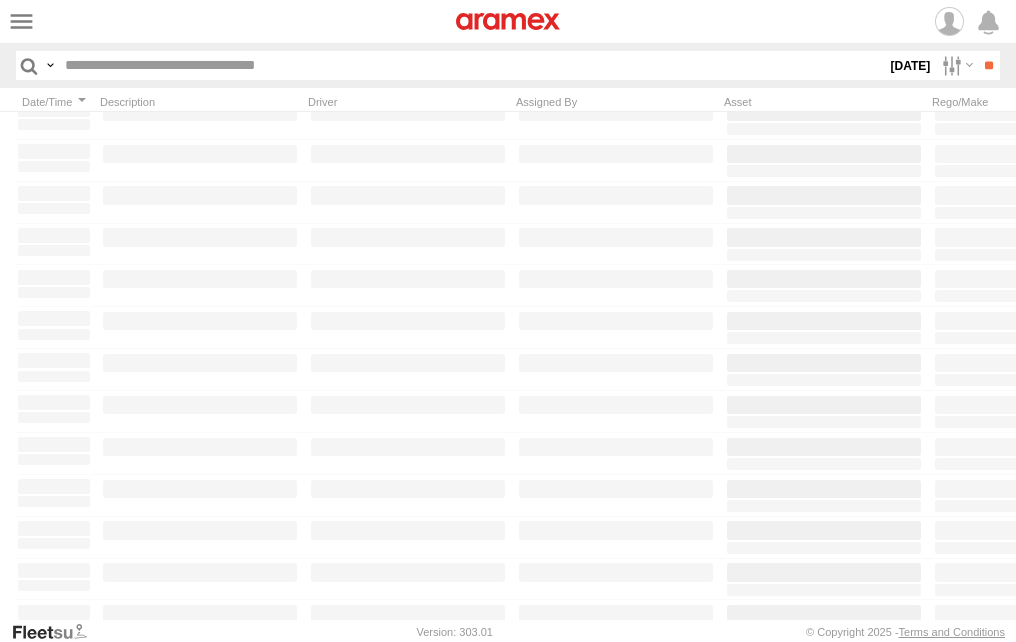 scroll, scrollTop: 500, scrollLeft: 0, axis: vertical 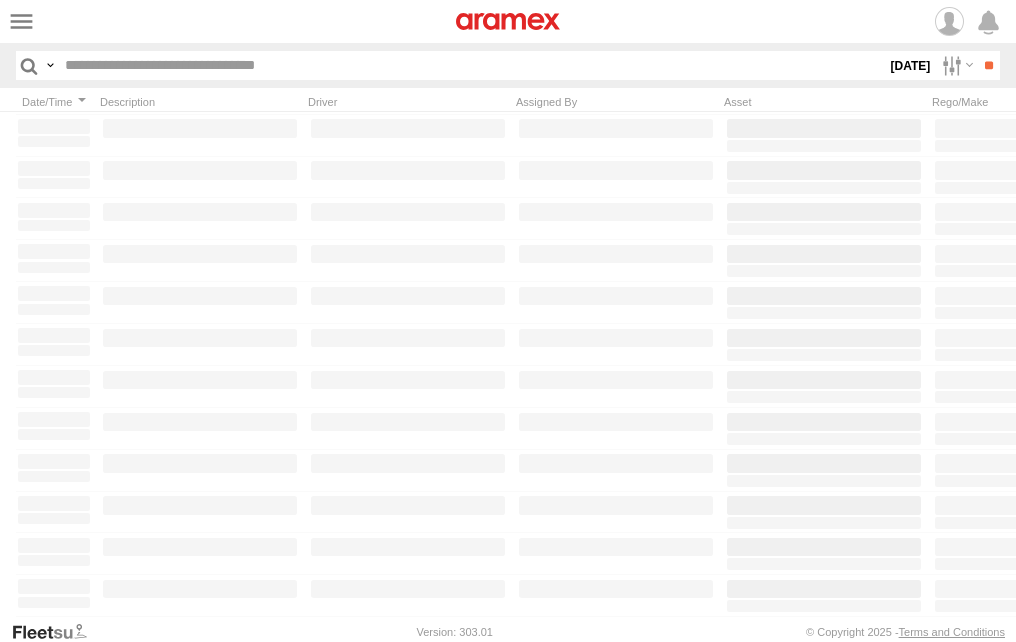 click at bounding box center (0, 0) 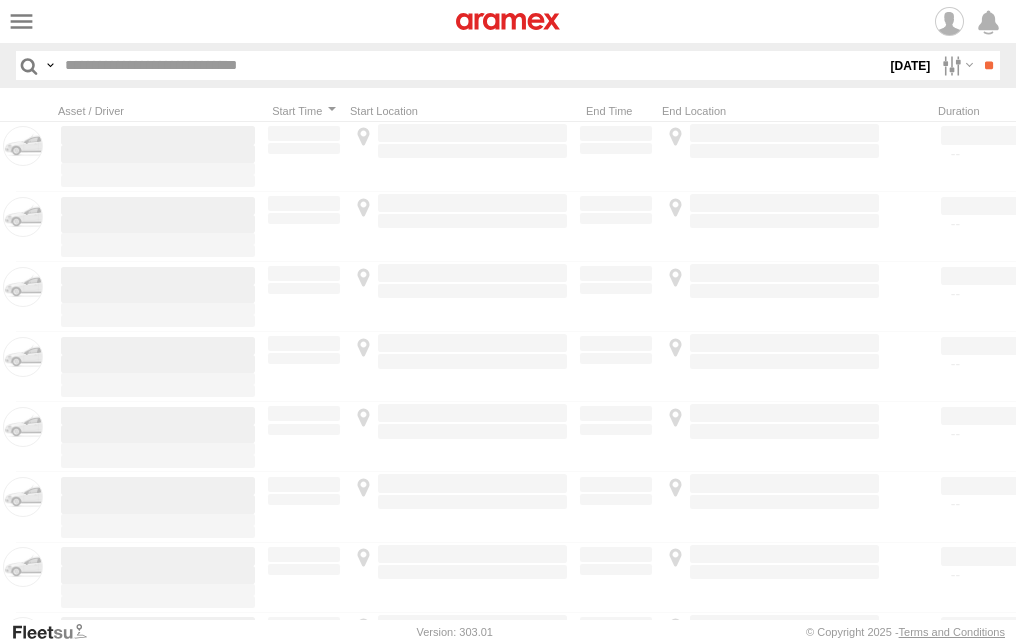 scroll, scrollTop: 0, scrollLeft: 0, axis: both 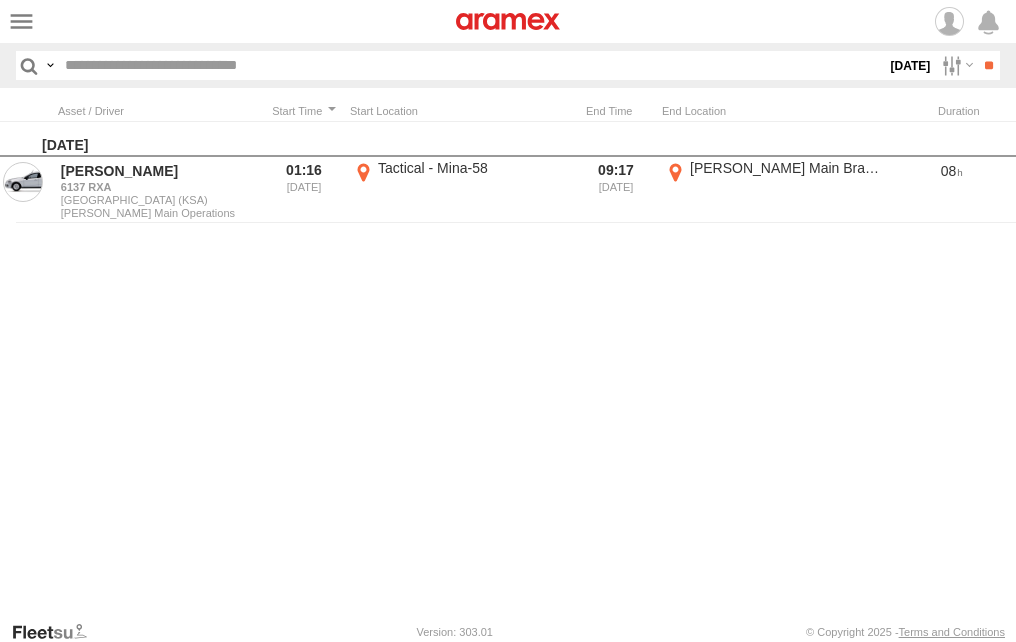 click at bounding box center (471, 65) 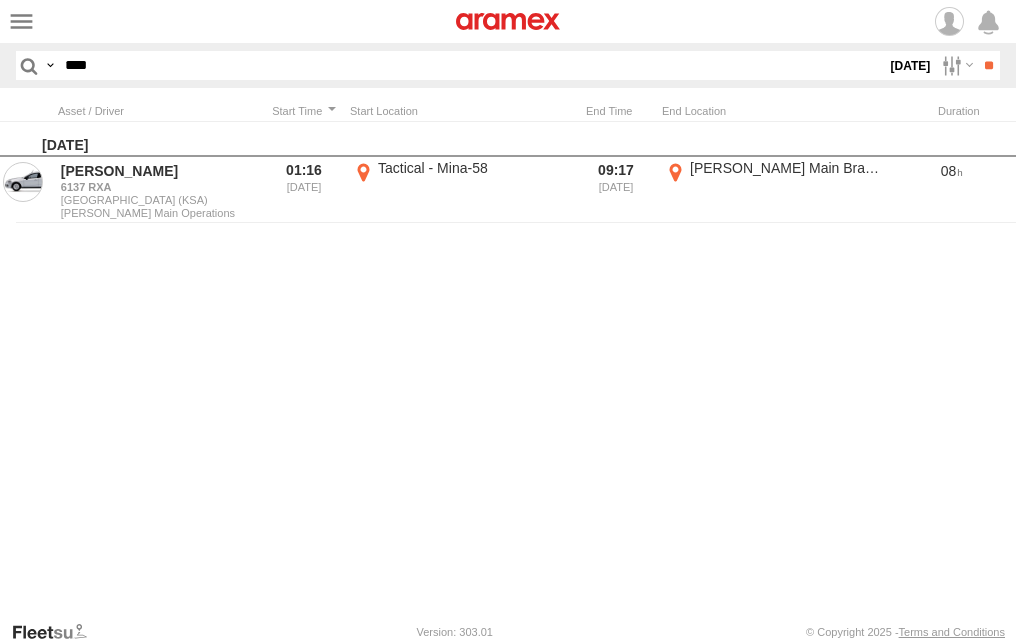 type on "****" 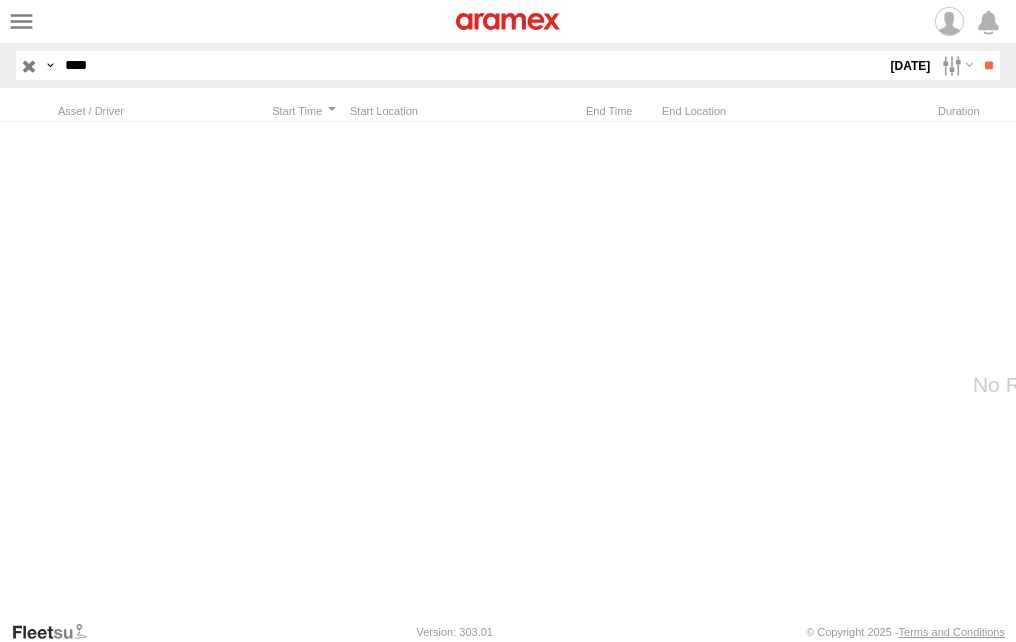 drag, startPoint x: 123, startPoint y: 71, endPoint x: 0, endPoint y: 31, distance: 129.34064 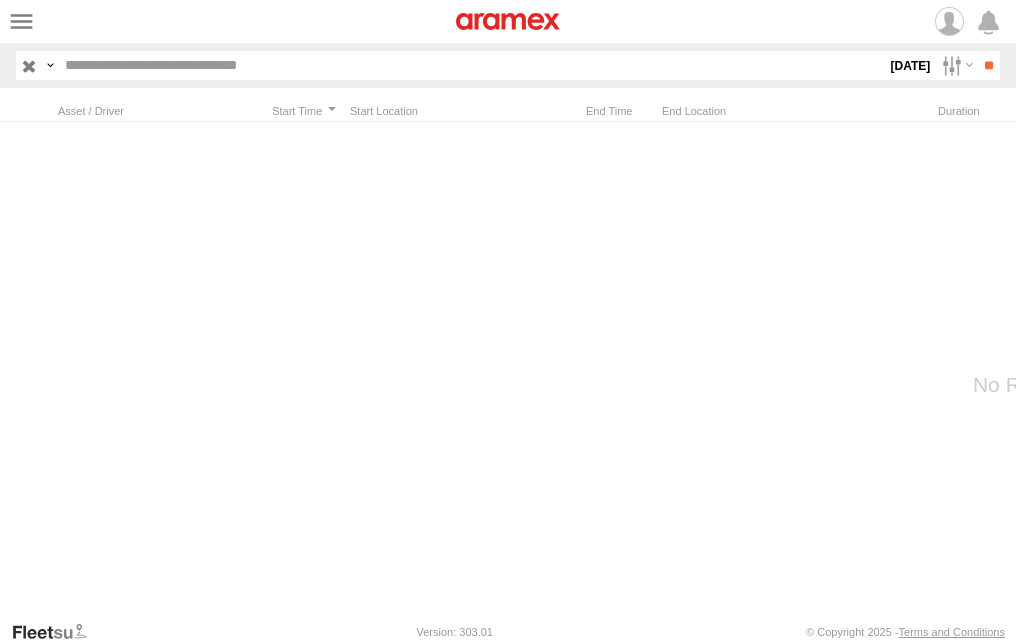type 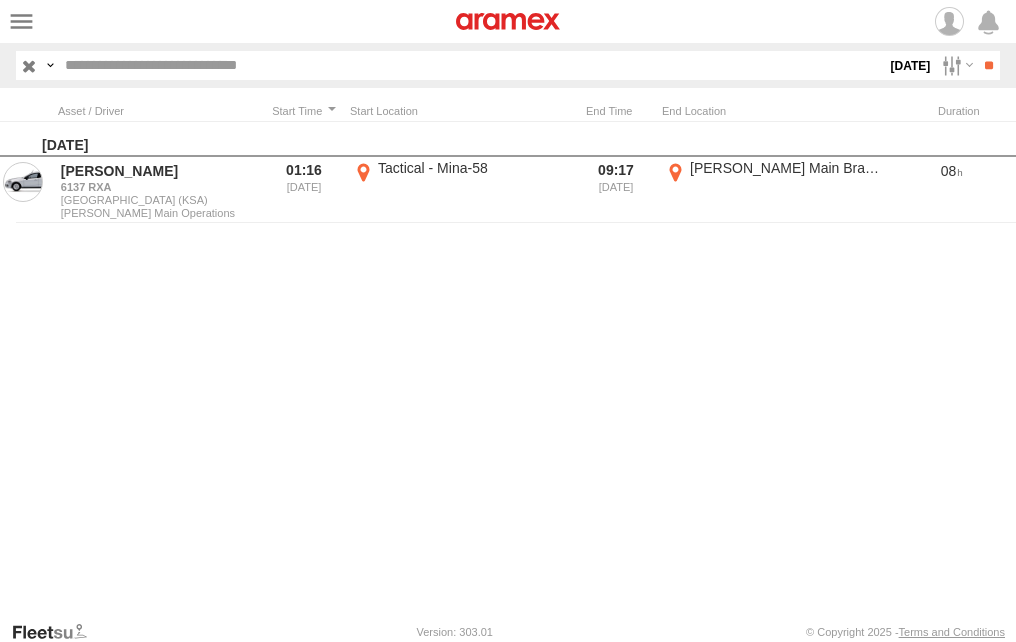 click at bounding box center [0, 0] 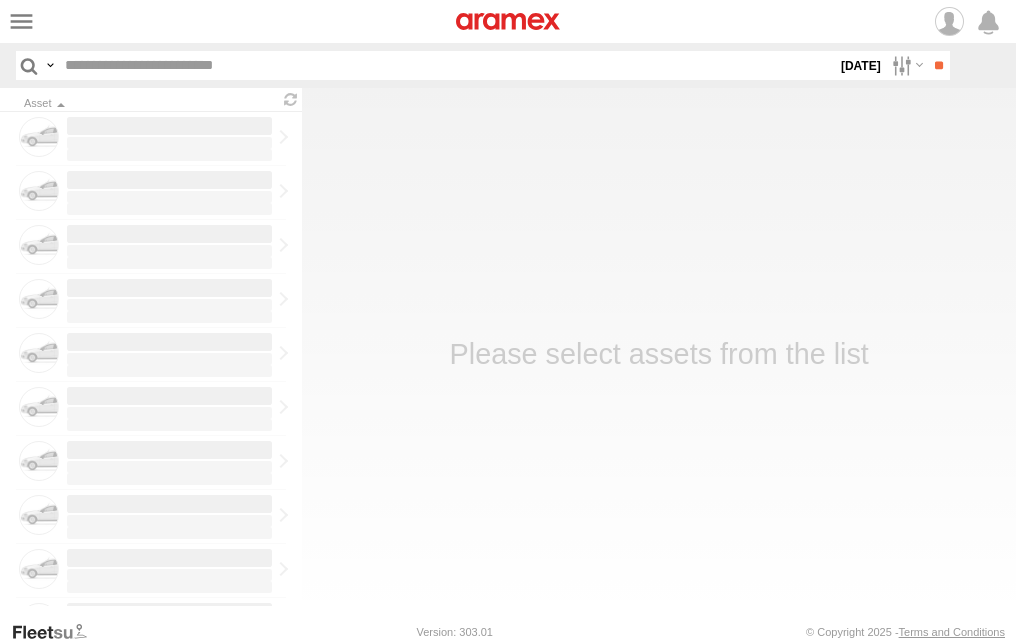 scroll, scrollTop: 0, scrollLeft: 0, axis: both 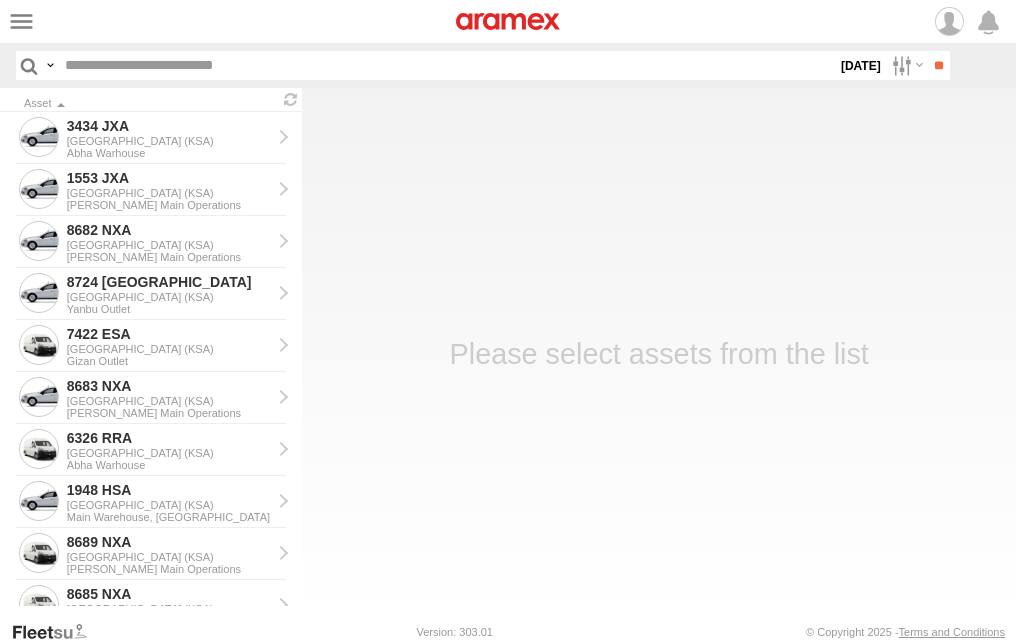 drag, startPoint x: 143, startPoint y: 88, endPoint x: 154, endPoint y: 67, distance: 23.70654 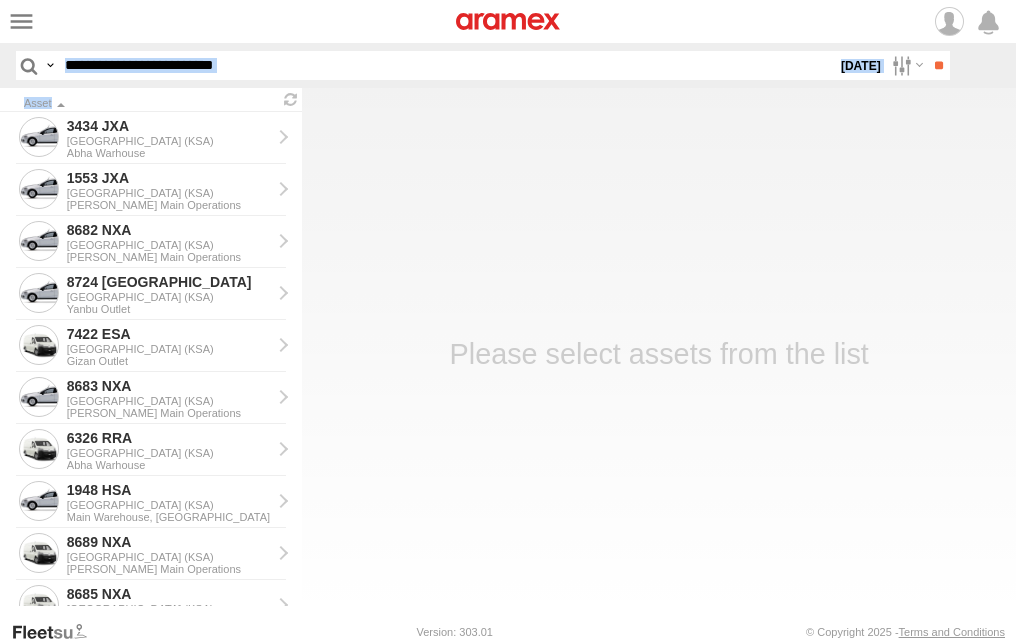 click at bounding box center [447, 65] 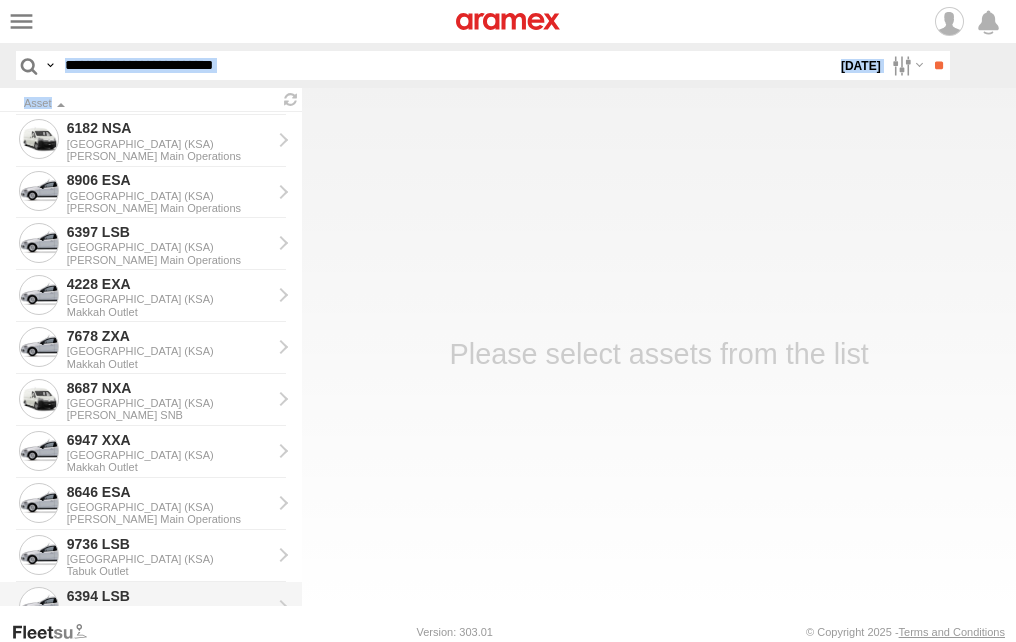scroll, scrollTop: 5500, scrollLeft: 0, axis: vertical 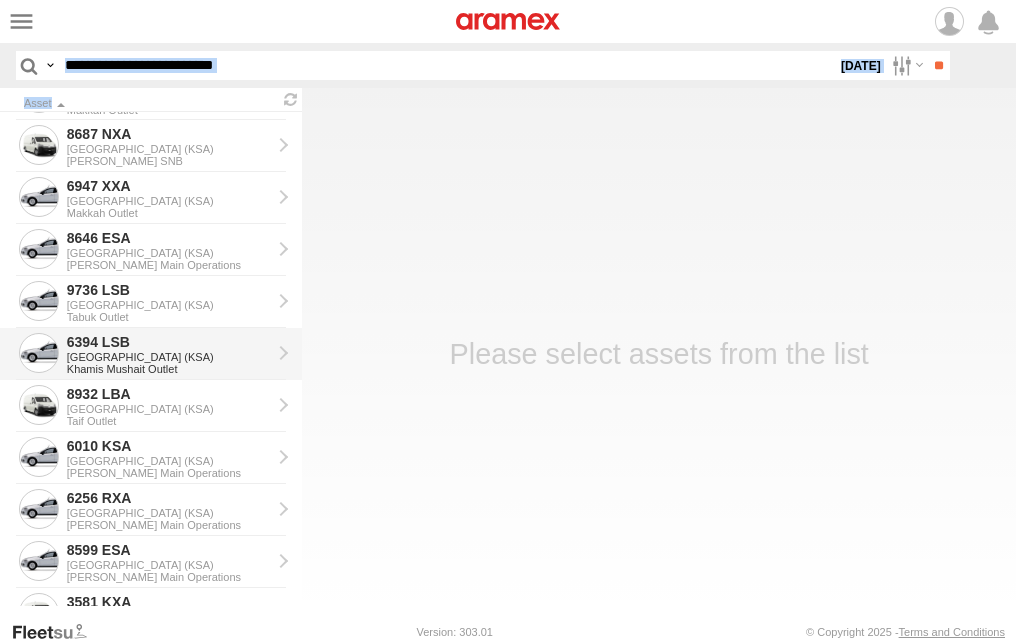 click on "[GEOGRAPHIC_DATA] (KSA)" at bounding box center [169, 357] 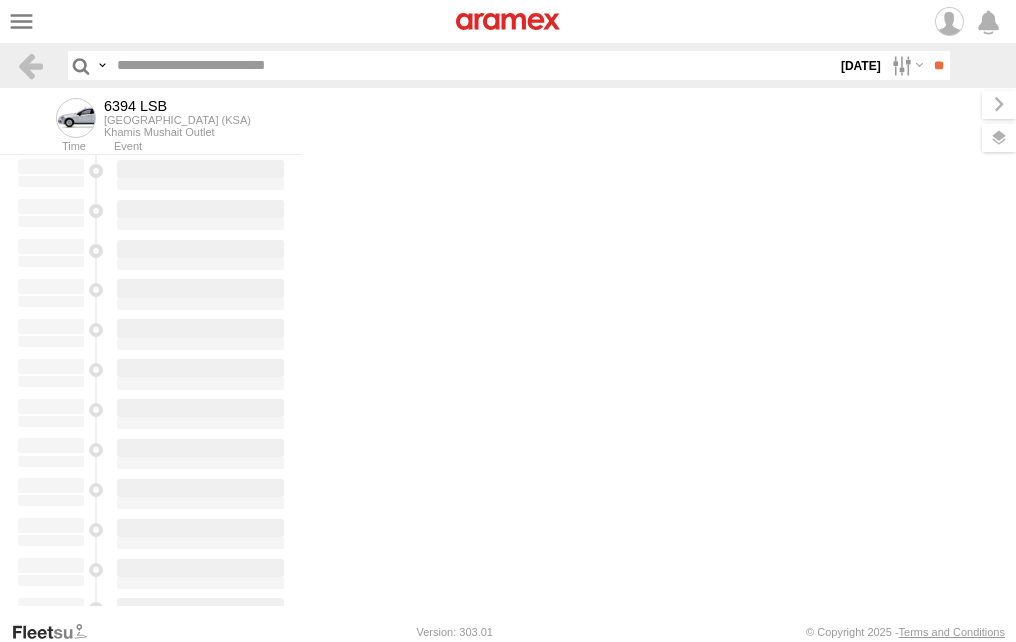 scroll, scrollTop: 0, scrollLeft: 0, axis: both 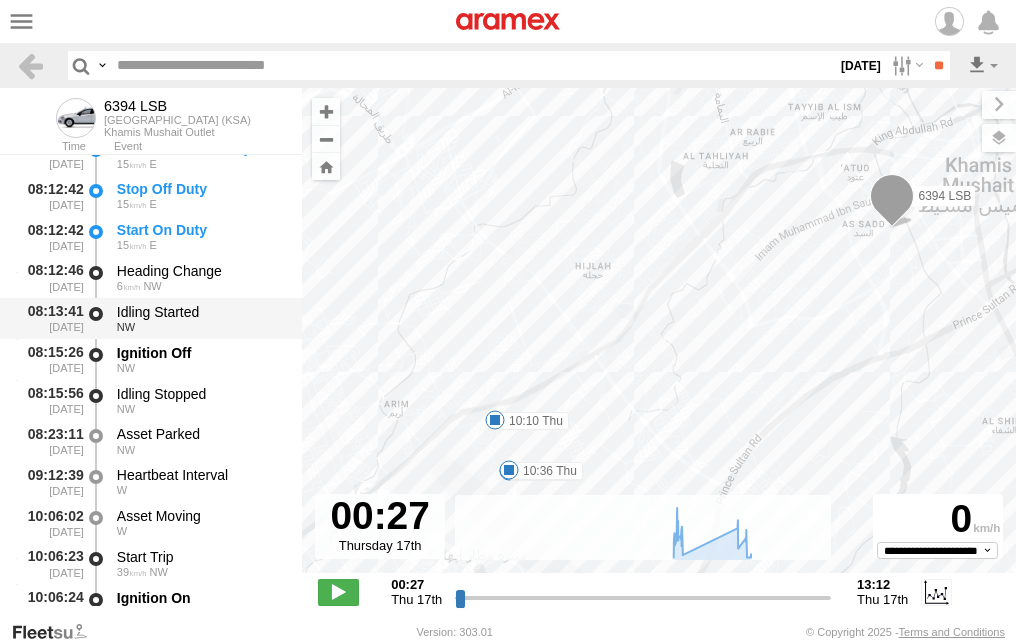 click on "08:13:41 17/07/2025" at bounding box center [51, 318] 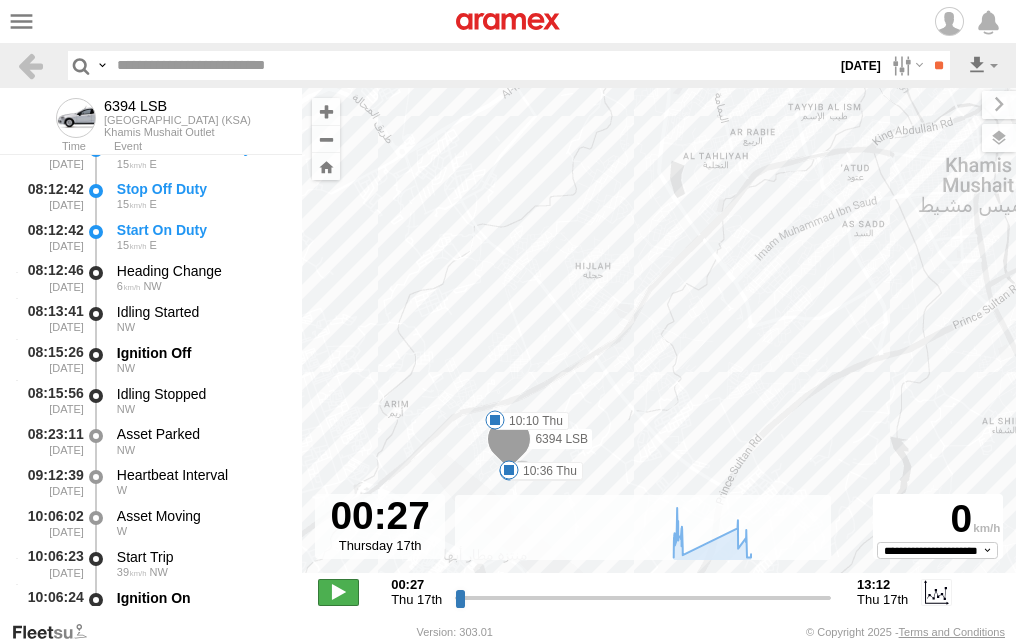 click at bounding box center [338, 592] 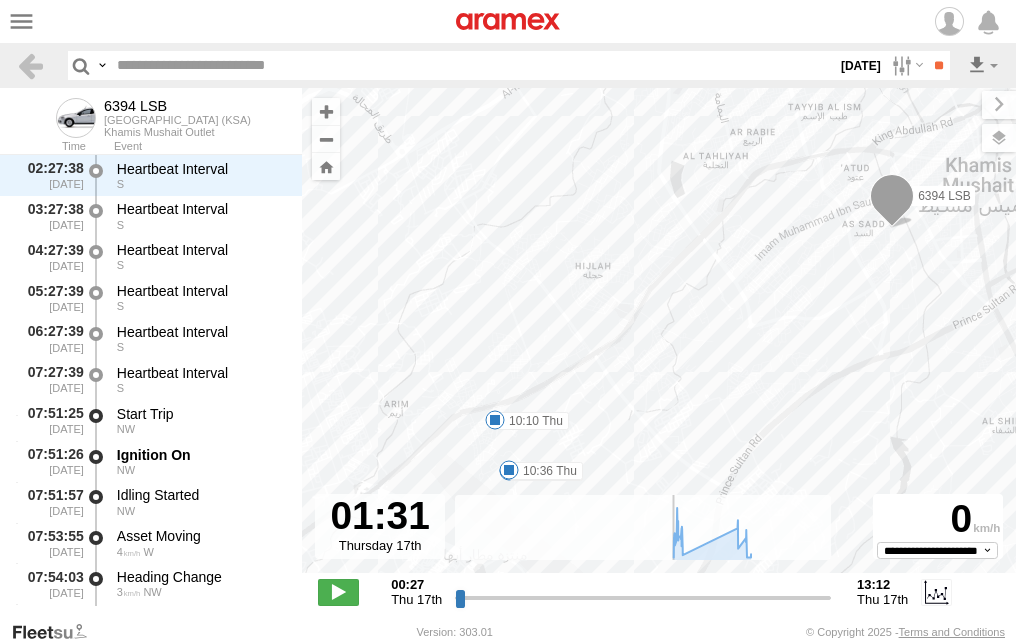 drag, startPoint x: 467, startPoint y: 600, endPoint x: 490, endPoint y: 597, distance: 23.194826 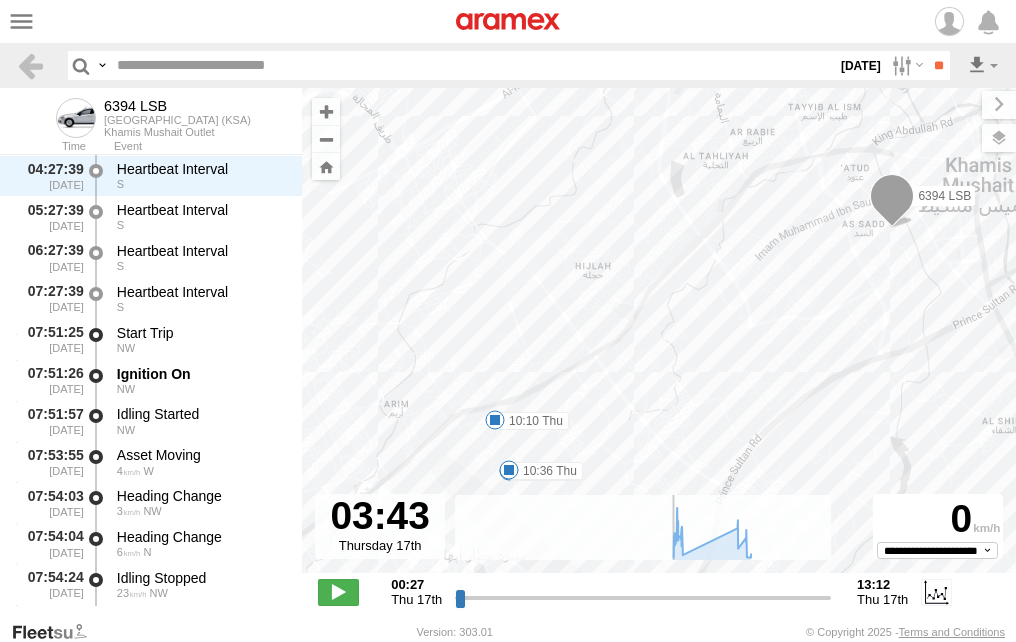 drag, startPoint x: 491, startPoint y: 594, endPoint x: 553, endPoint y: 594, distance: 62 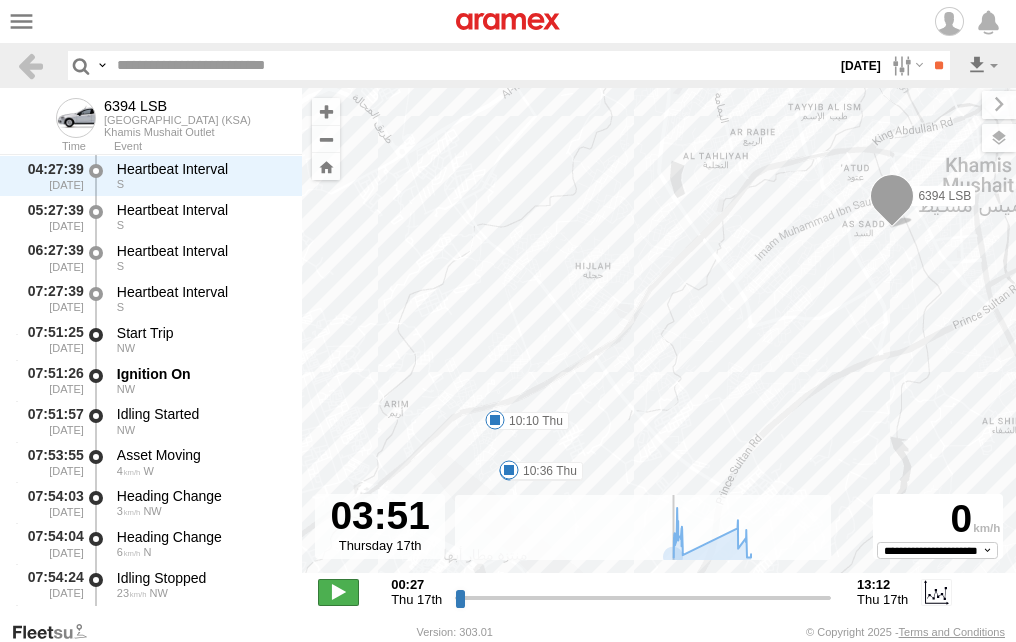 scroll, scrollTop: 163, scrollLeft: 0, axis: vertical 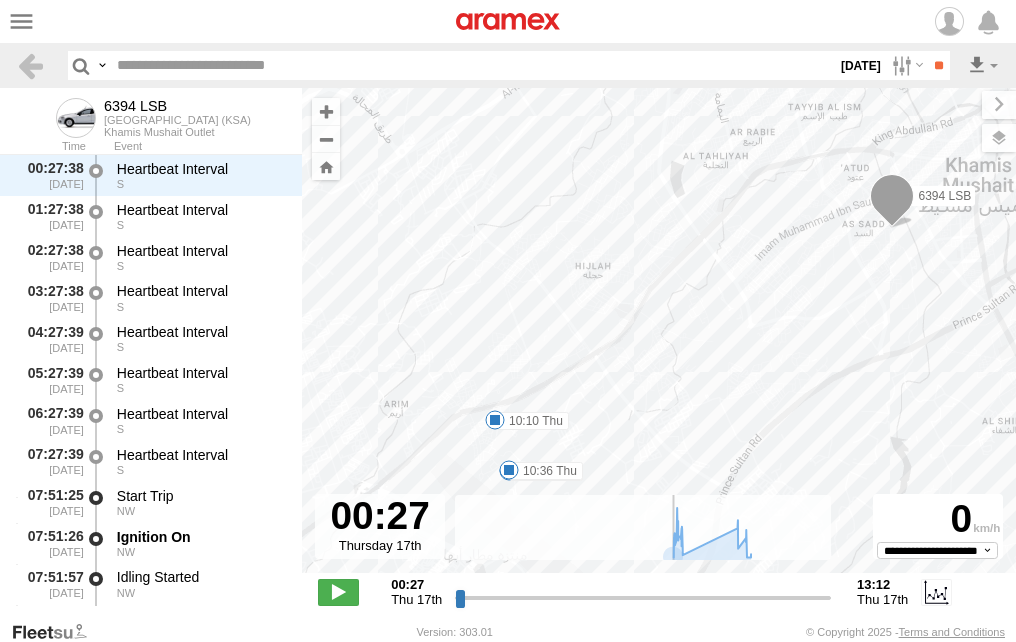 drag, startPoint x: 521, startPoint y: 600, endPoint x: 311, endPoint y: 595, distance: 210.05951 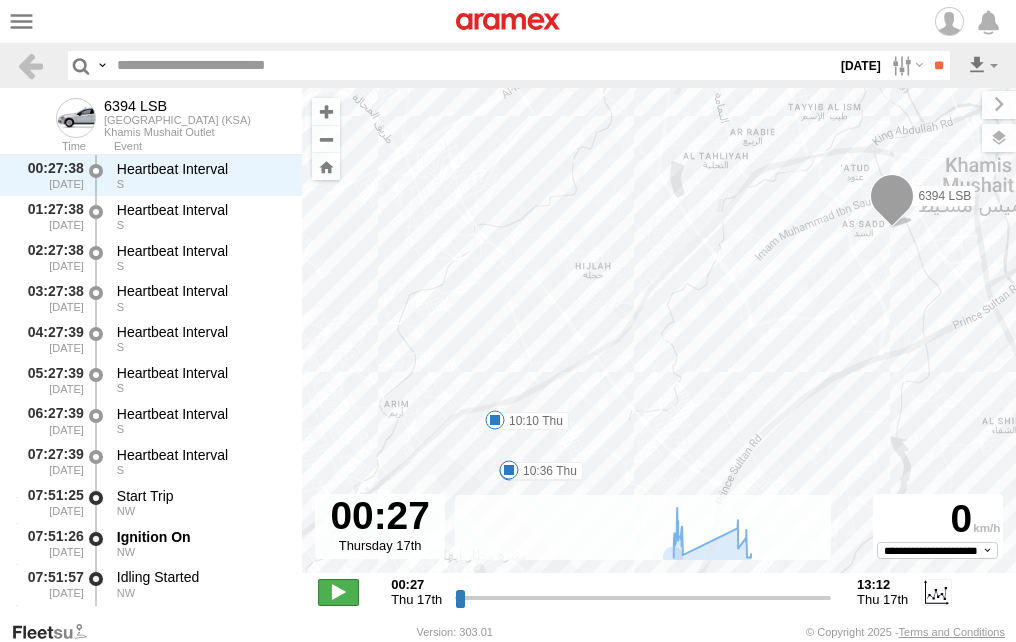 click at bounding box center [338, 592] 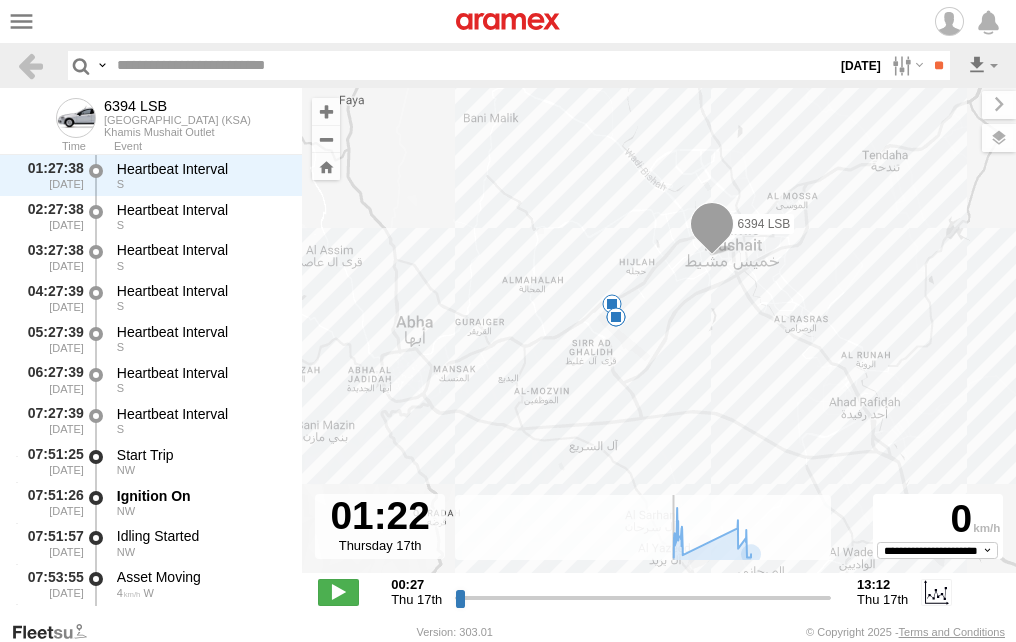click at bounding box center (643, 597) 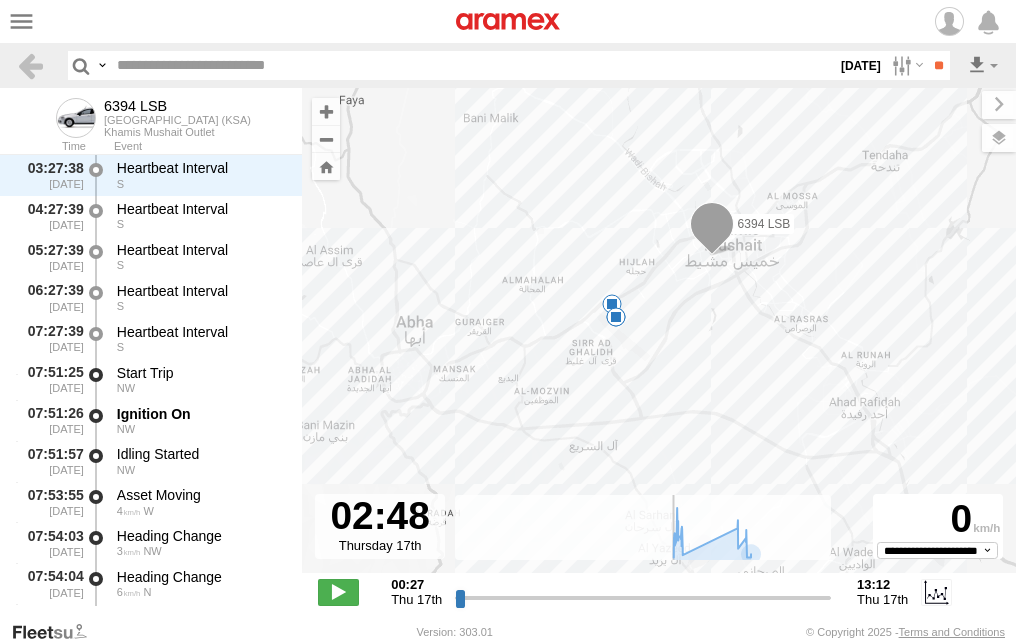 click at bounding box center (643, 597) 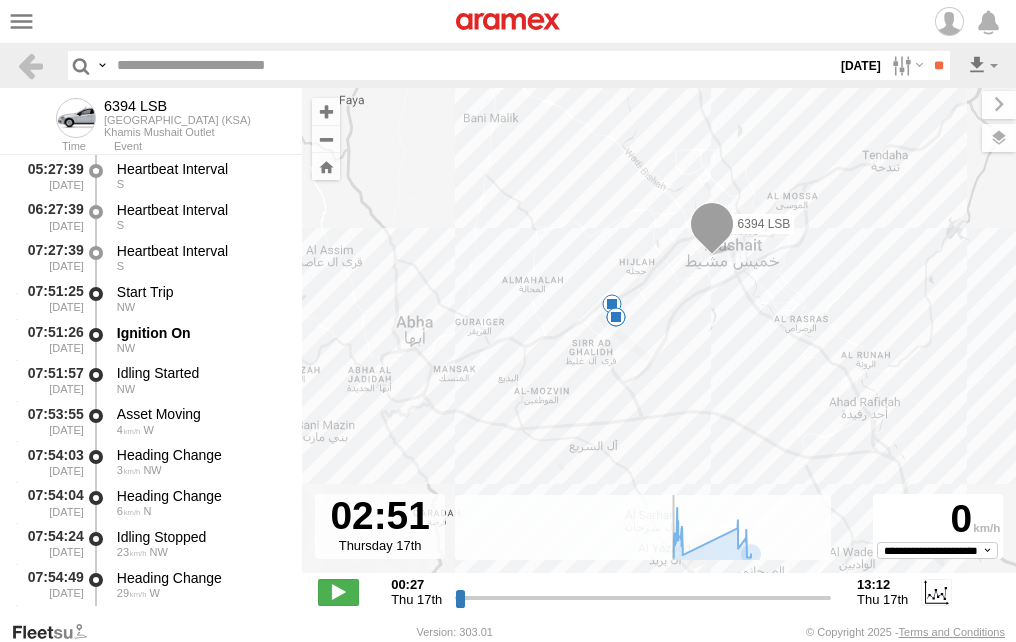 click at bounding box center (643, 597) 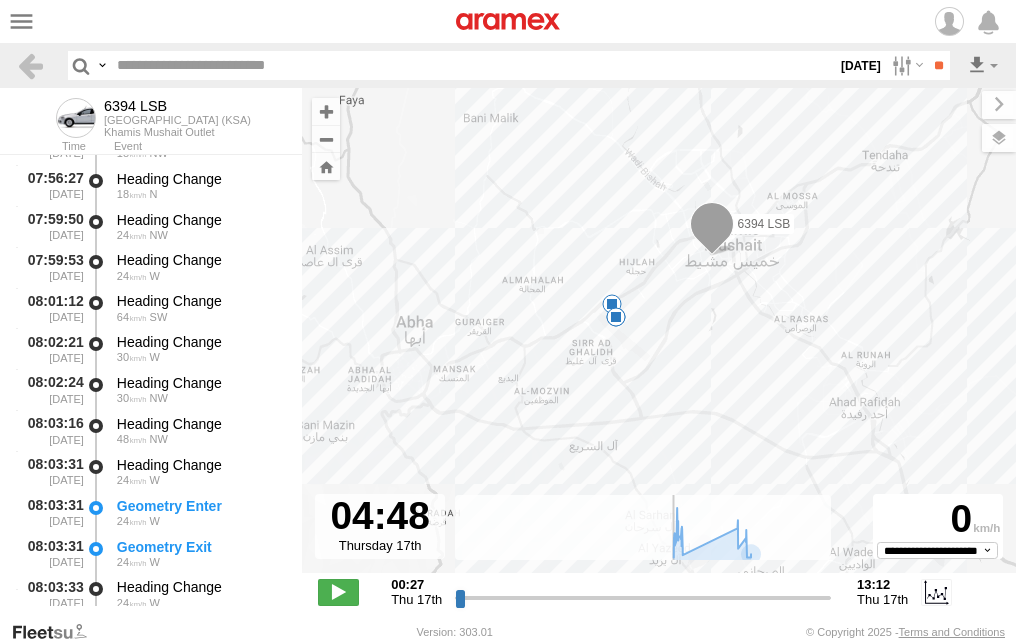 click at bounding box center [643, 597] 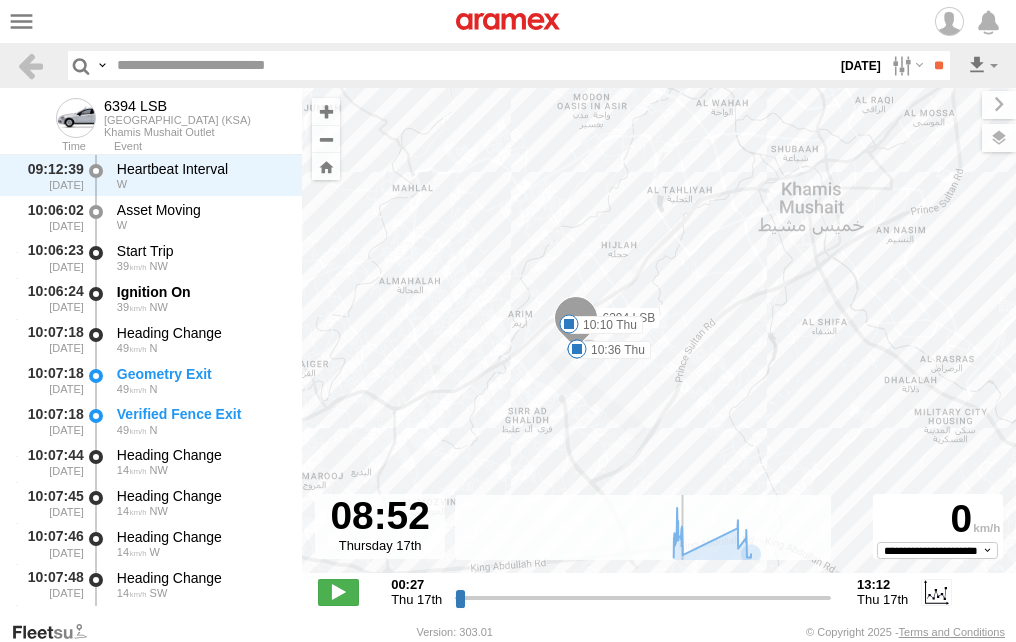 click at bounding box center (0, 0) 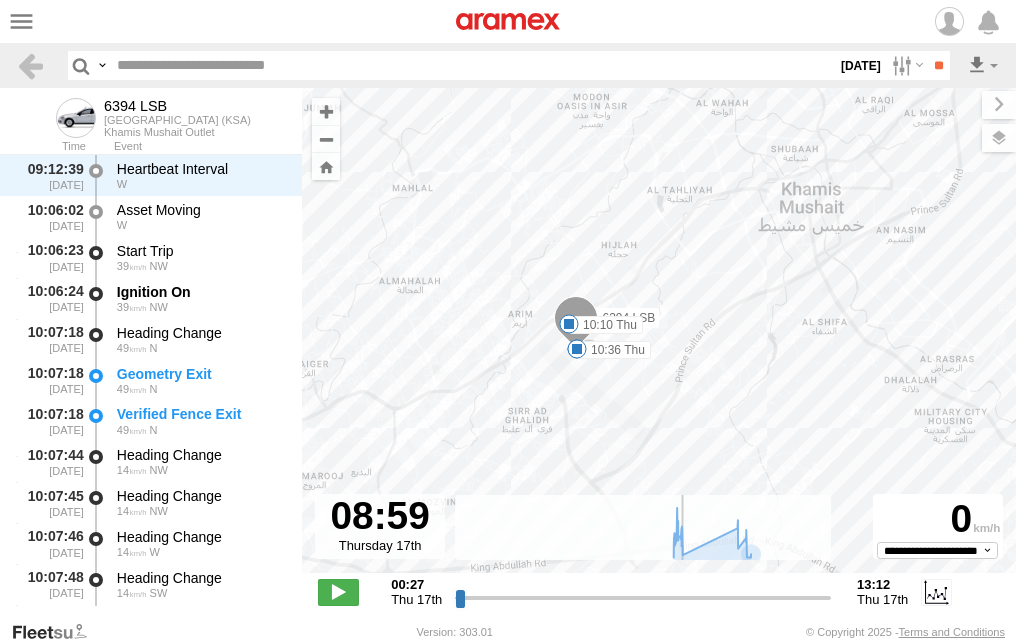 click at bounding box center (0, 0) 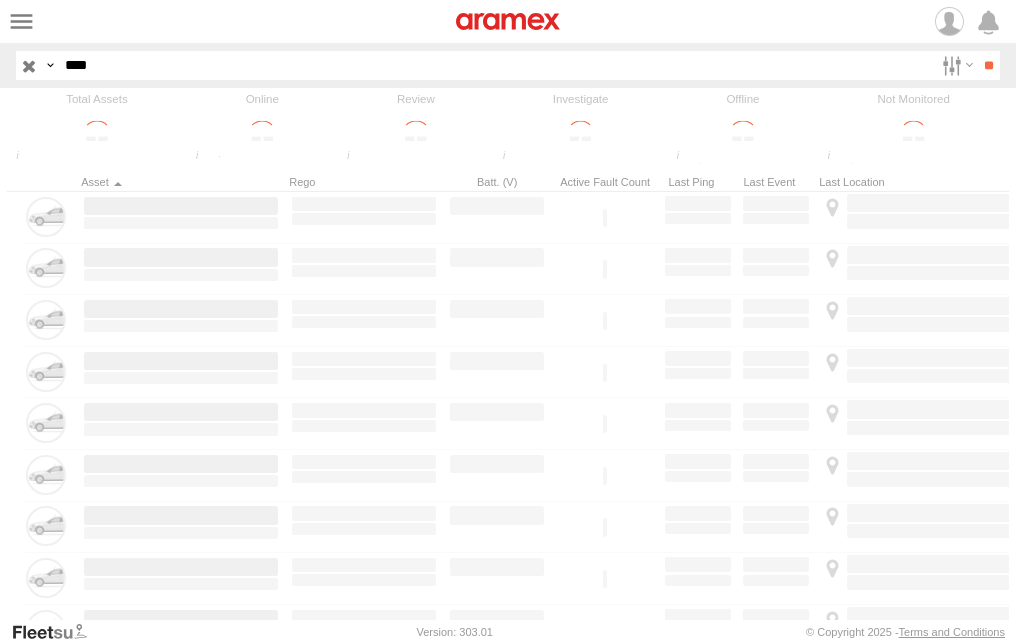 scroll, scrollTop: 0, scrollLeft: 0, axis: both 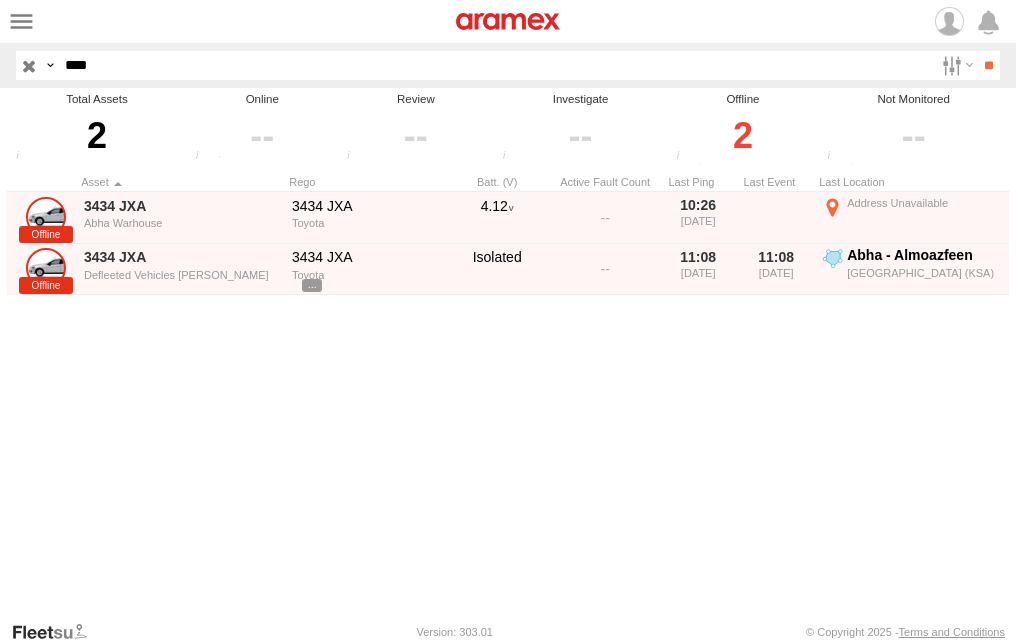 click on "Offline" at bounding box center (742, 99) 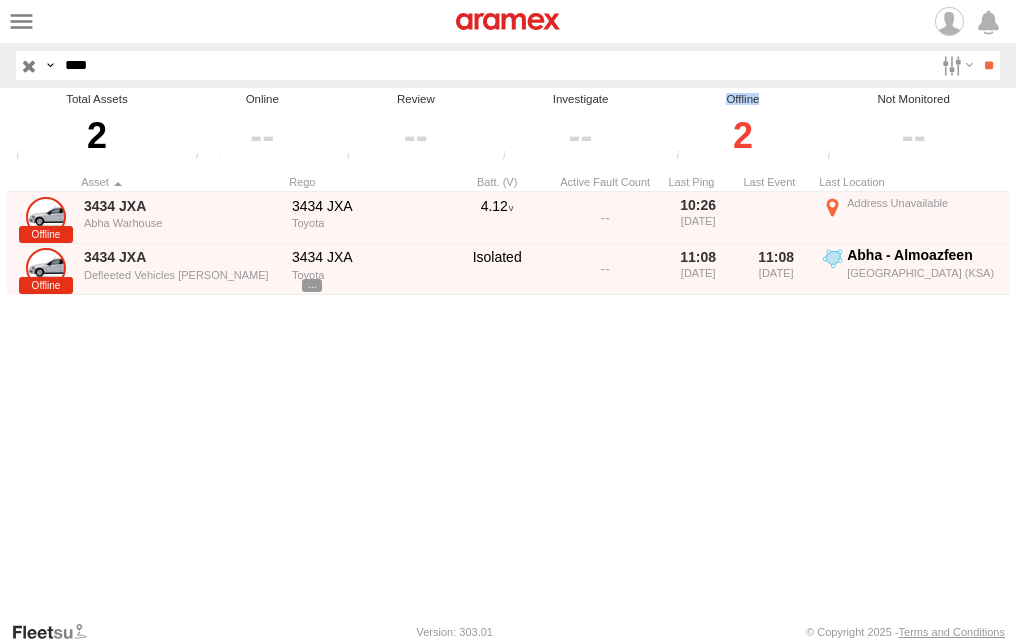 click on "Offline" at bounding box center [742, 99] 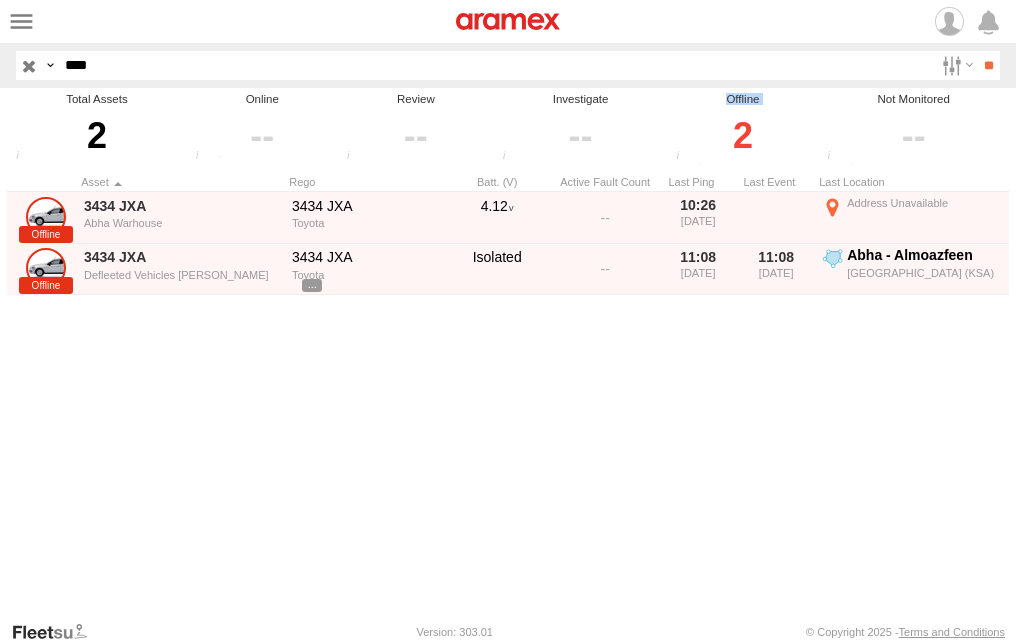 click on "Offline" at bounding box center [742, 99] 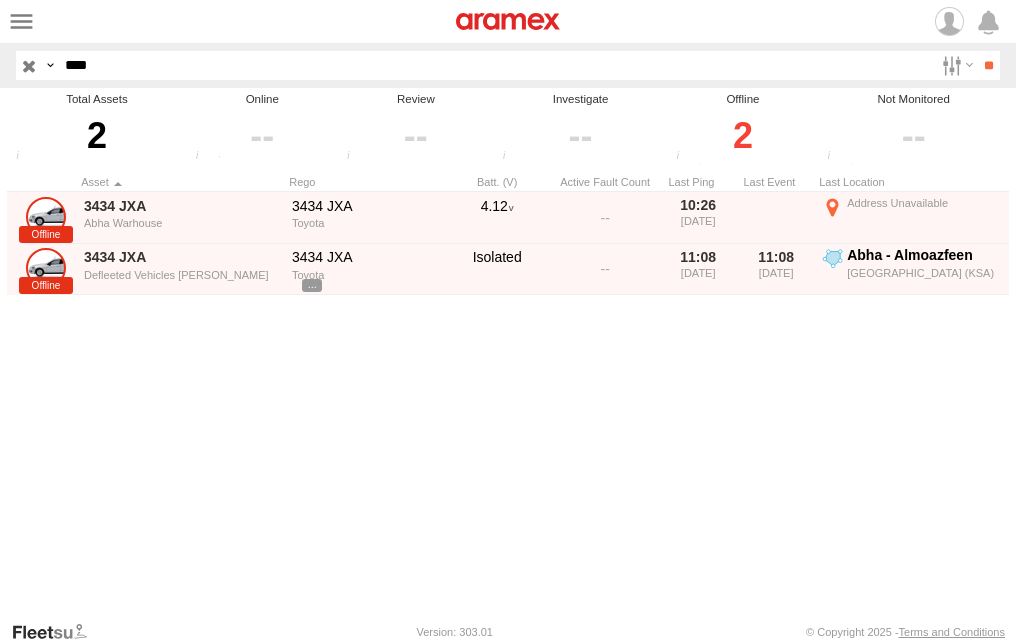 drag, startPoint x: 261, startPoint y: 93, endPoint x: 278, endPoint y: 93, distance: 17 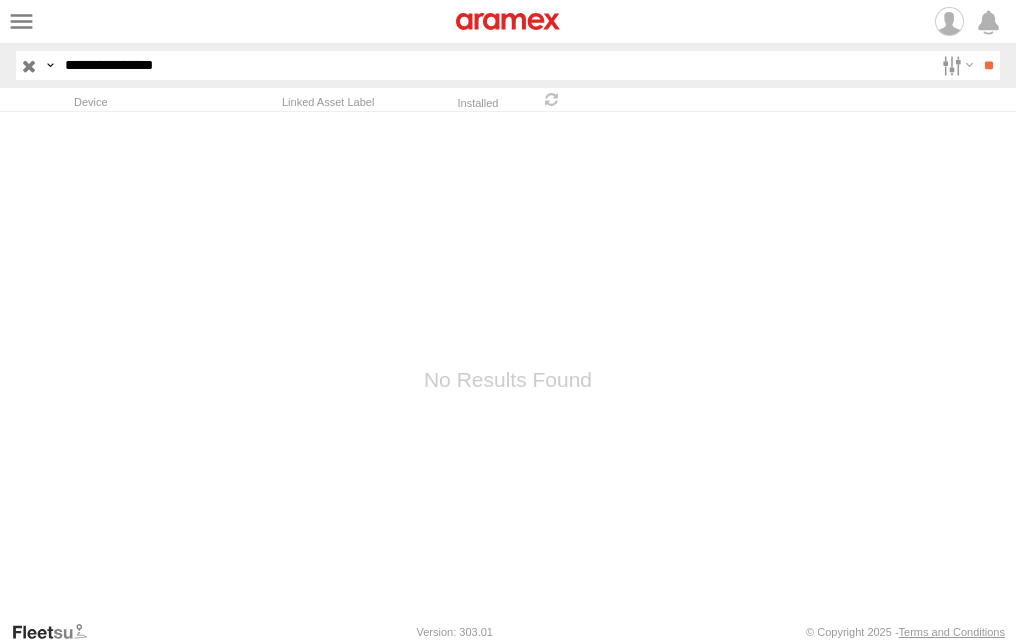 scroll, scrollTop: 0, scrollLeft: 0, axis: both 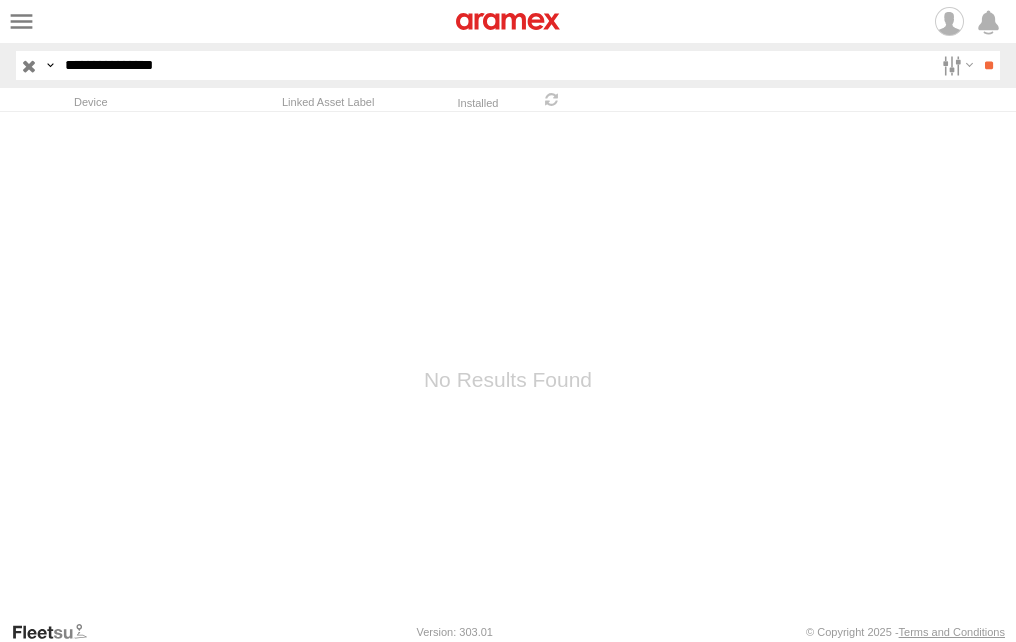 drag, startPoint x: 258, startPoint y: 62, endPoint x: -4, endPoint y: 68, distance: 262.0687 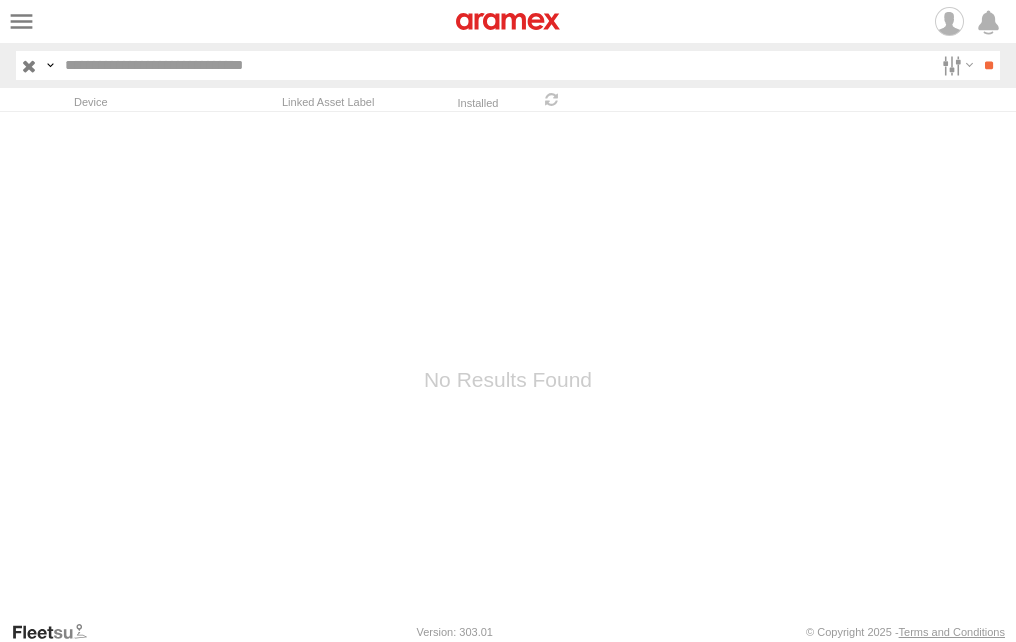 type 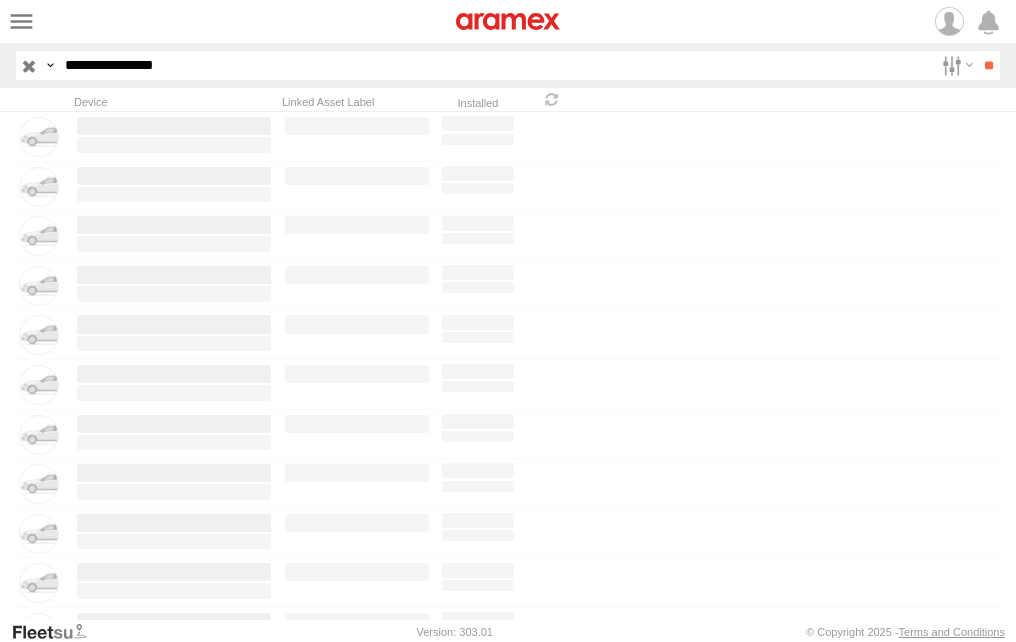 scroll, scrollTop: 0, scrollLeft: 0, axis: both 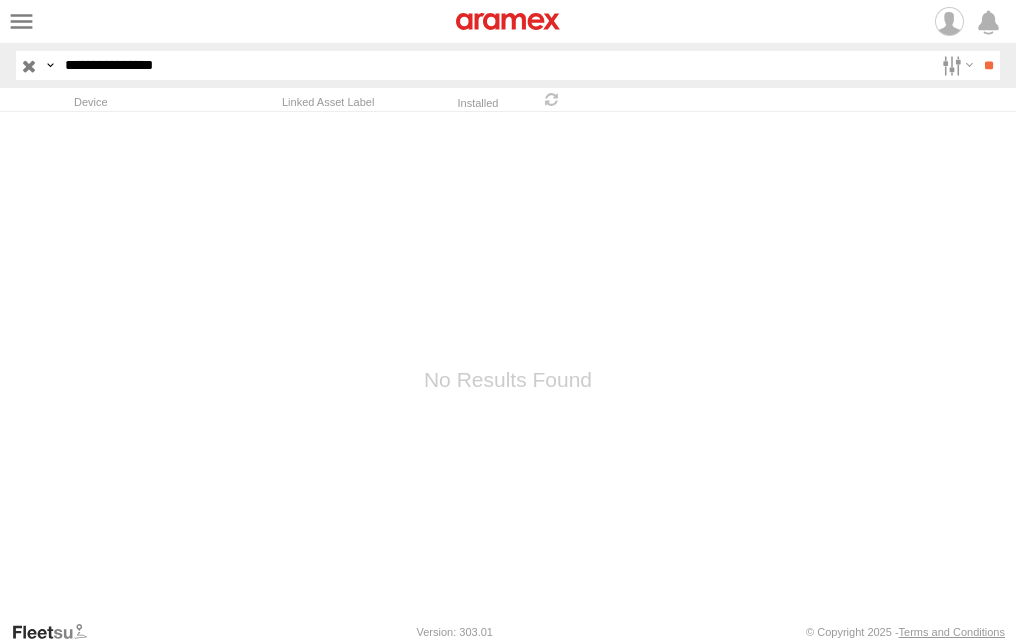 drag, startPoint x: 192, startPoint y: 69, endPoint x: 0, endPoint y: 19, distance: 198.40363 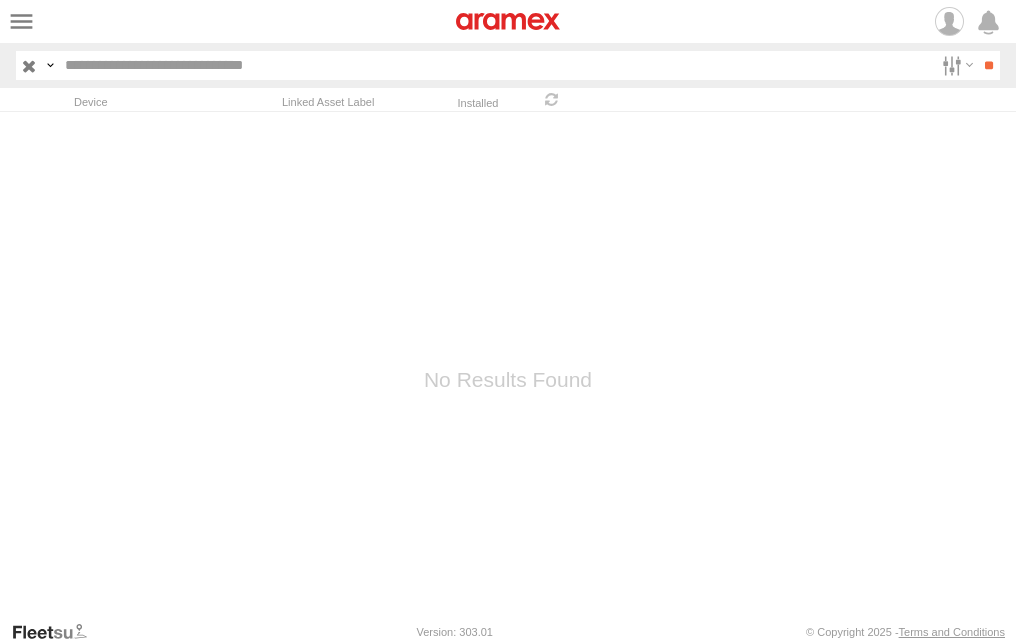 type 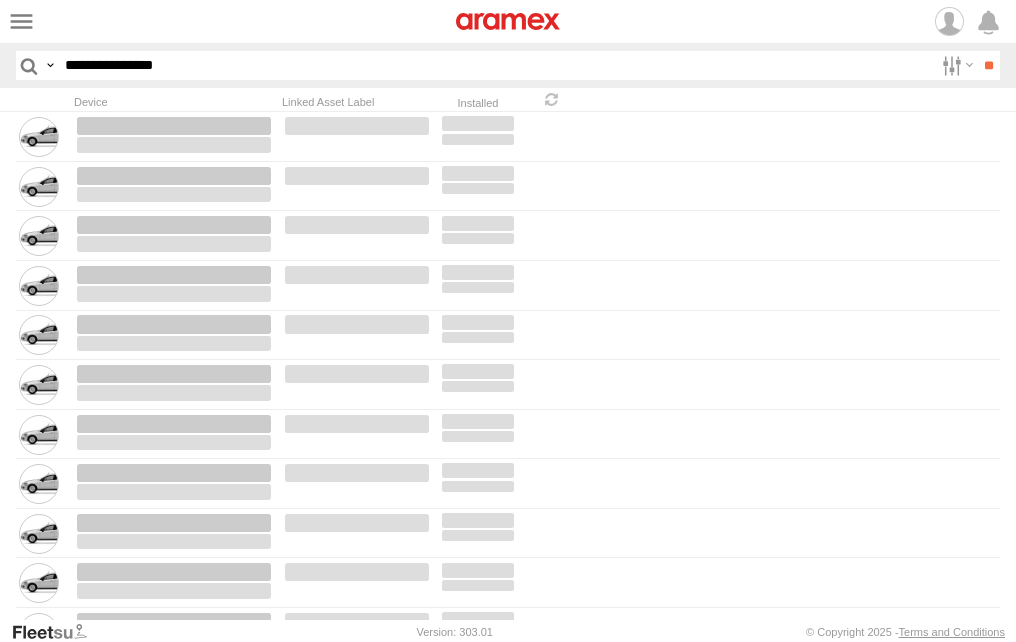 scroll, scrollTop: 0, scrollLeft: 0, axis: both 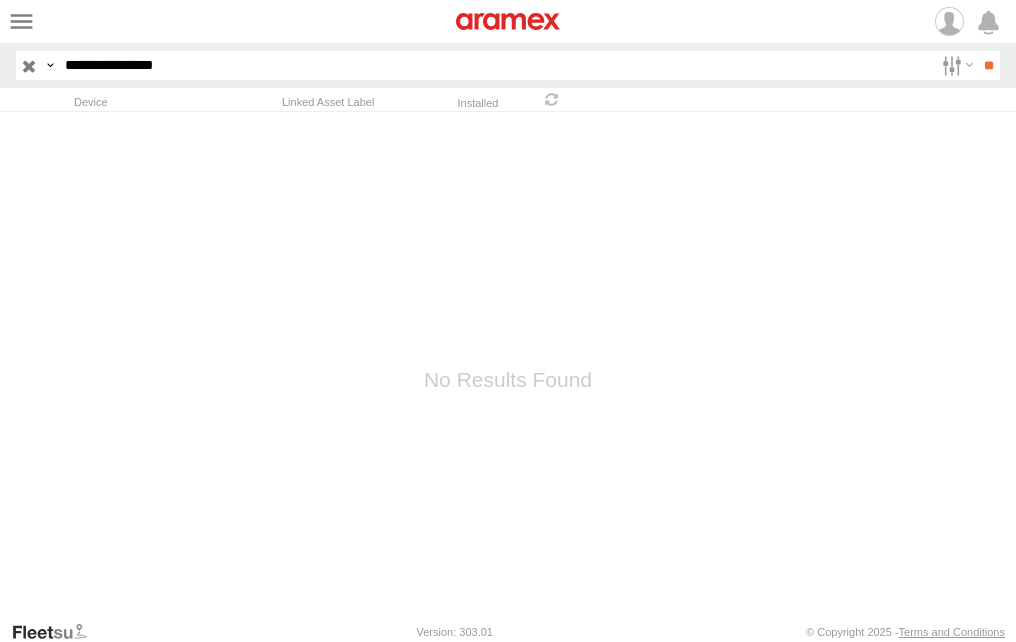 click at bounding box center [29, 65] 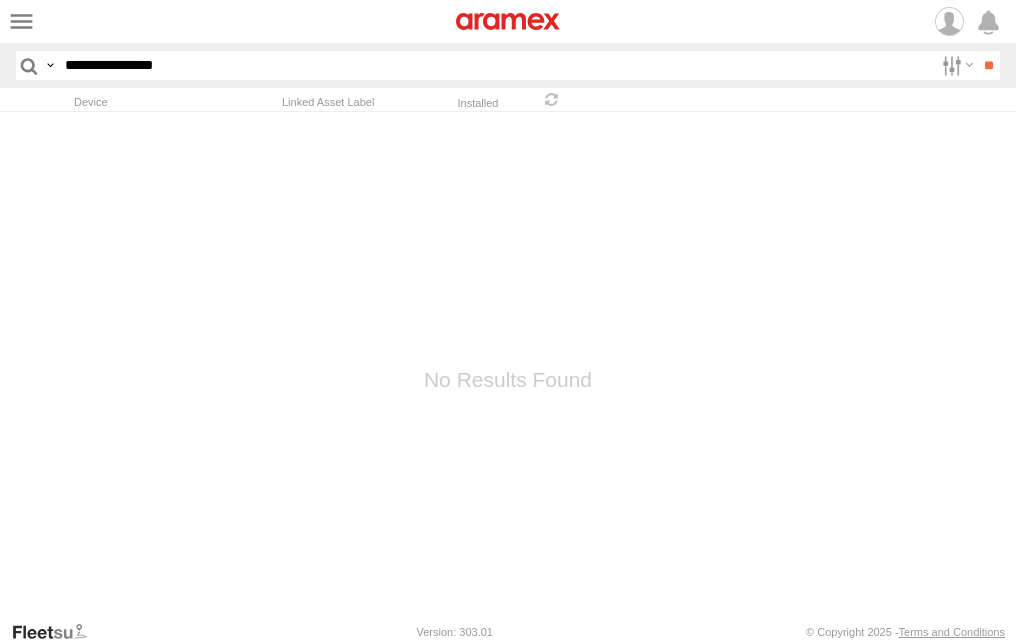 click at bounding box center (0, 0) 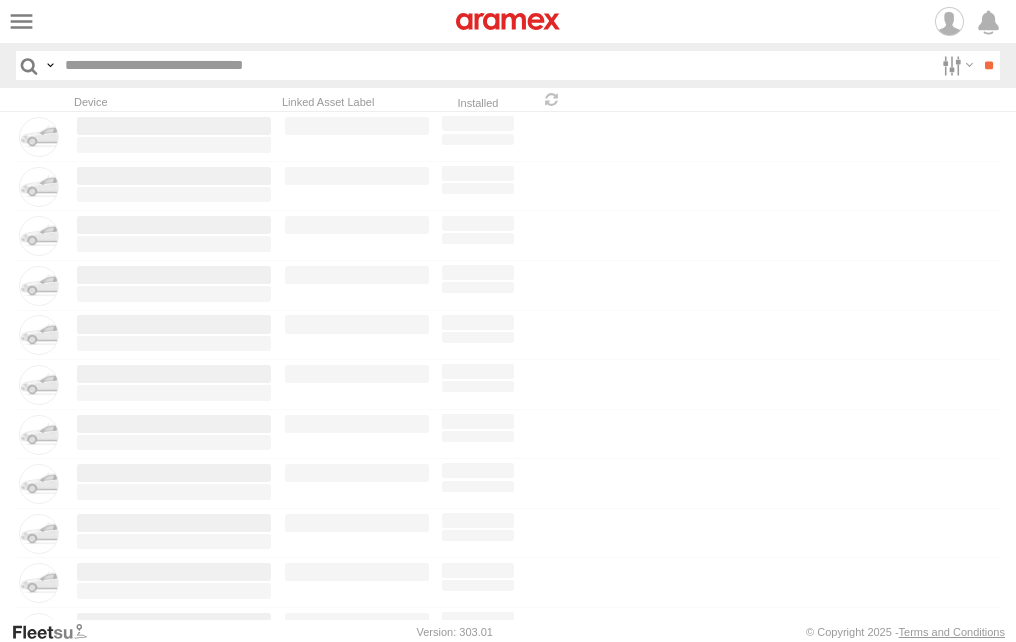 scroll, scrollTop: 0, scrollLeft: 0, axis: both 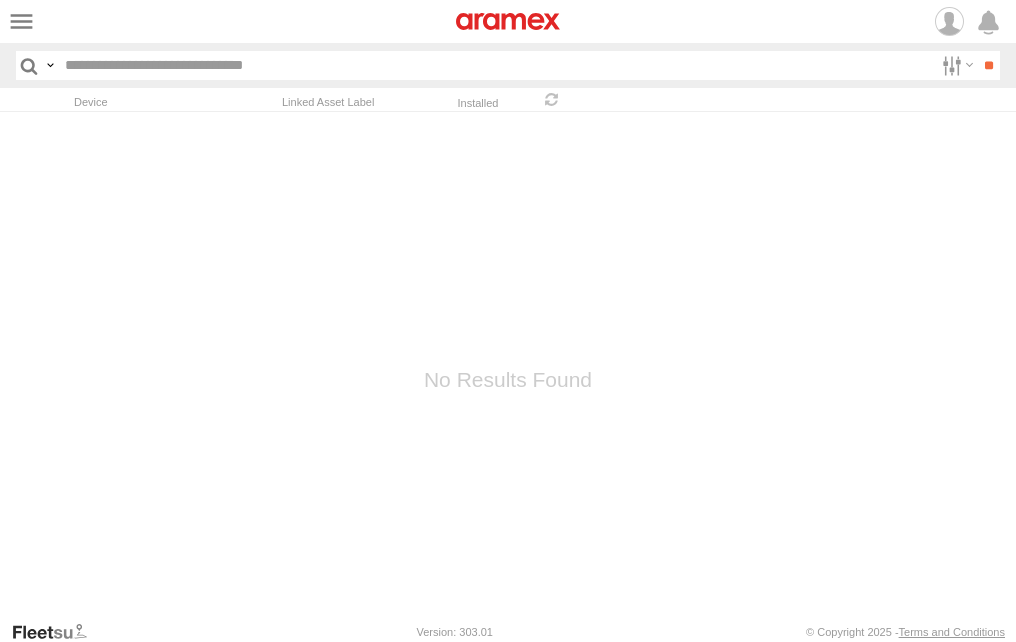 click at bounding box center [508, 366] 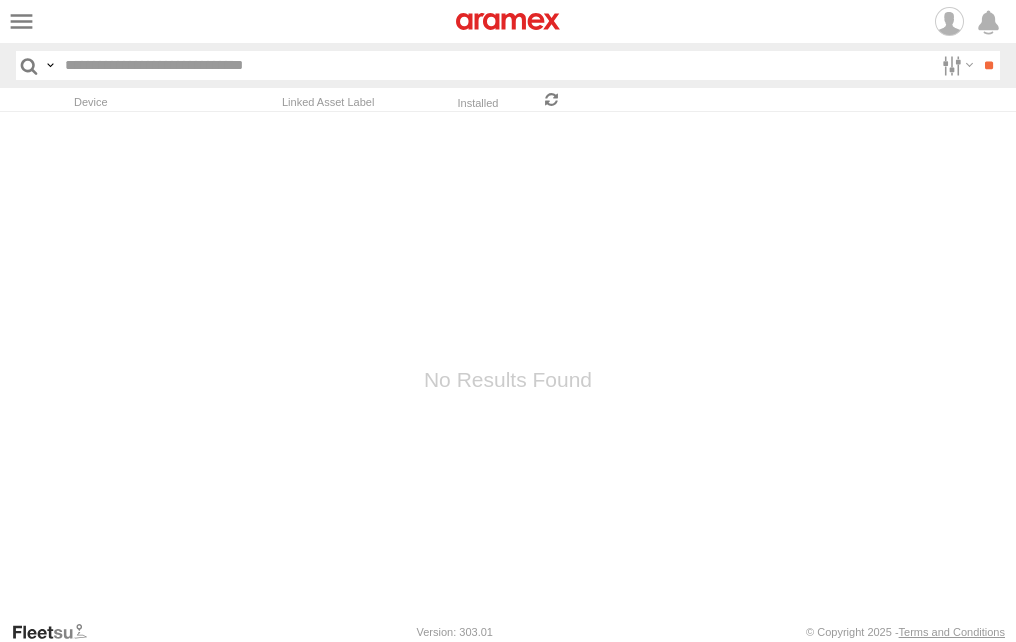 click at bounding box center (552, 99) 